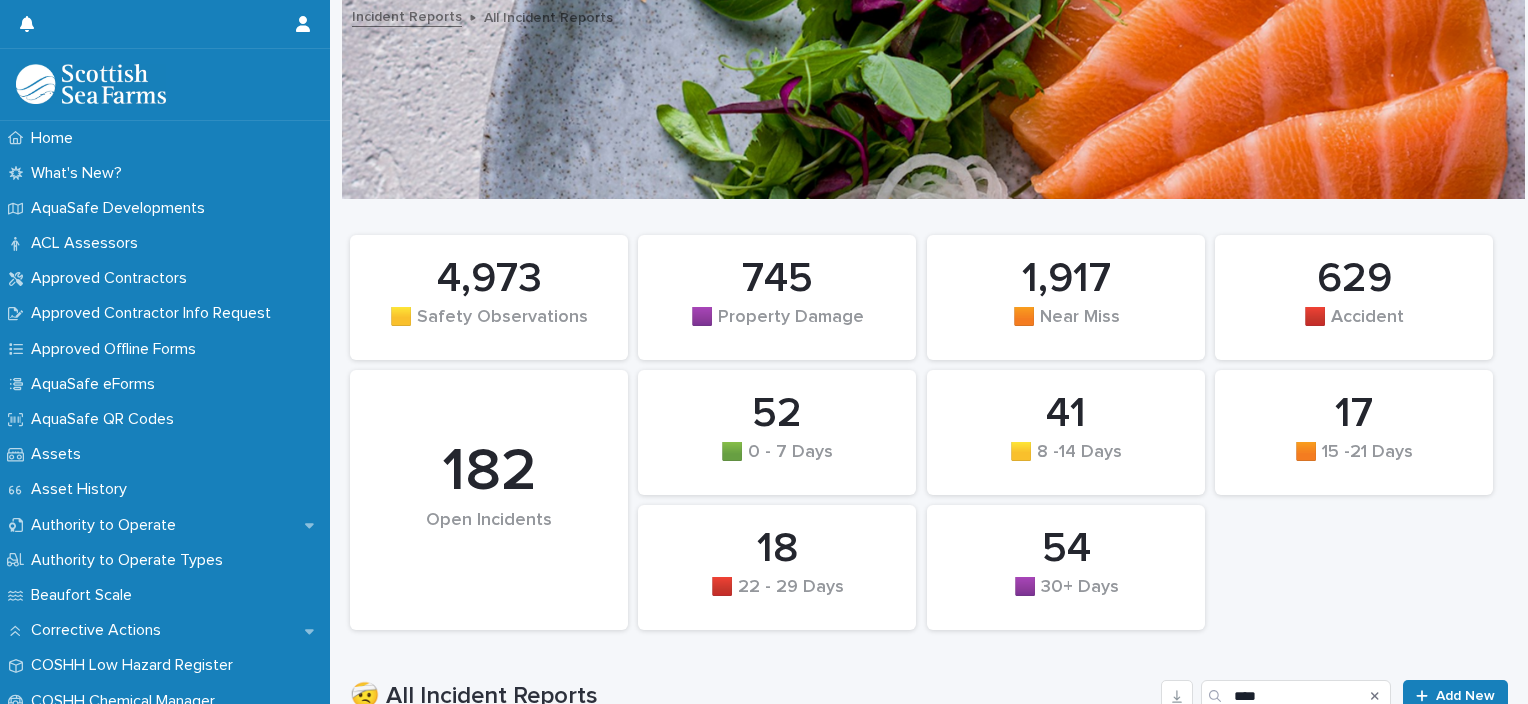 scroll, scrollTop: 0, scrollLeft: 0, axis: both 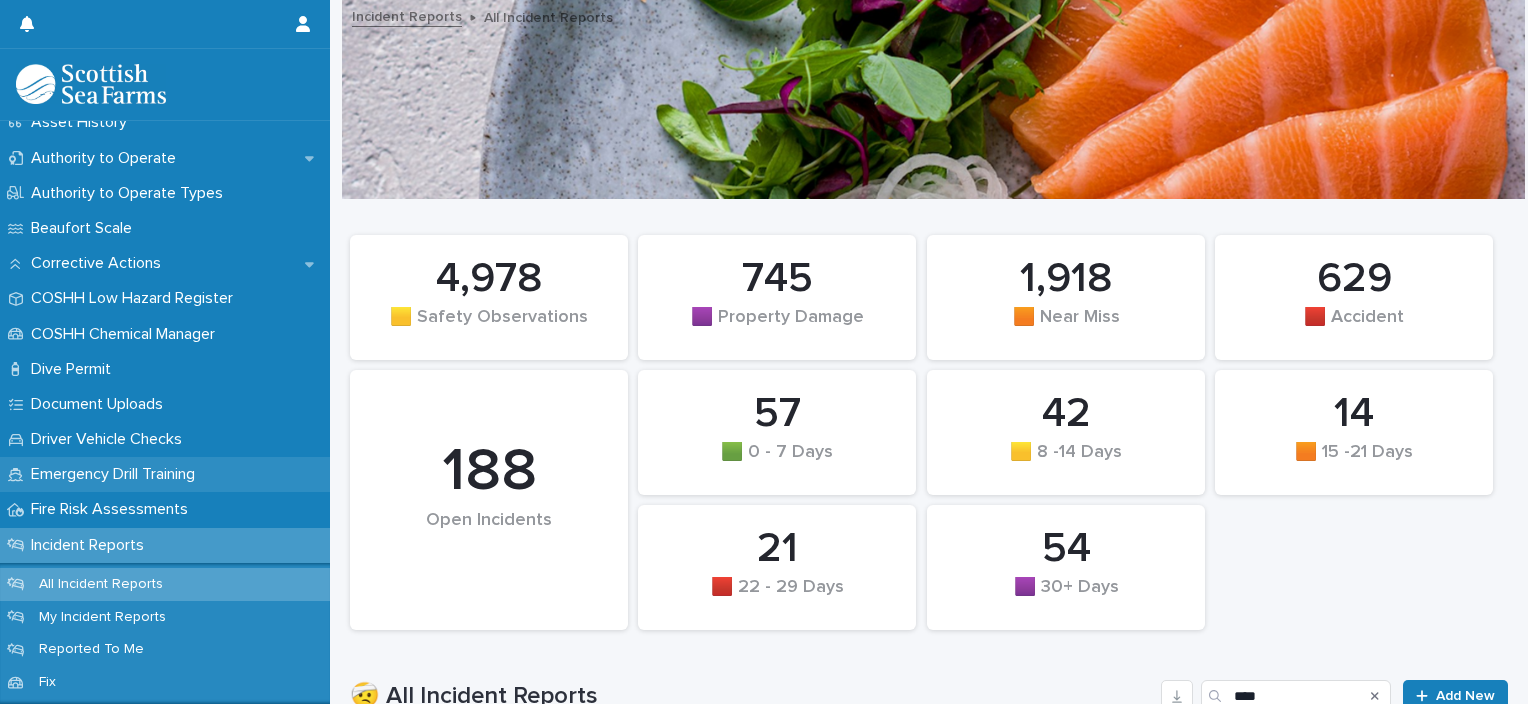 click on "Emergency Drill Training" at bounding box center (117, 474) 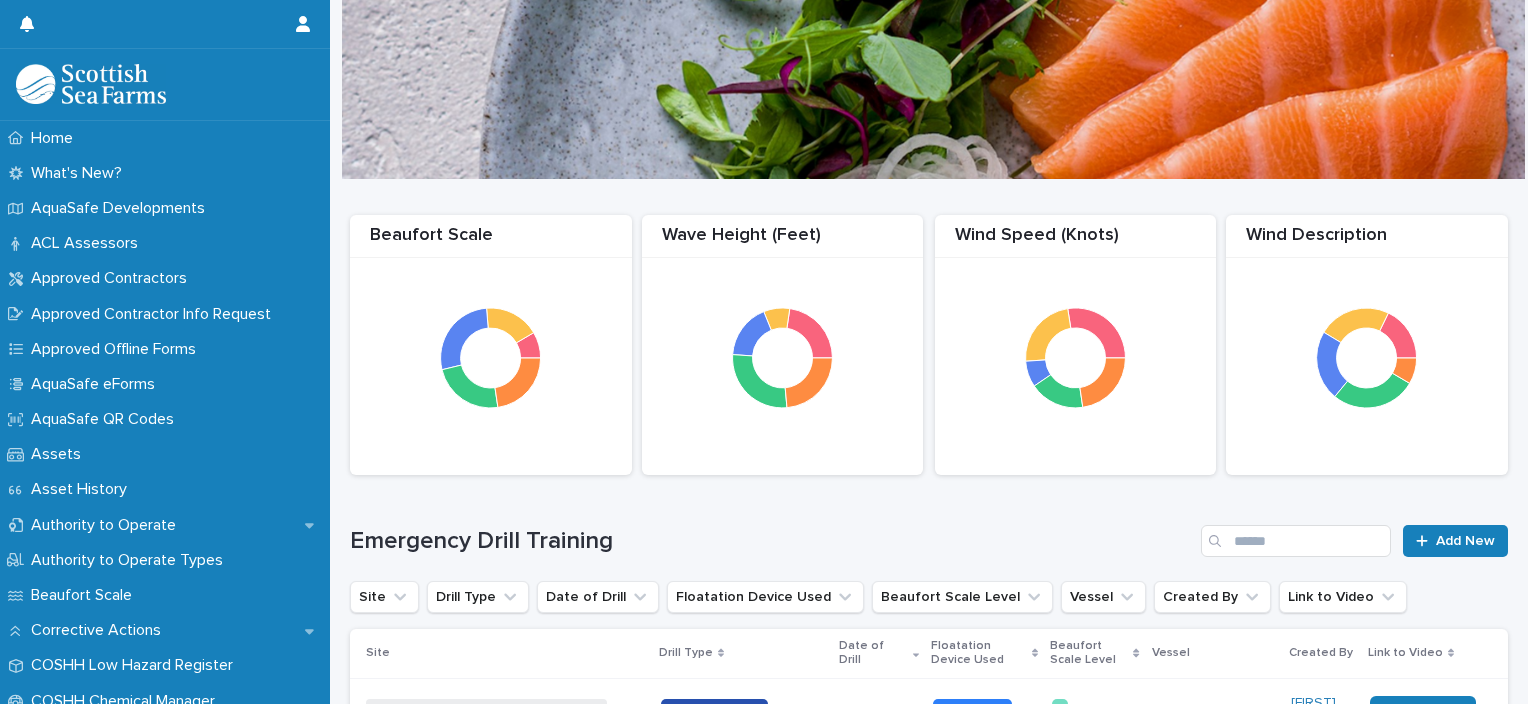scroll, scrollTop: 20, scrollLeft: 0, axis: vertical 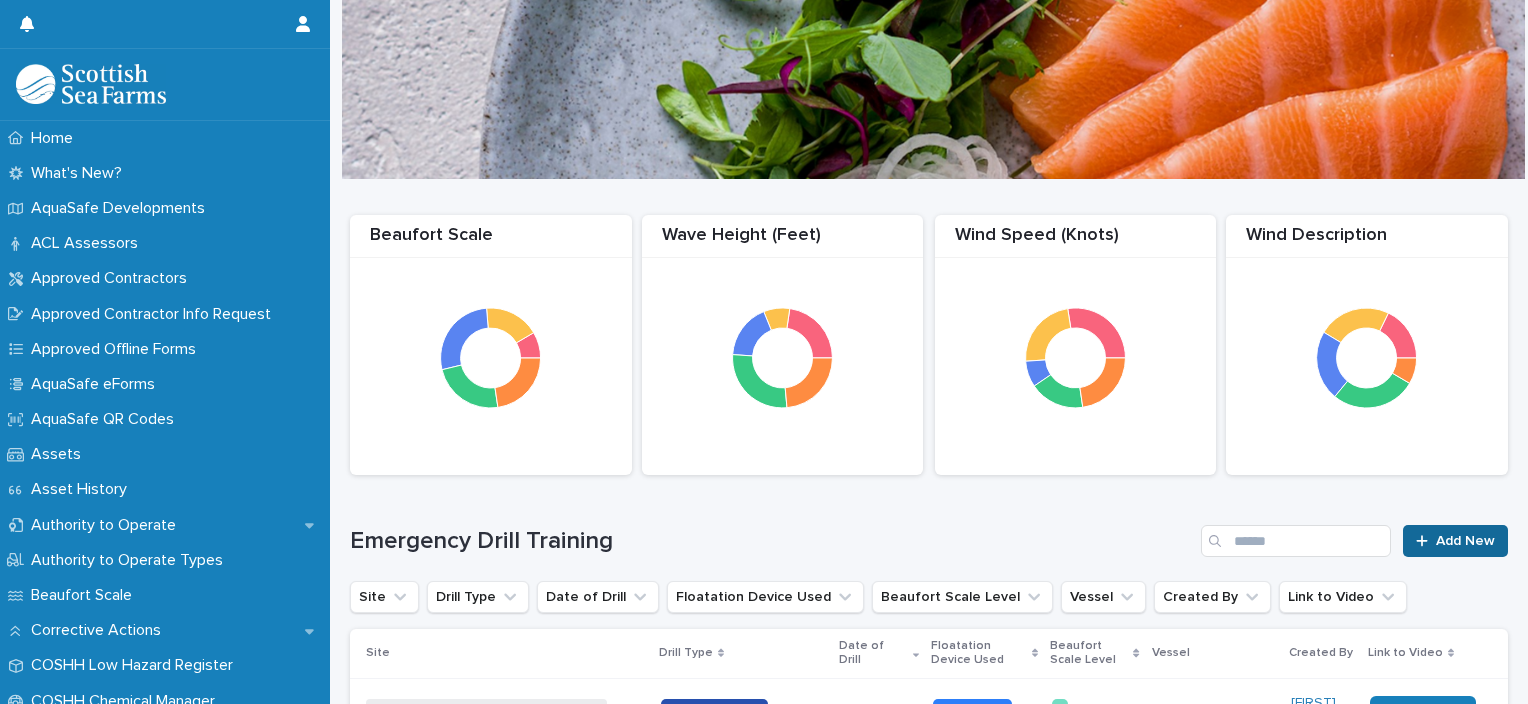 click on "Add New" at bounding box center (1455, 541) 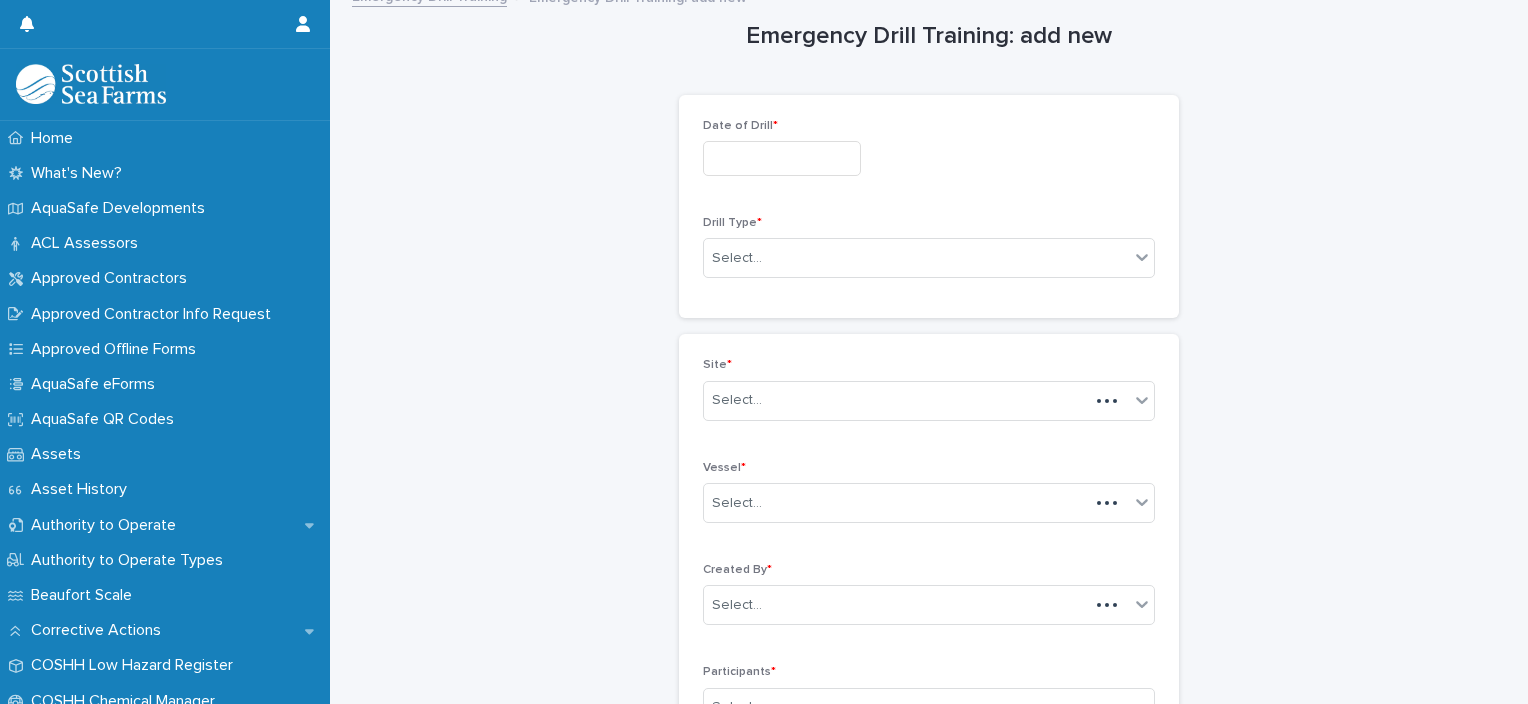 scroll, scrollTop: 22, scrollLeft: 0, axis: vertical 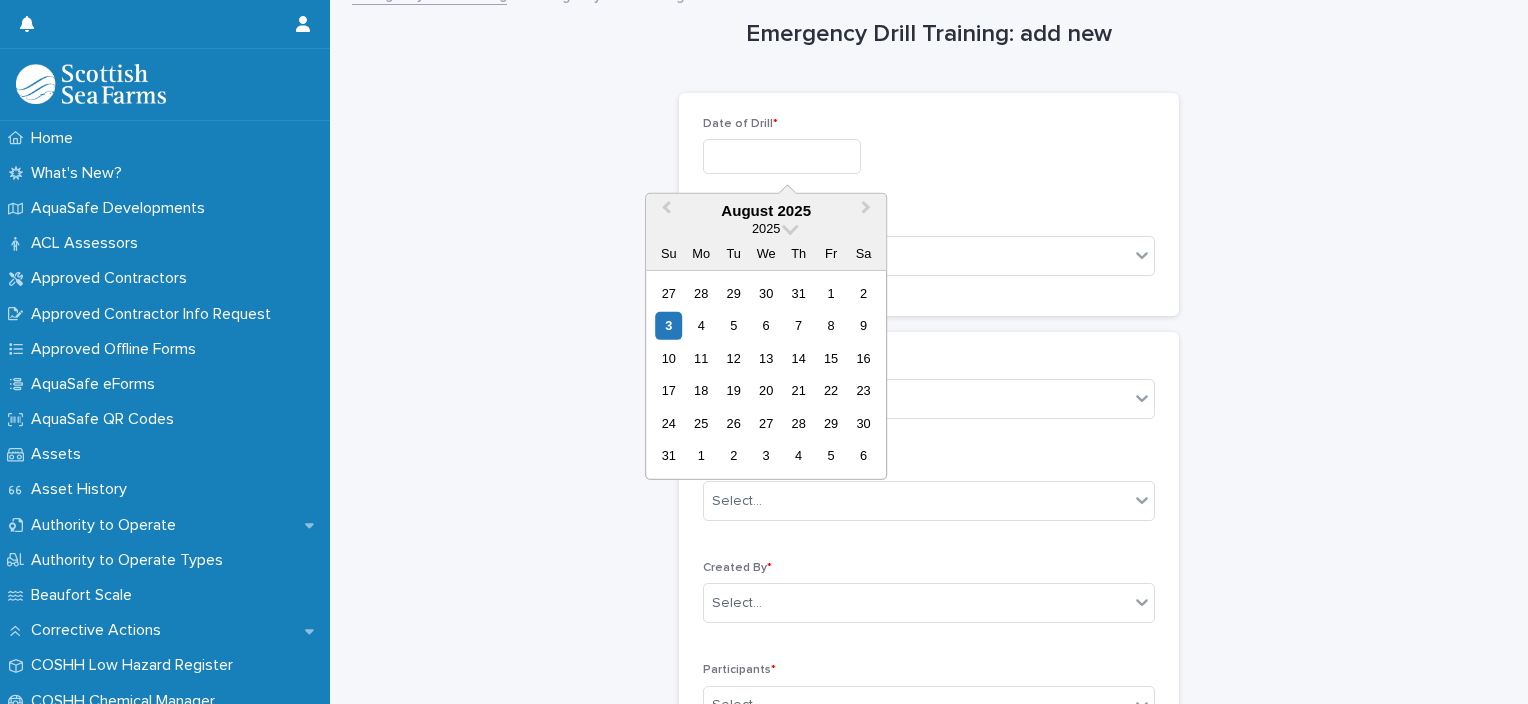 click at bounding box center [782, 156] 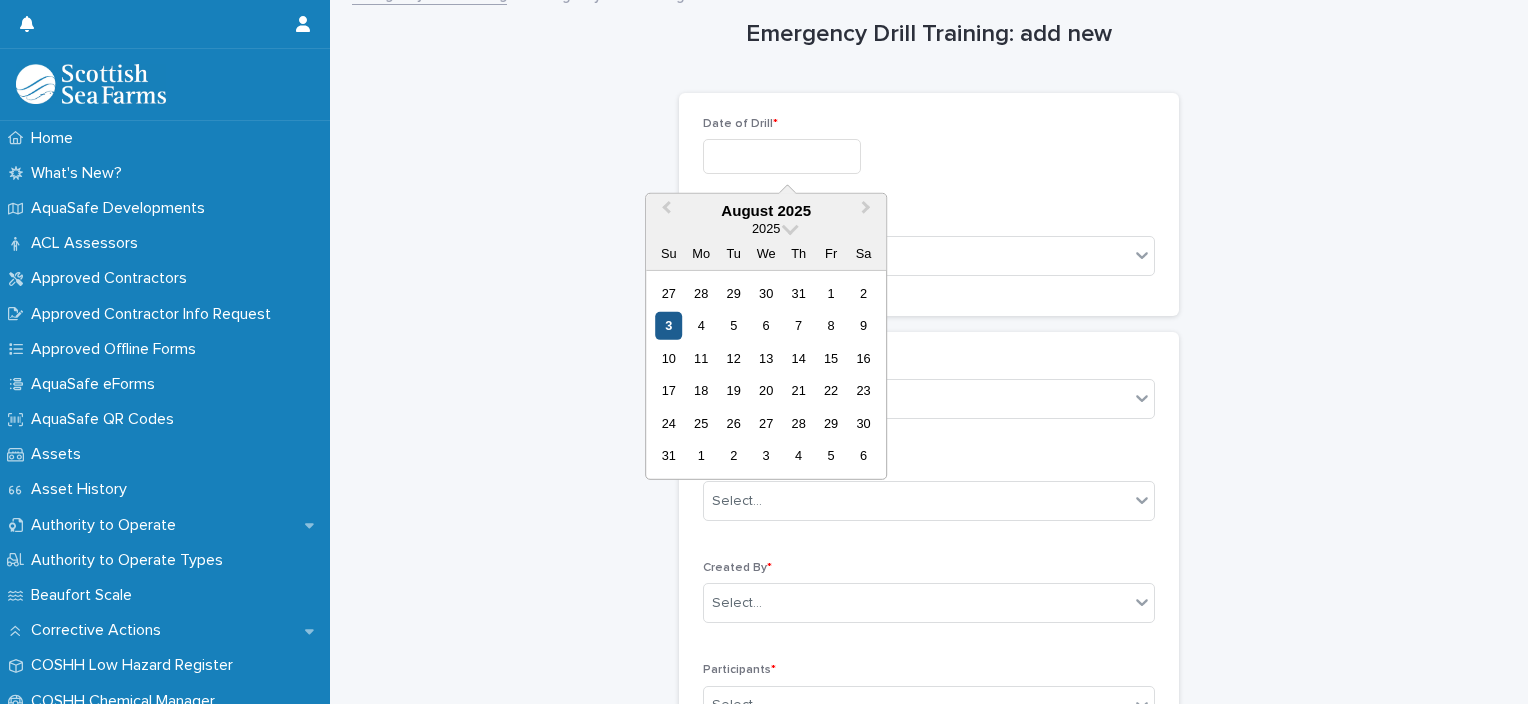 click on "3" at bounding box center (668, 325) 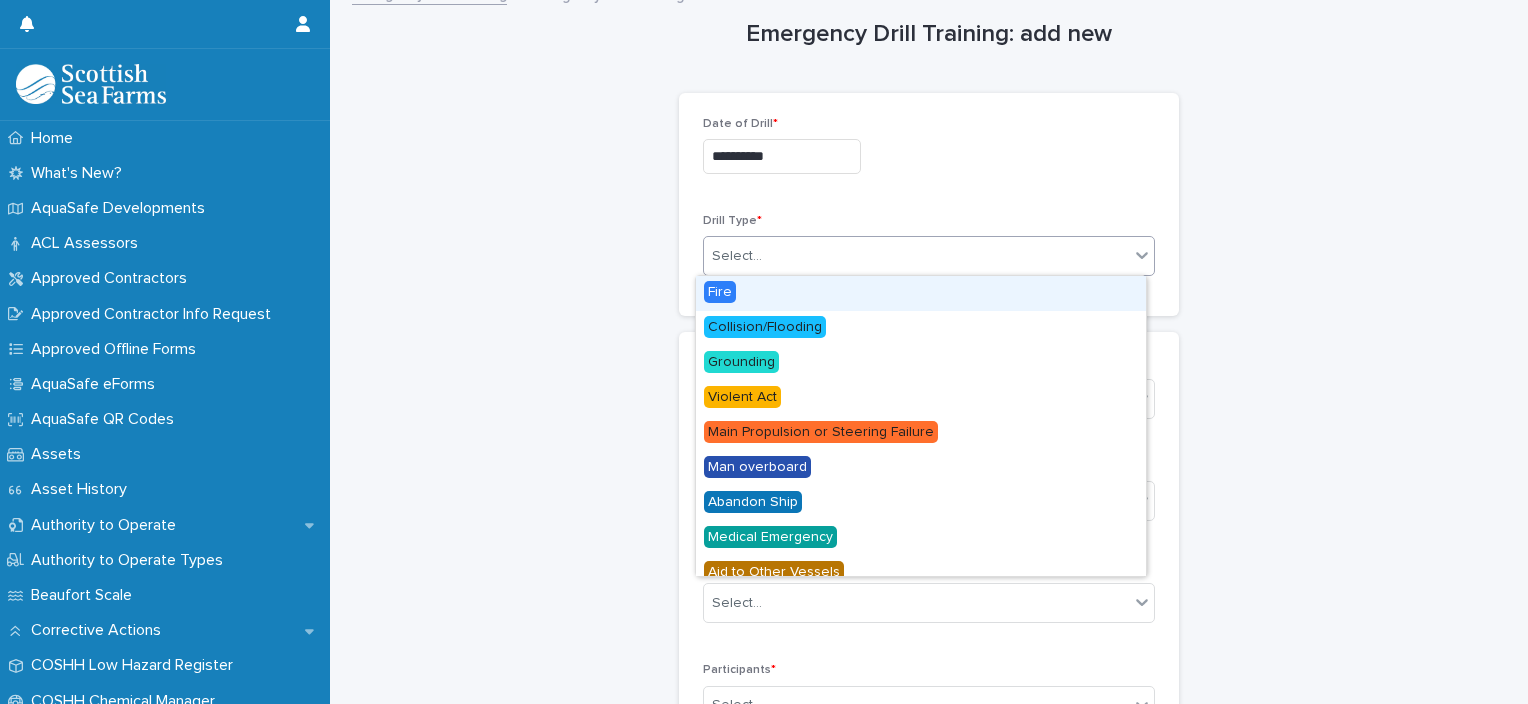 click on "Select..." at bounding box center [916, 256] 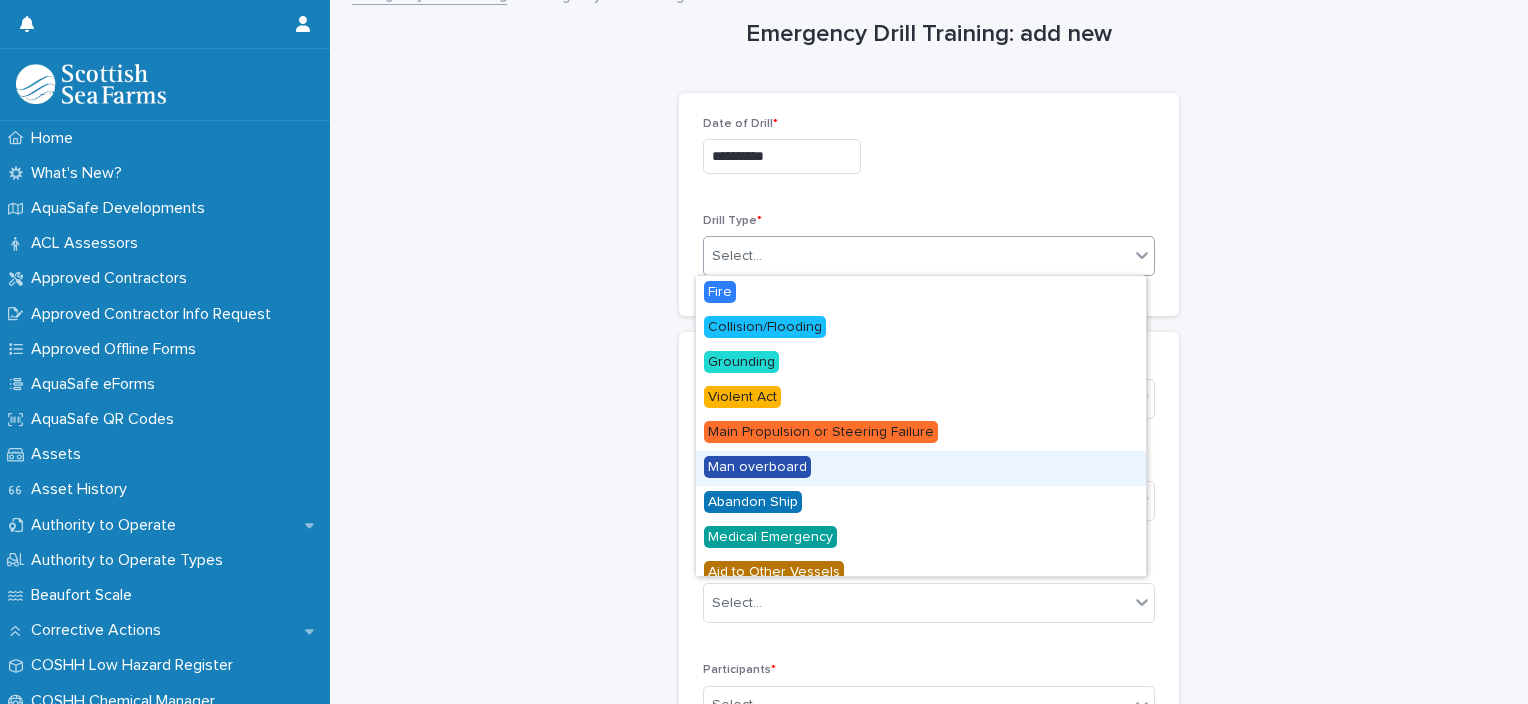 click on "Man overboard" at bounding box center (757, 467) 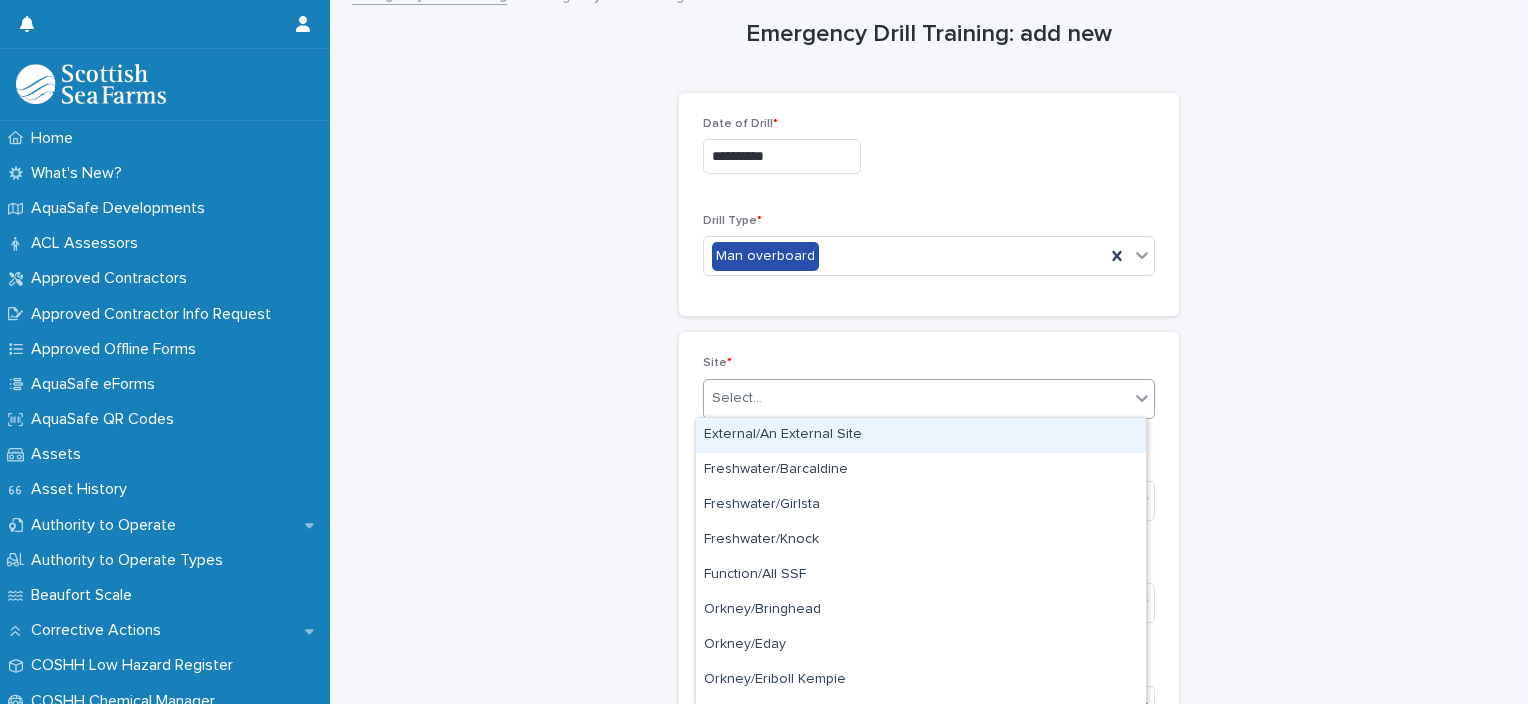 click on "Select..." at bounding box center (916, 398) 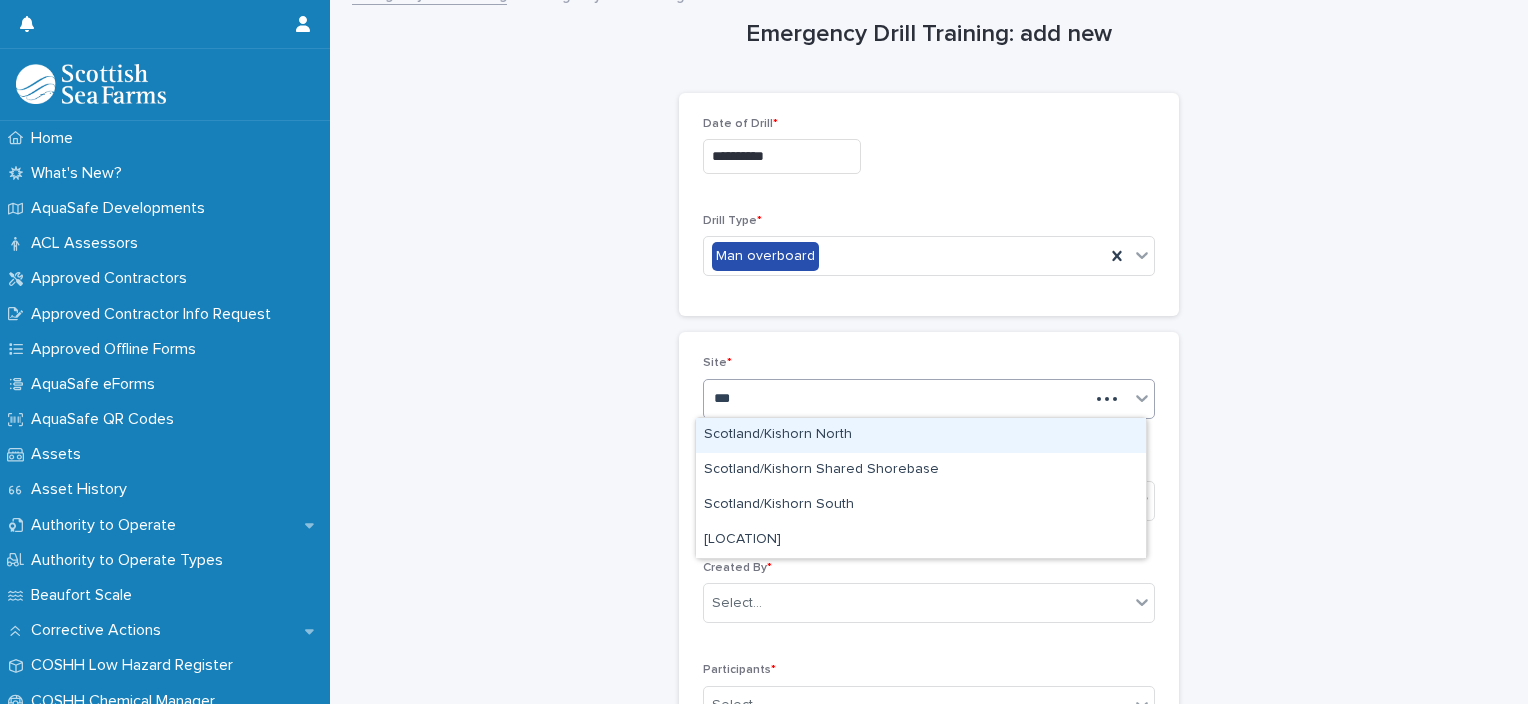 type on "****" 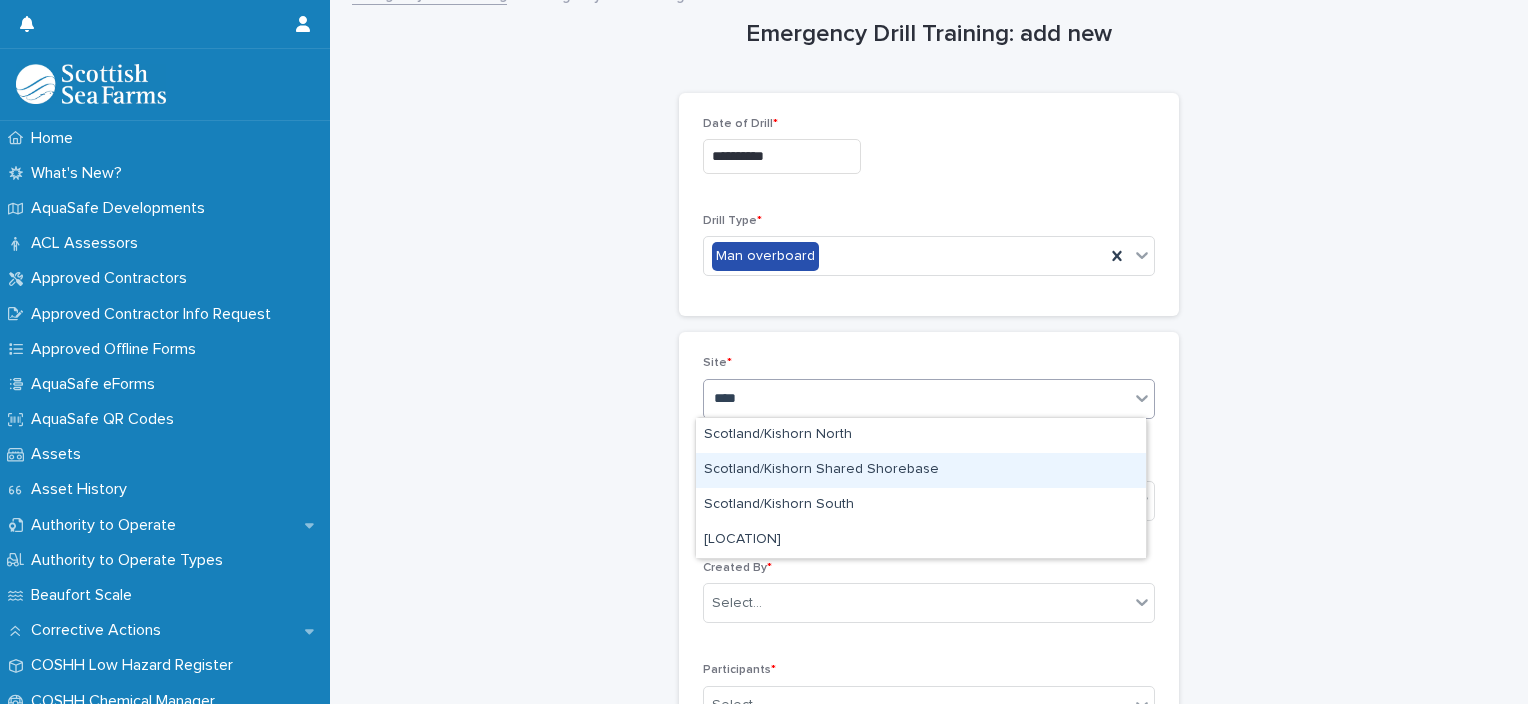 click on "Scotland/Kishorn Shared Shorebase" at bounding box center (921, 470) 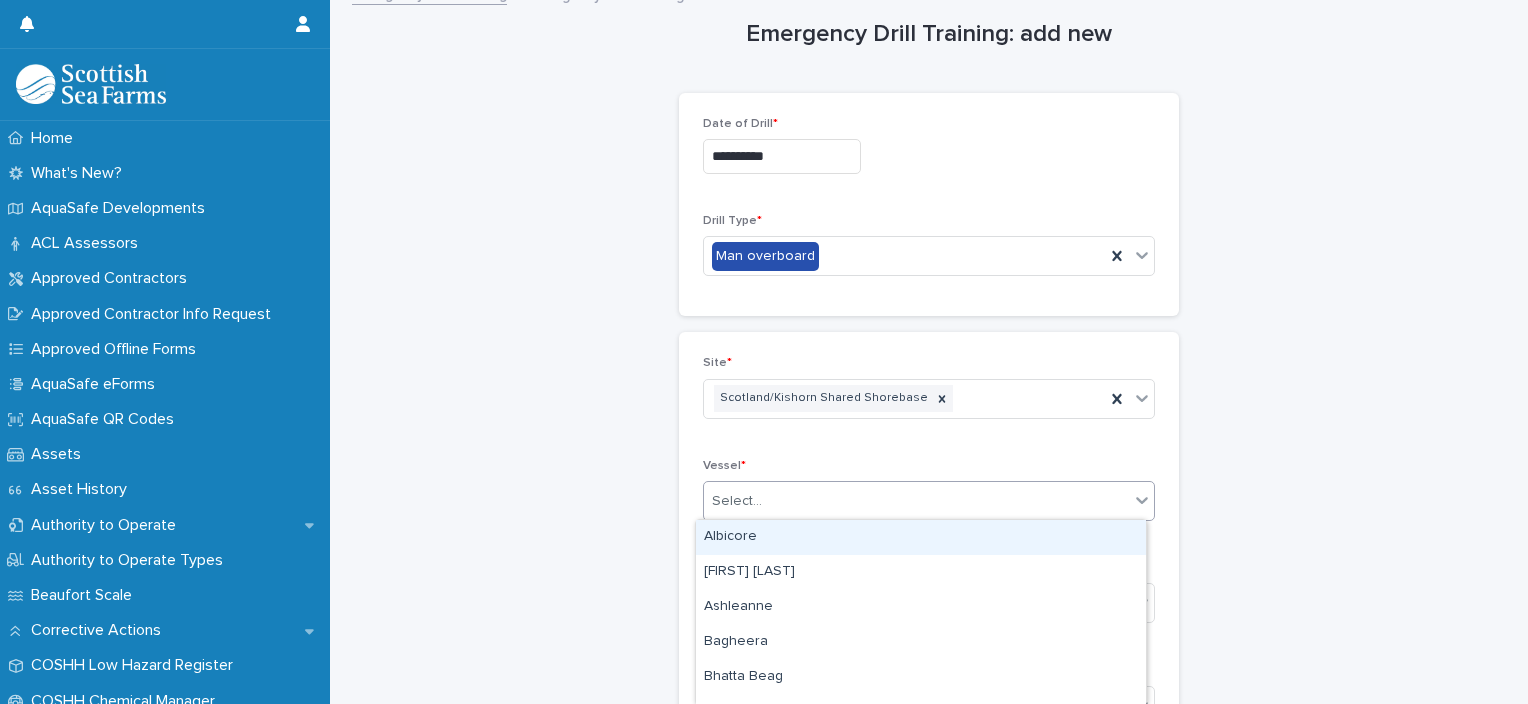 click on "Select..." at bounding box center (916, 501) 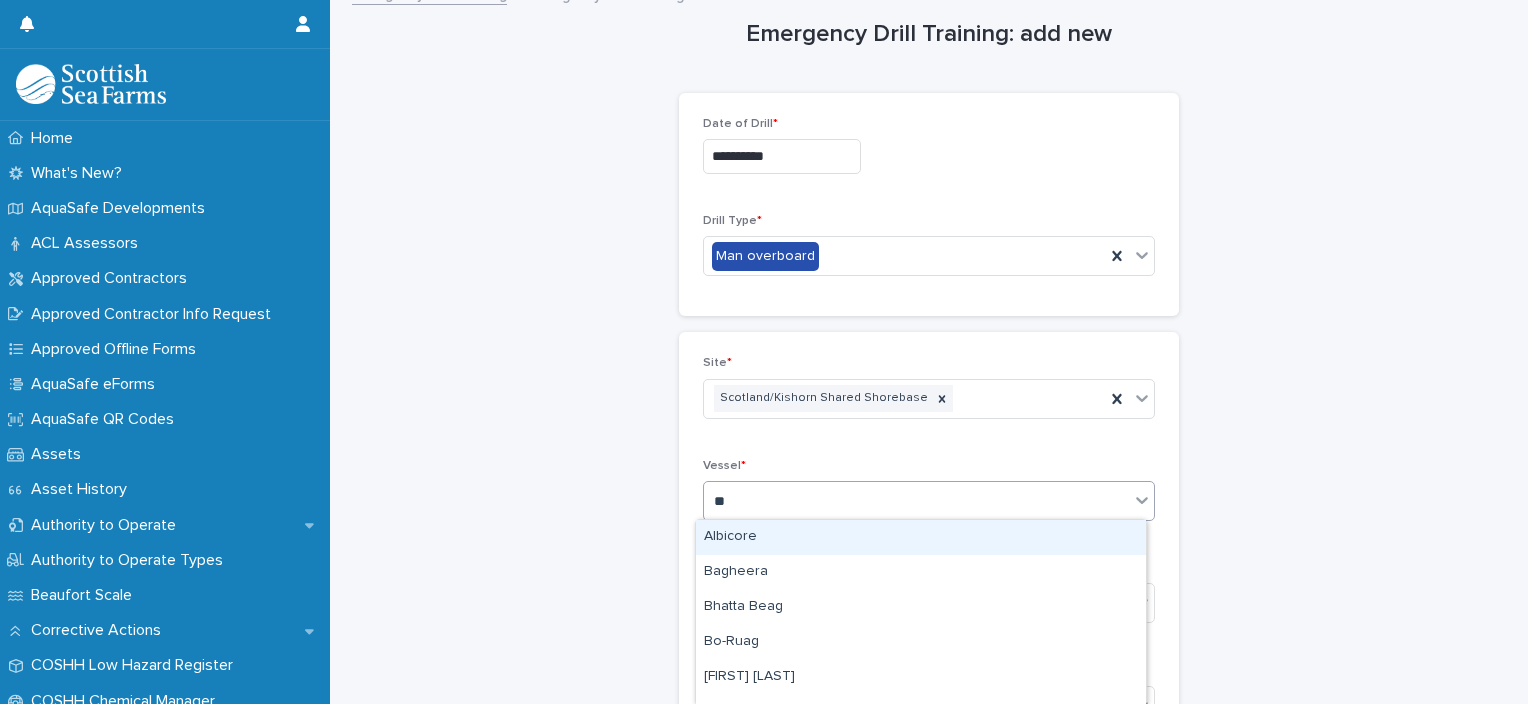 type on "***" 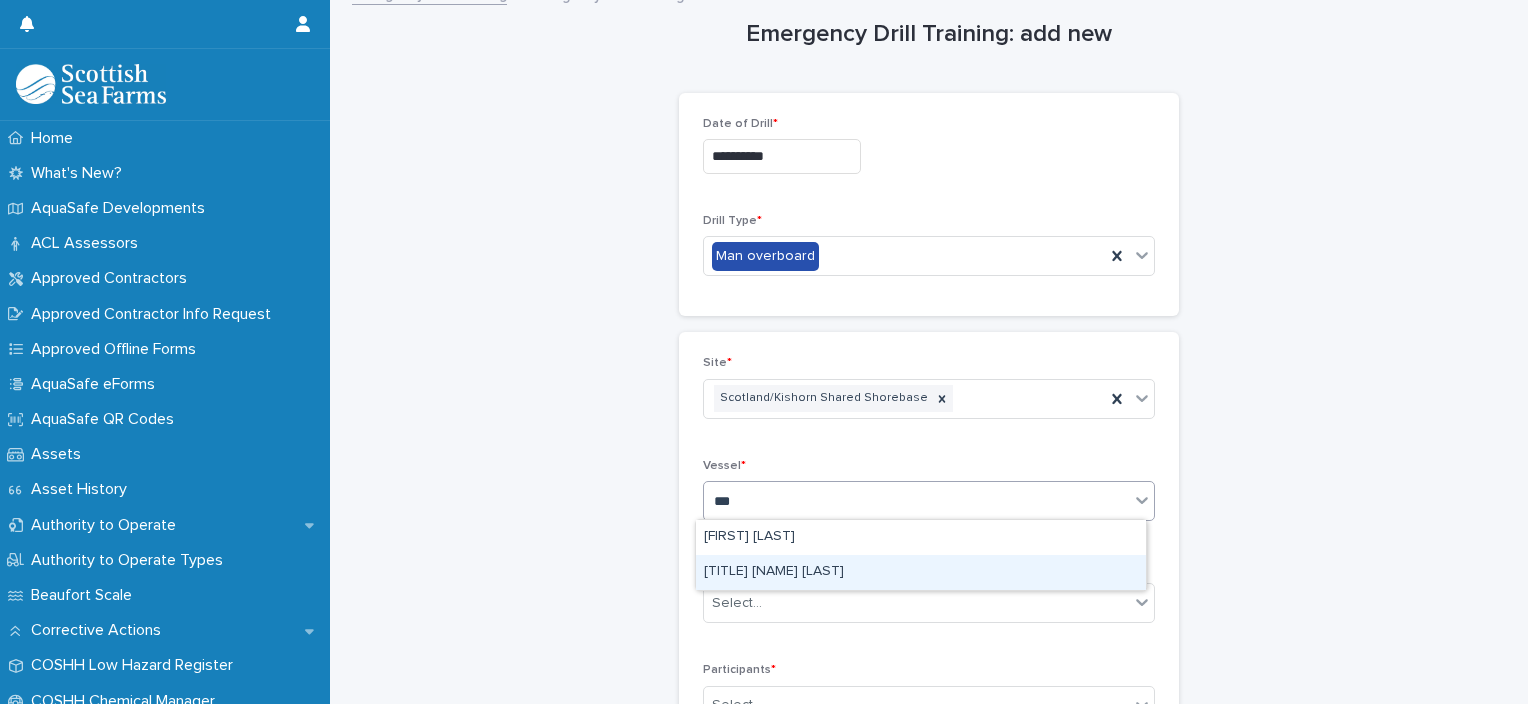click on "[VESSEL_NAME]" at bounding box center (921, 572) 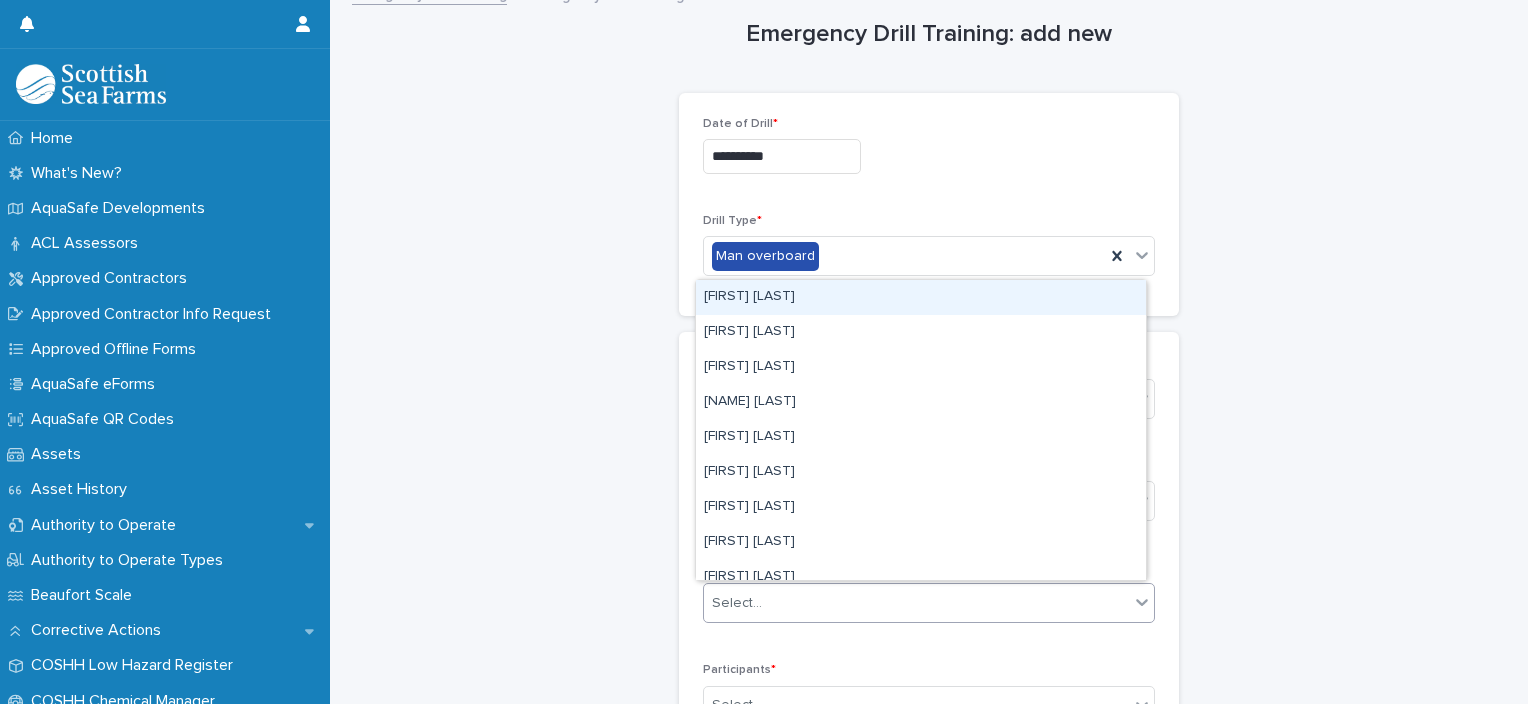 click on "Select..." at bounding box center (916, 603) 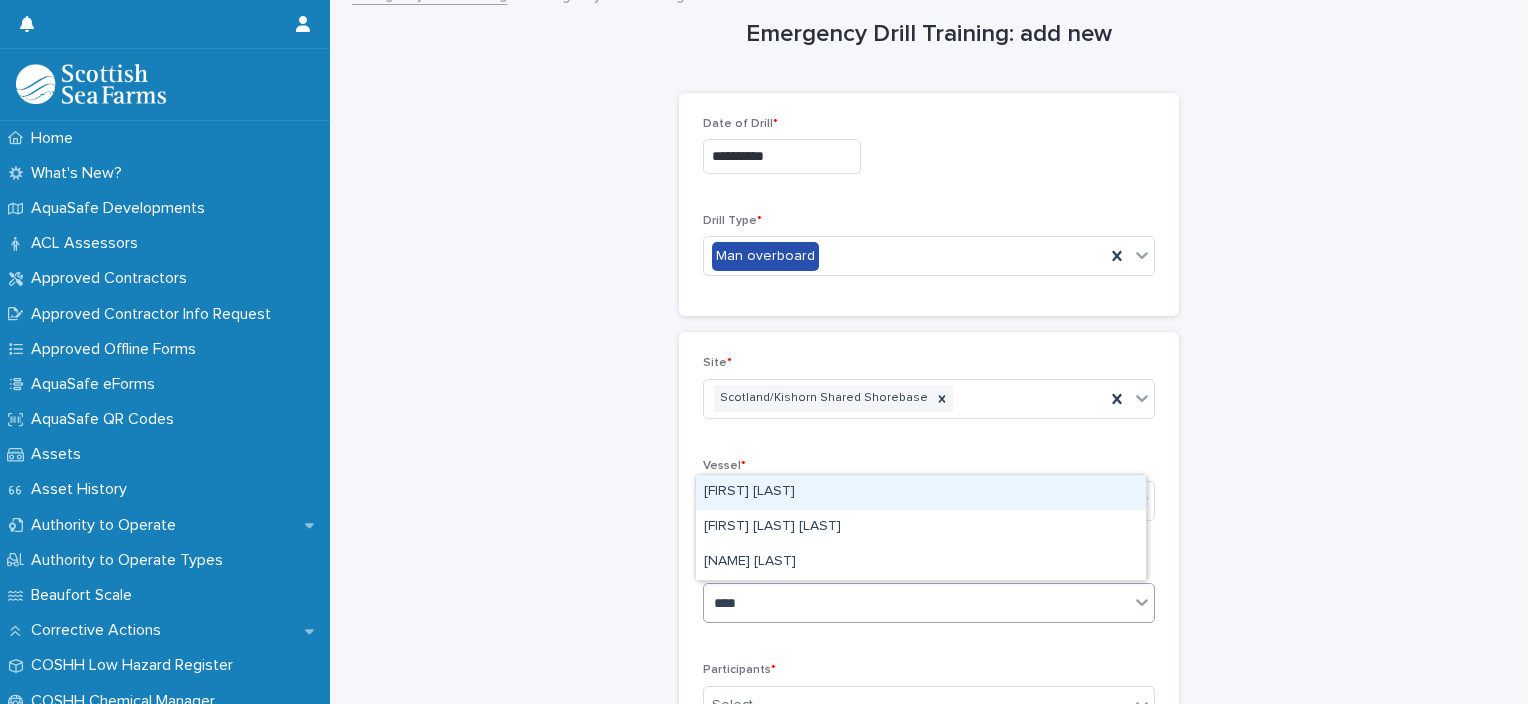type on "*****" 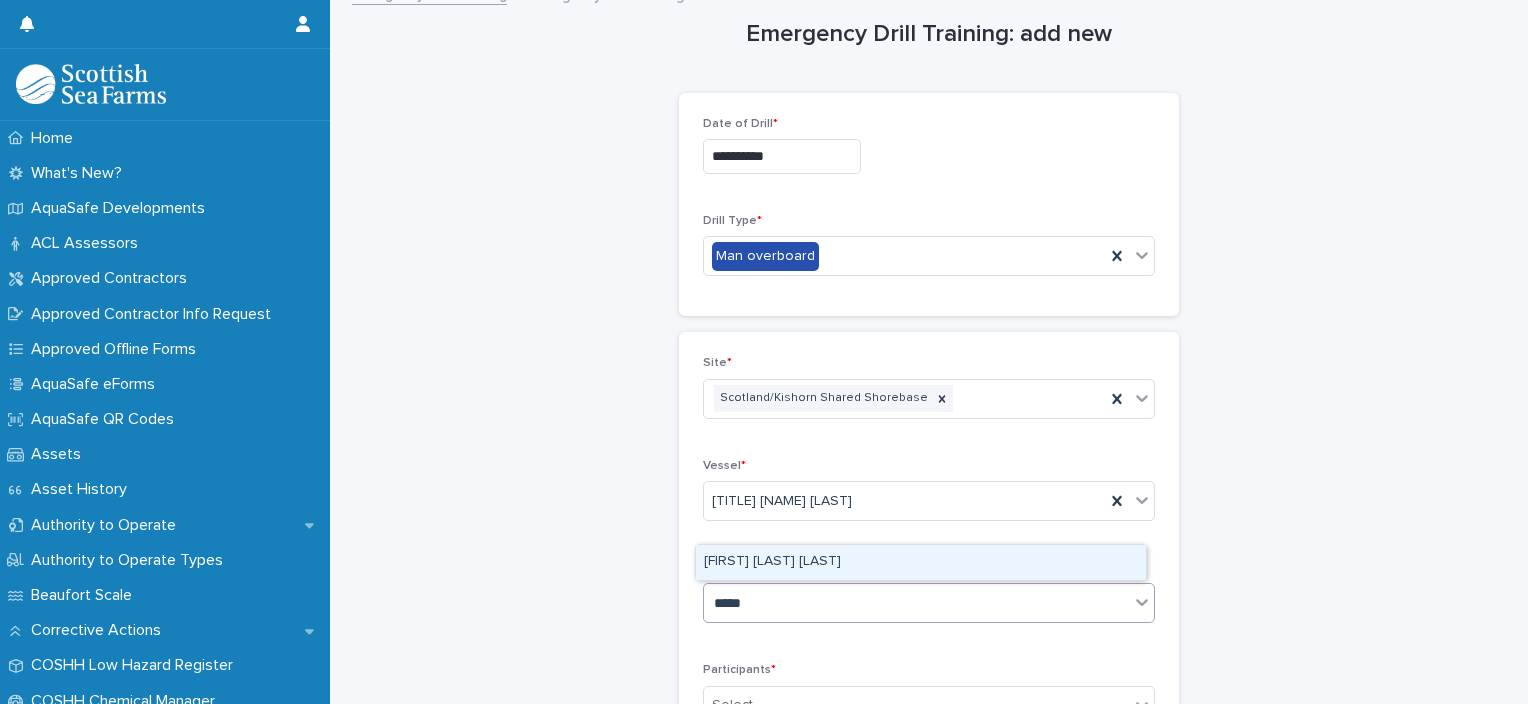 click on "[FIRST] [LAST]" at bounding box center (921, 562) 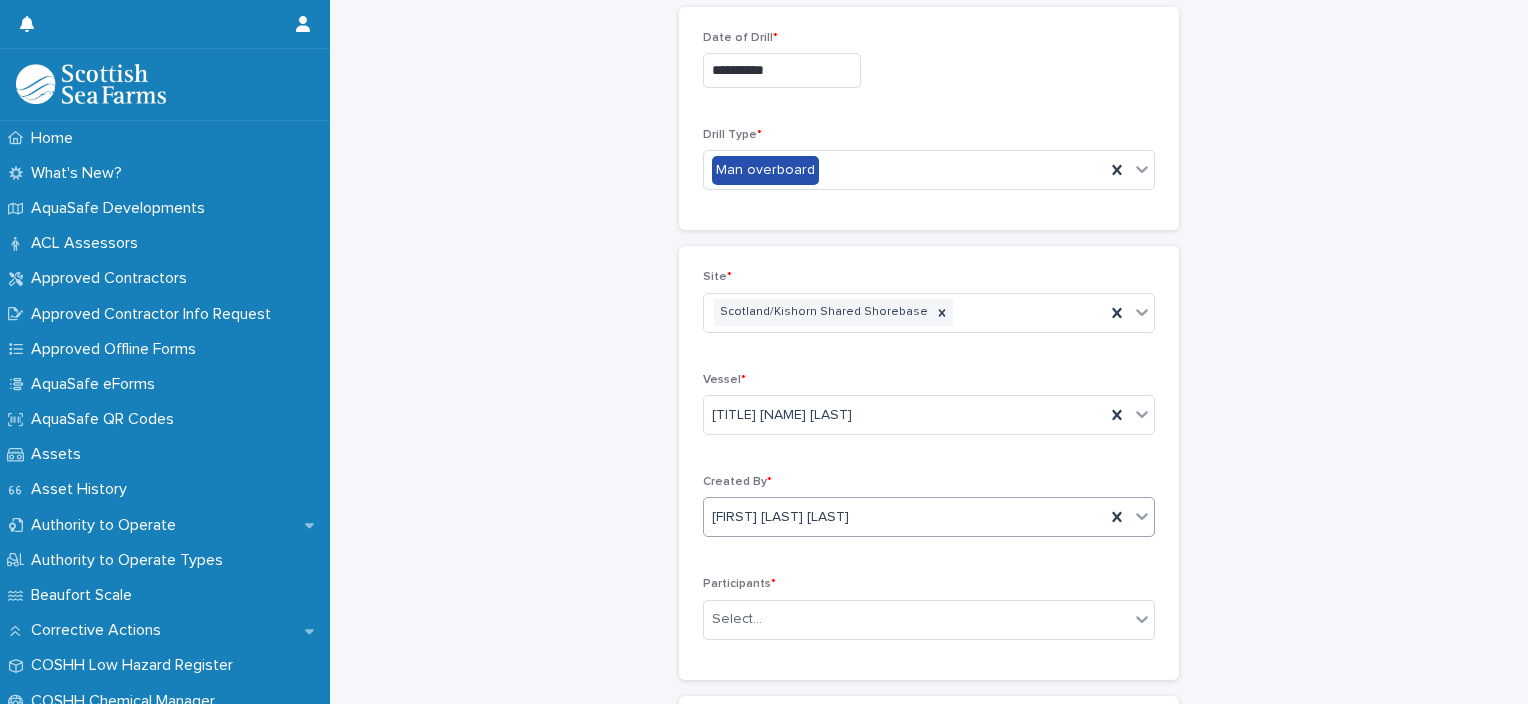 scroll, scrollTop: 108, scrollLeft: 0, axis: vertical 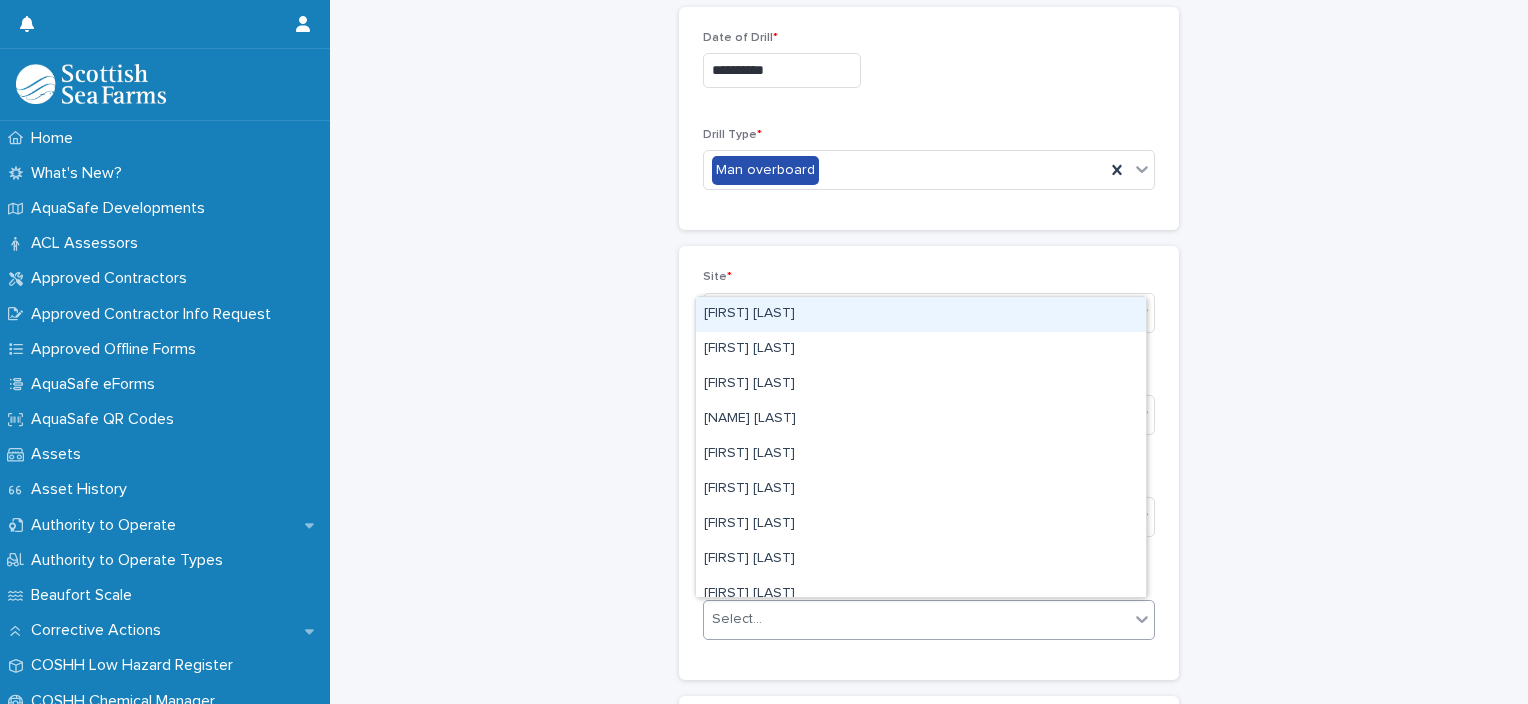 click on "Select..." at bounding box center (916, 619) 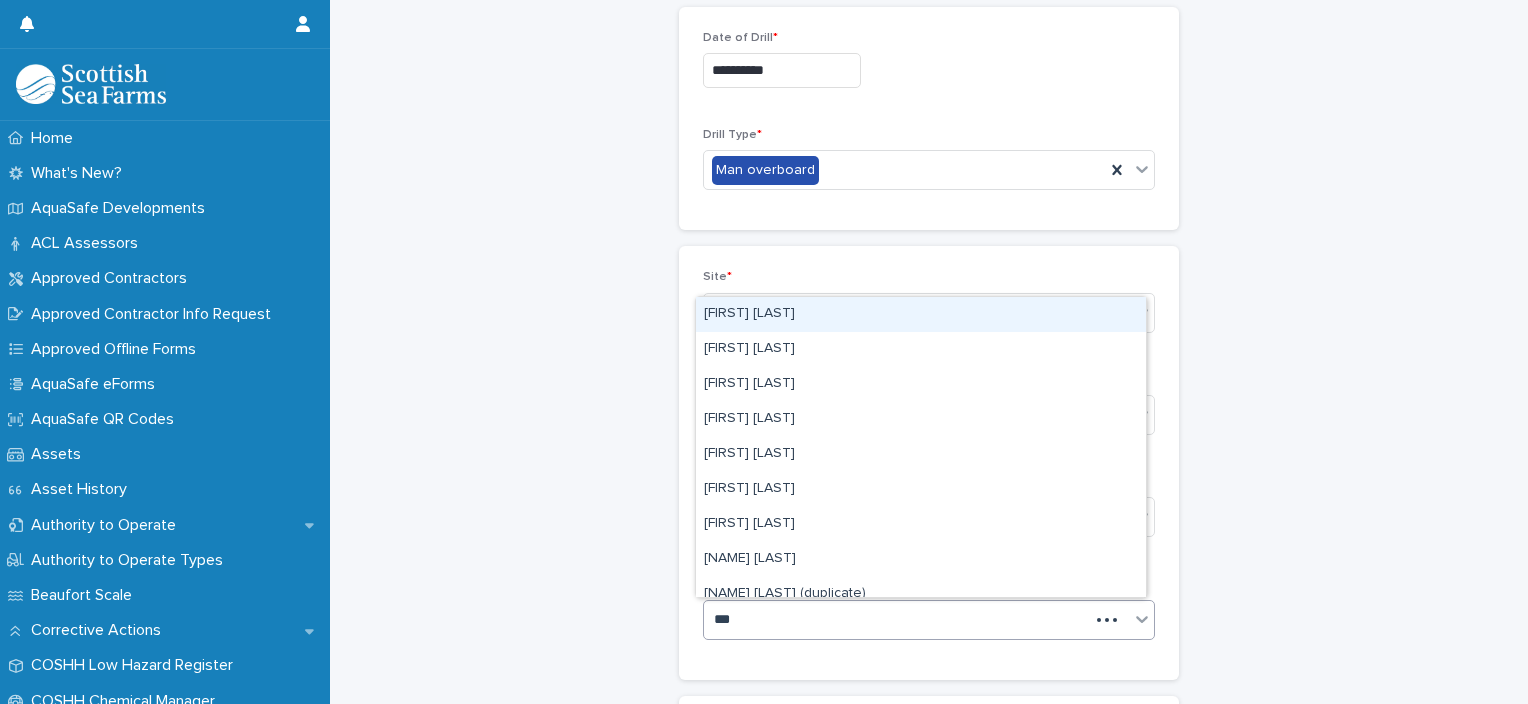 type on "****" 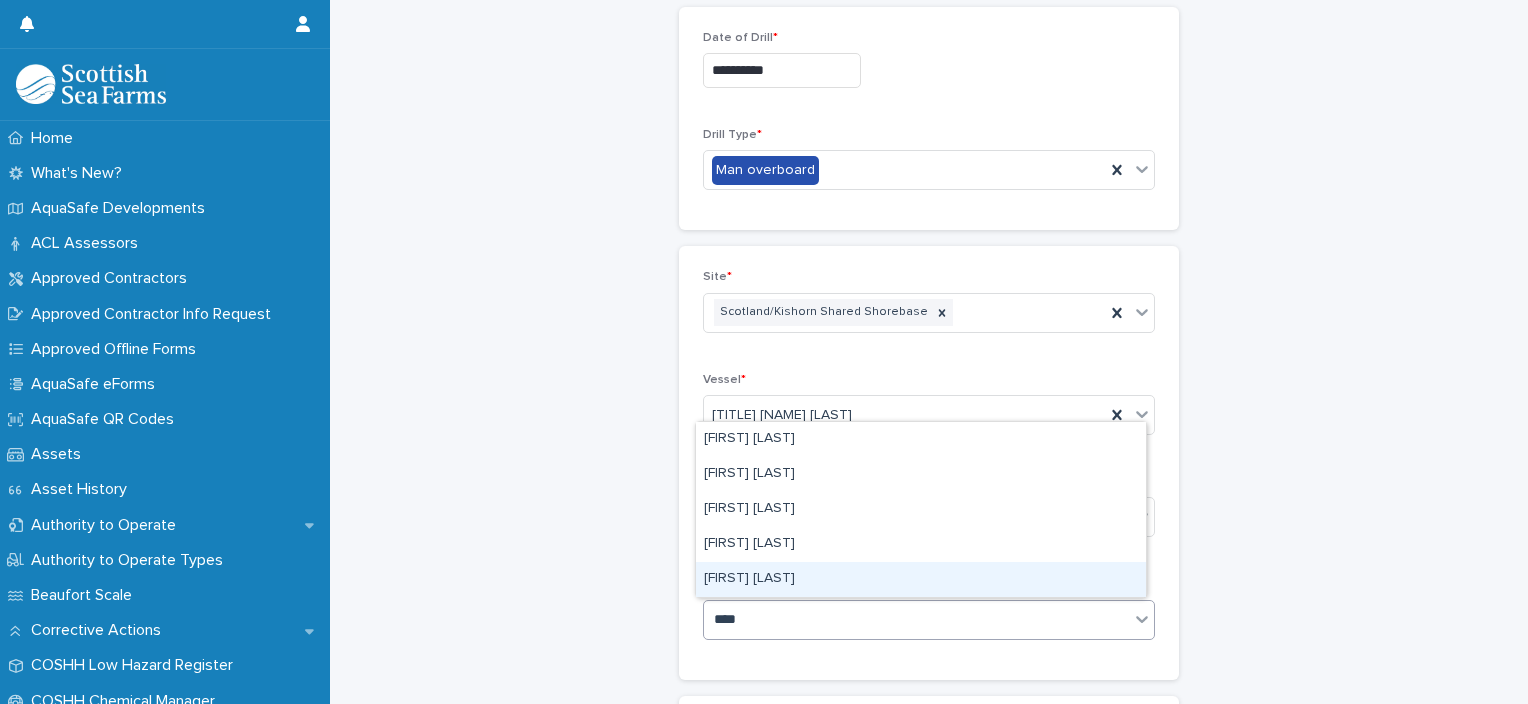 click on "[FIRST] [LAST]" at bounding box center (921, 579) 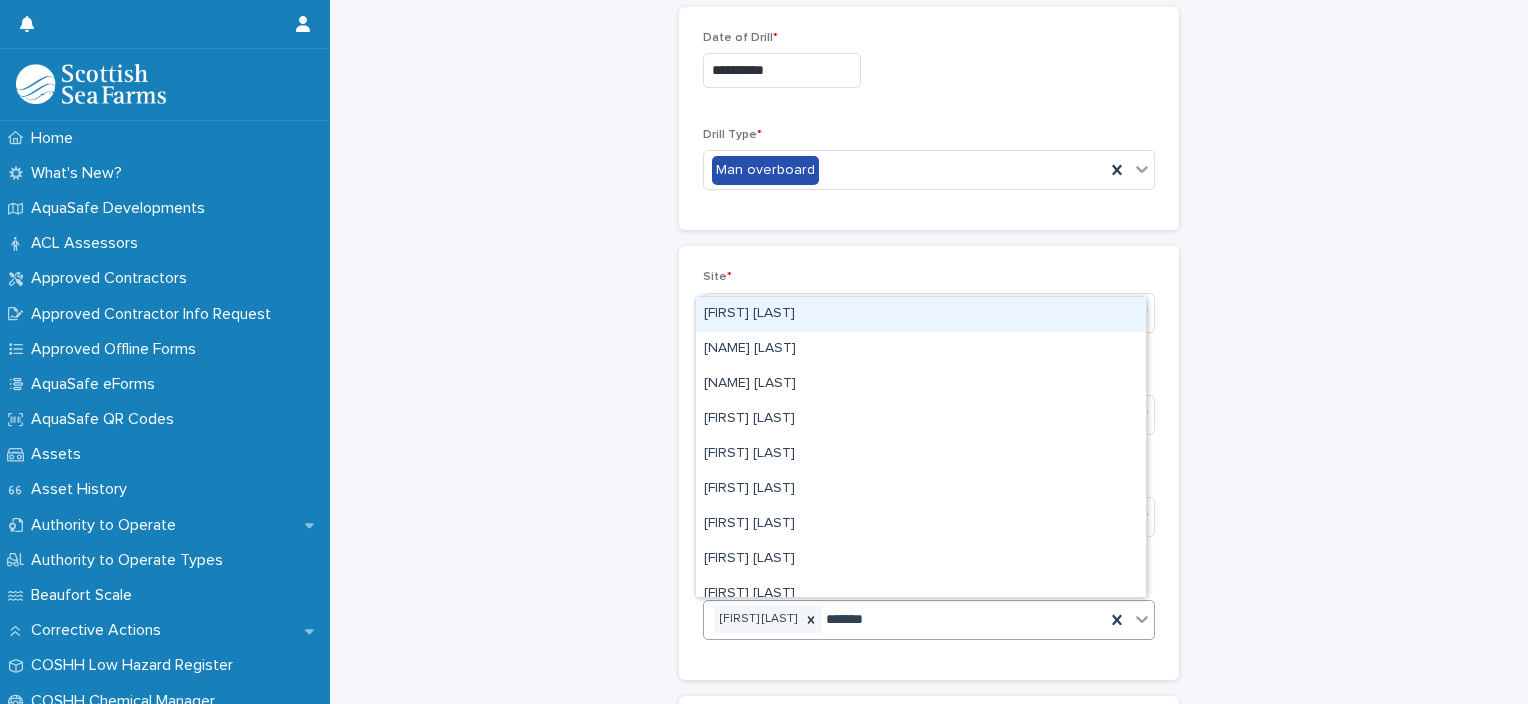 type on "********" 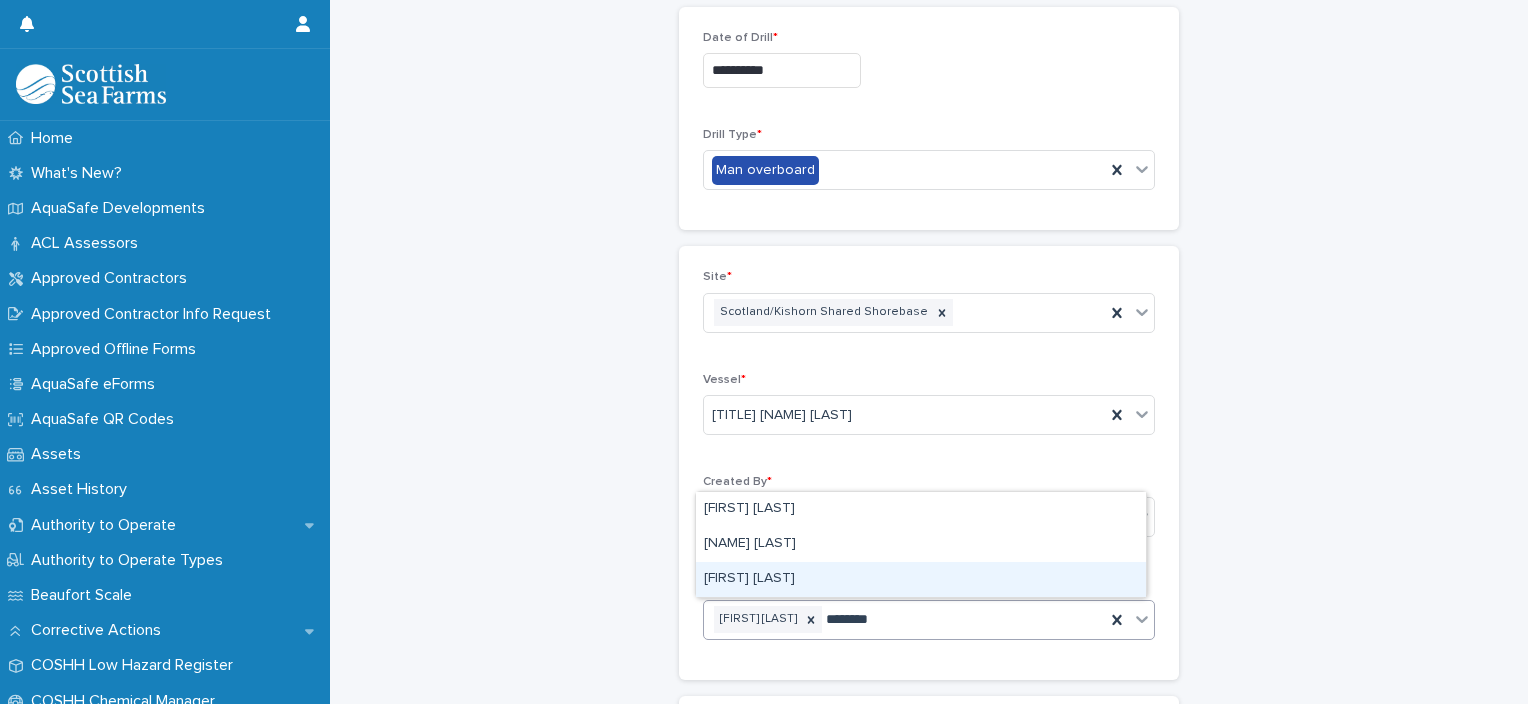 click on "[FIRST] [LAST]" at bounding box center (921, 579) 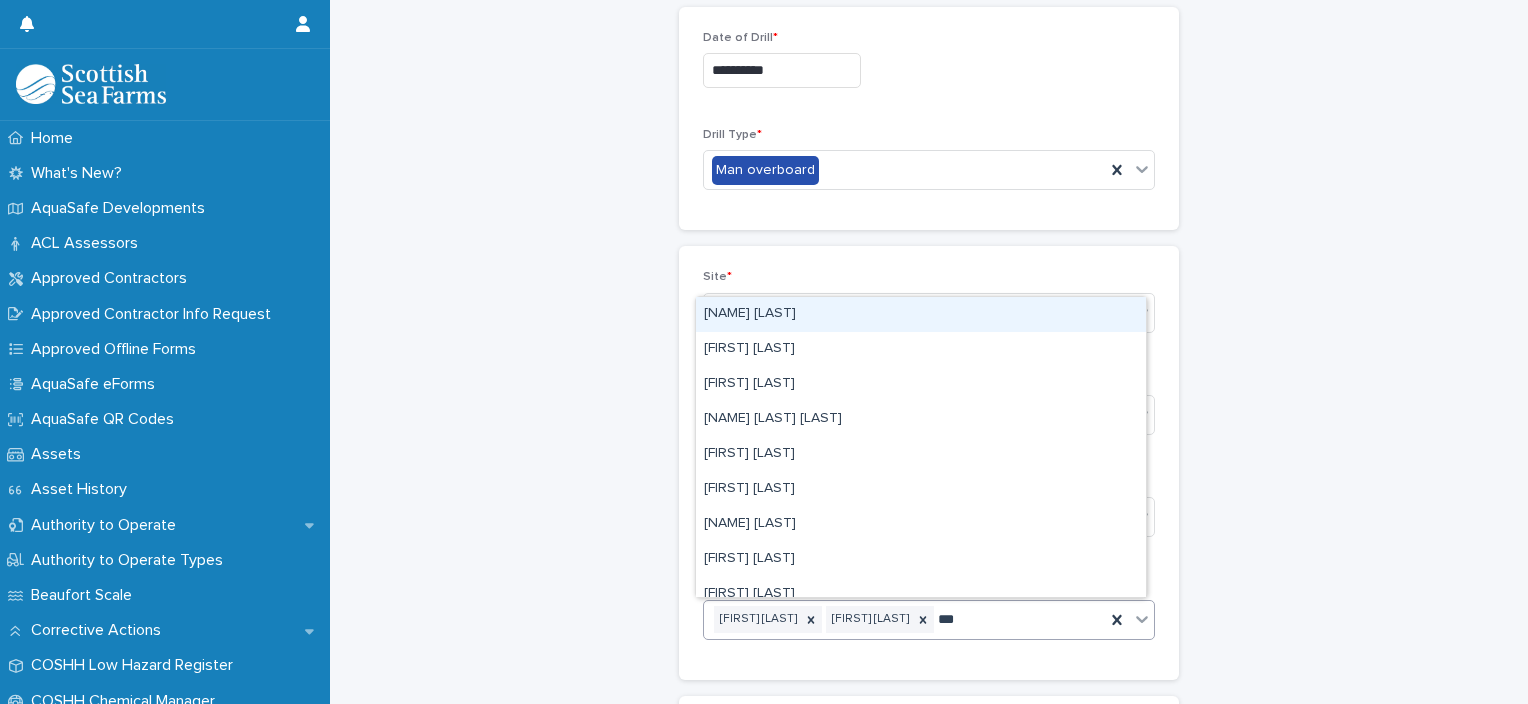 type on "****" 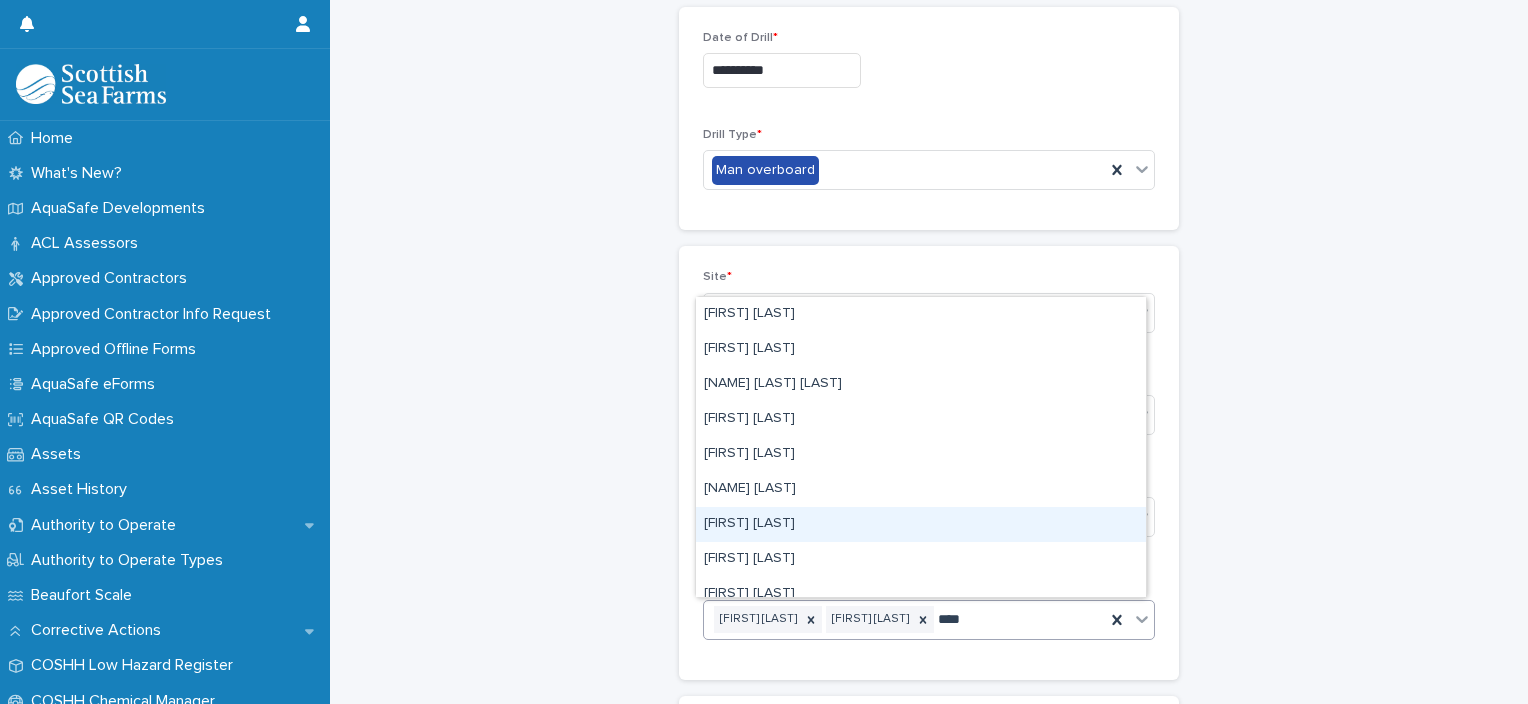 click on "[FIRST] [LAST]" at bounding box center [921, 524] 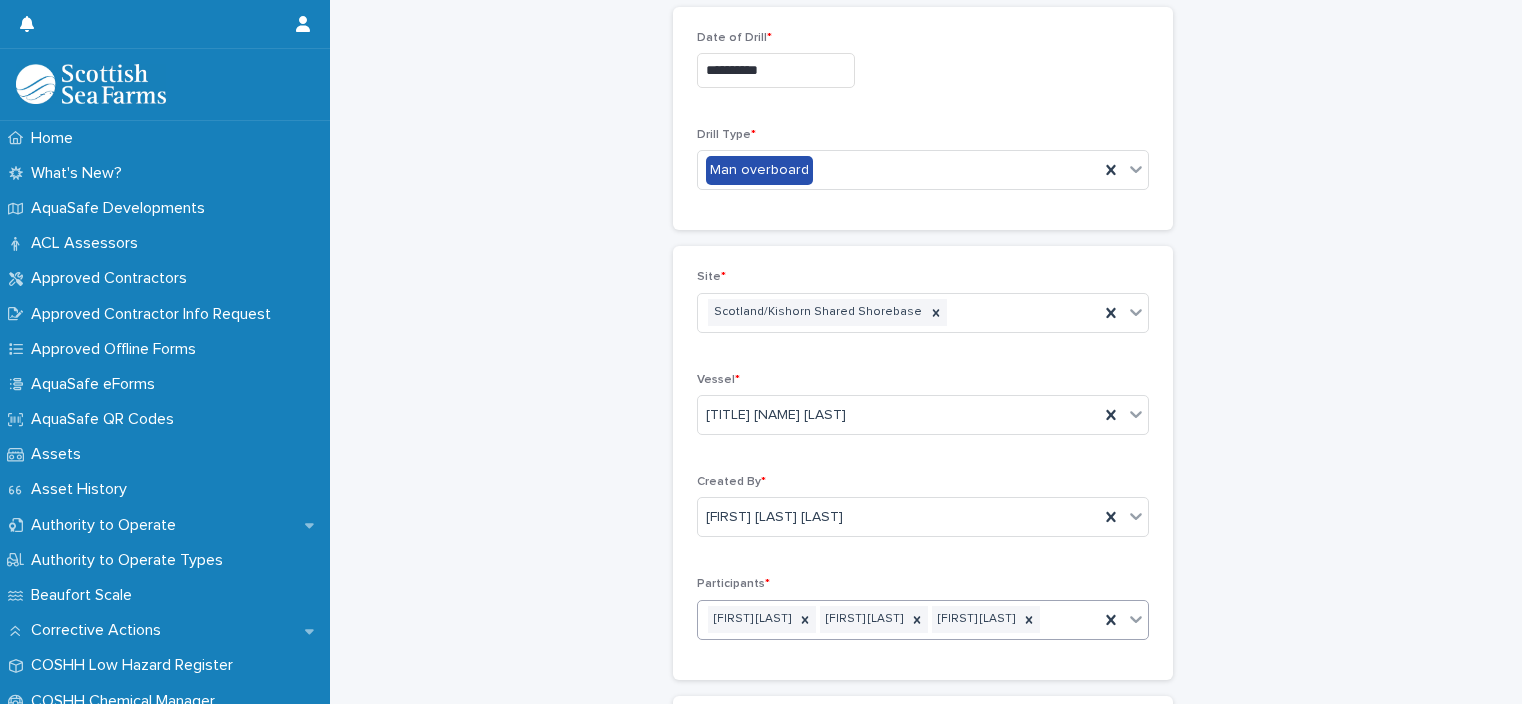 scroll, scrollTop: 0, scrollLeft: 6, axis: horizontal 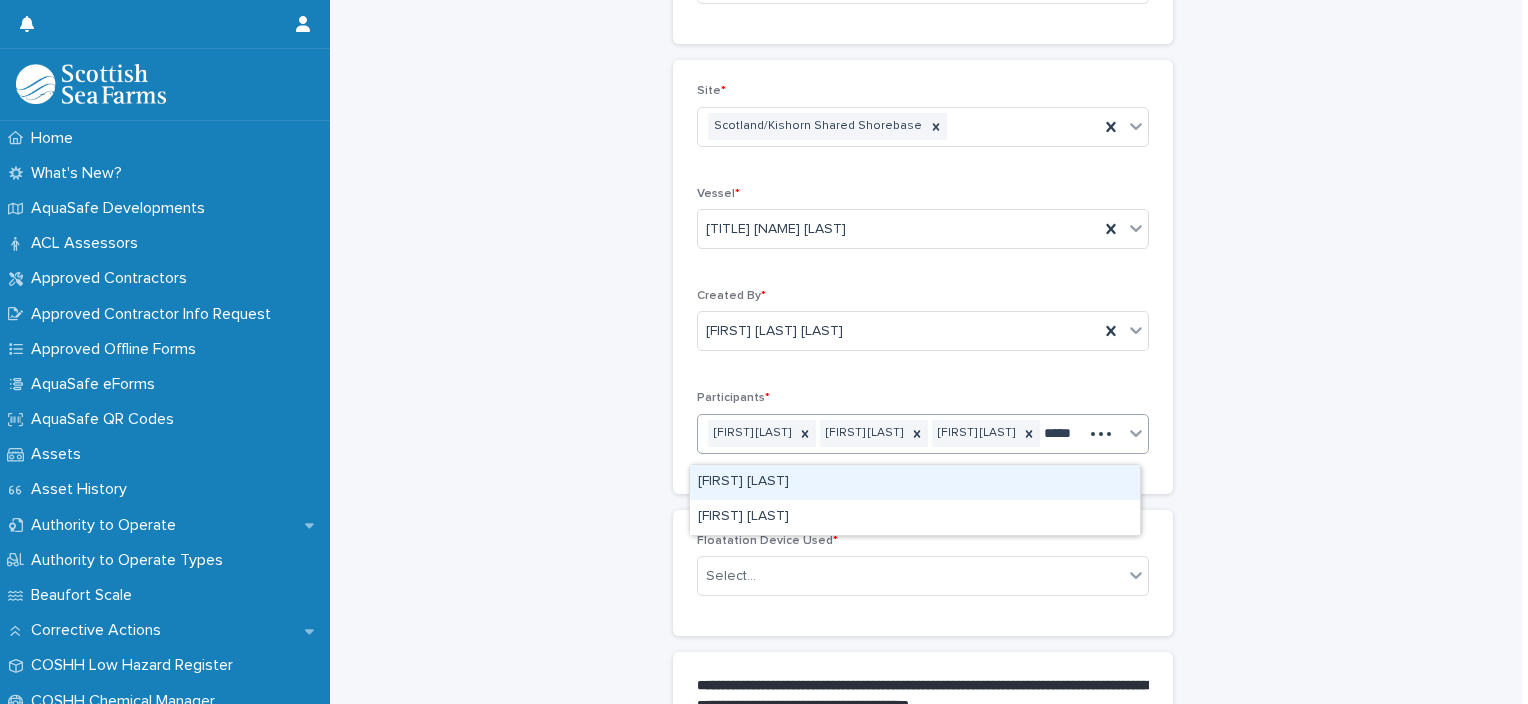 type on "******" 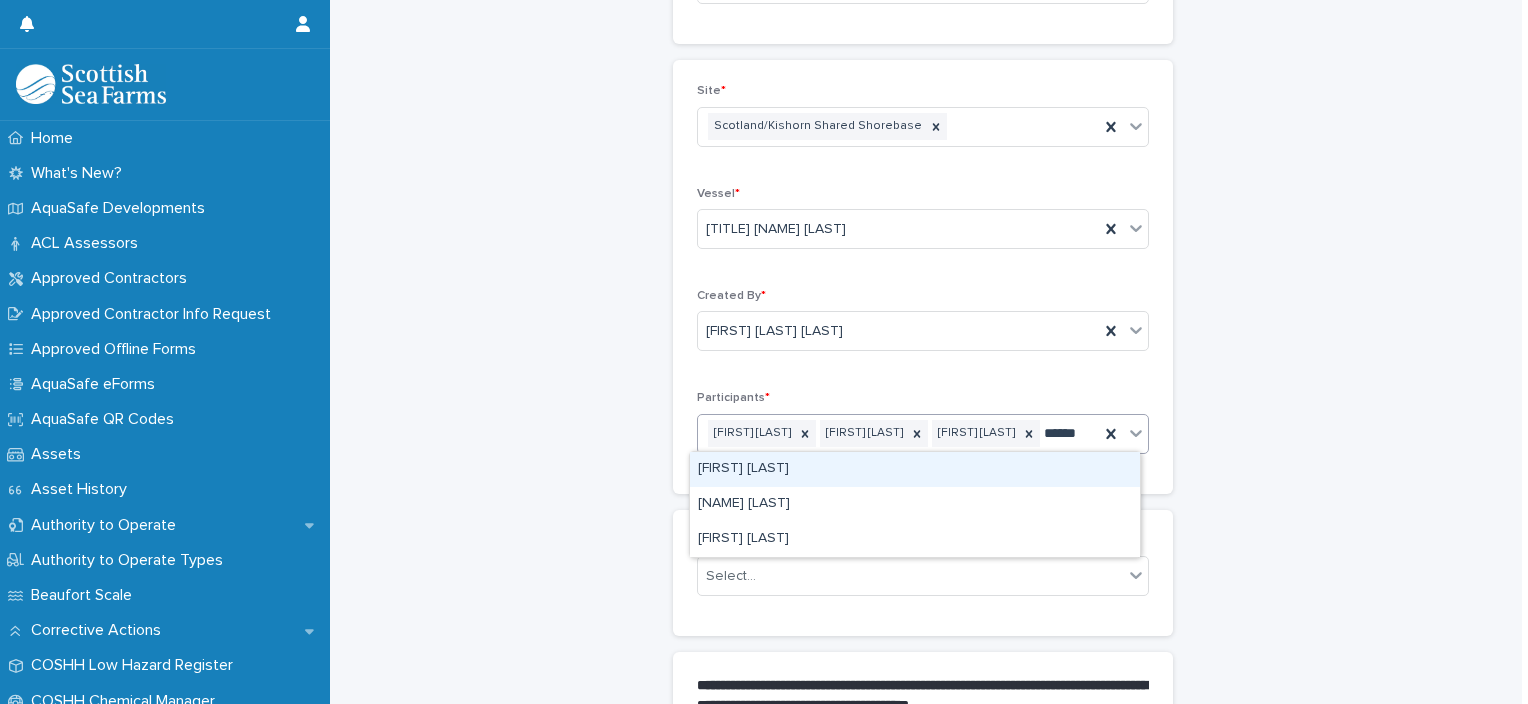 scroll, scrollTop: 307, scrollLeft: 0, axis: vertical 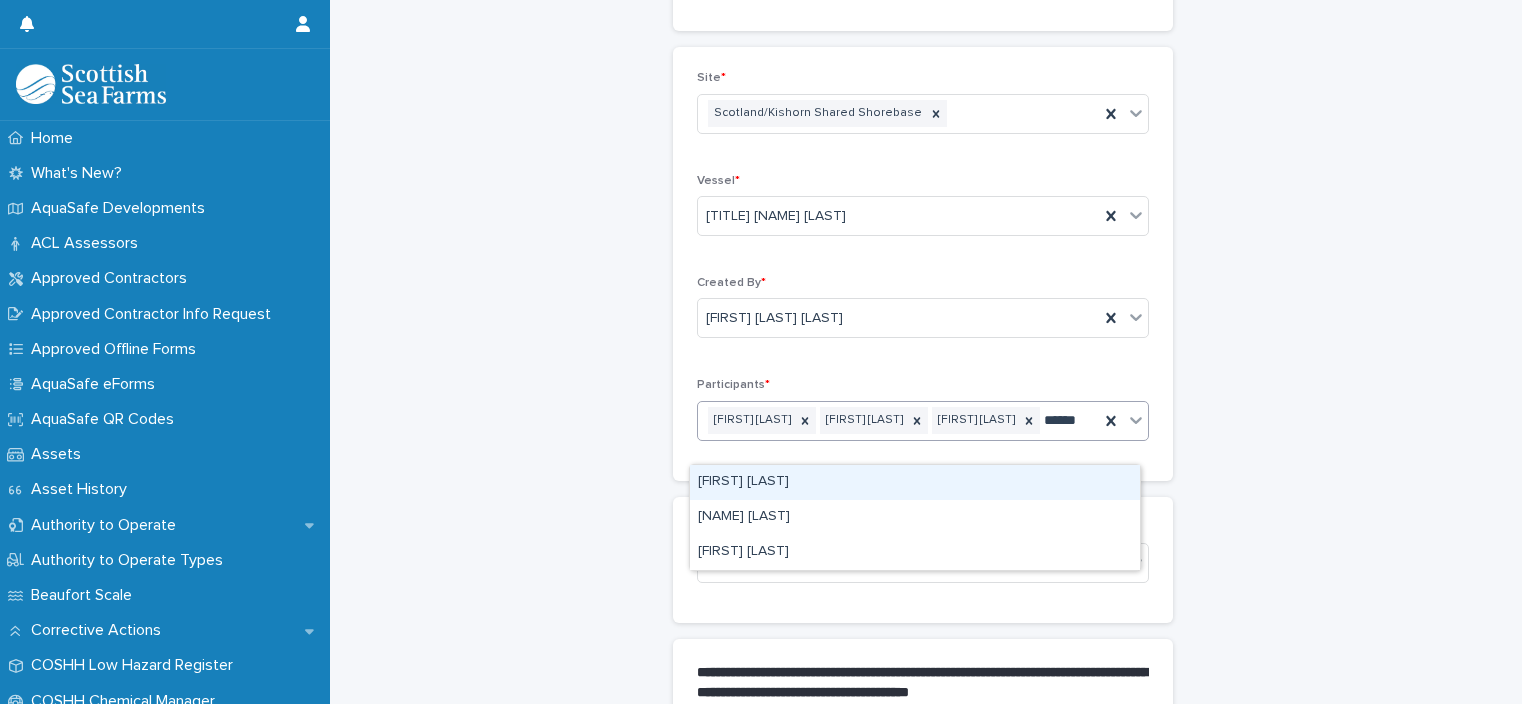 click on "[FIRST] [LAST]" at bounding box center (915, 482) 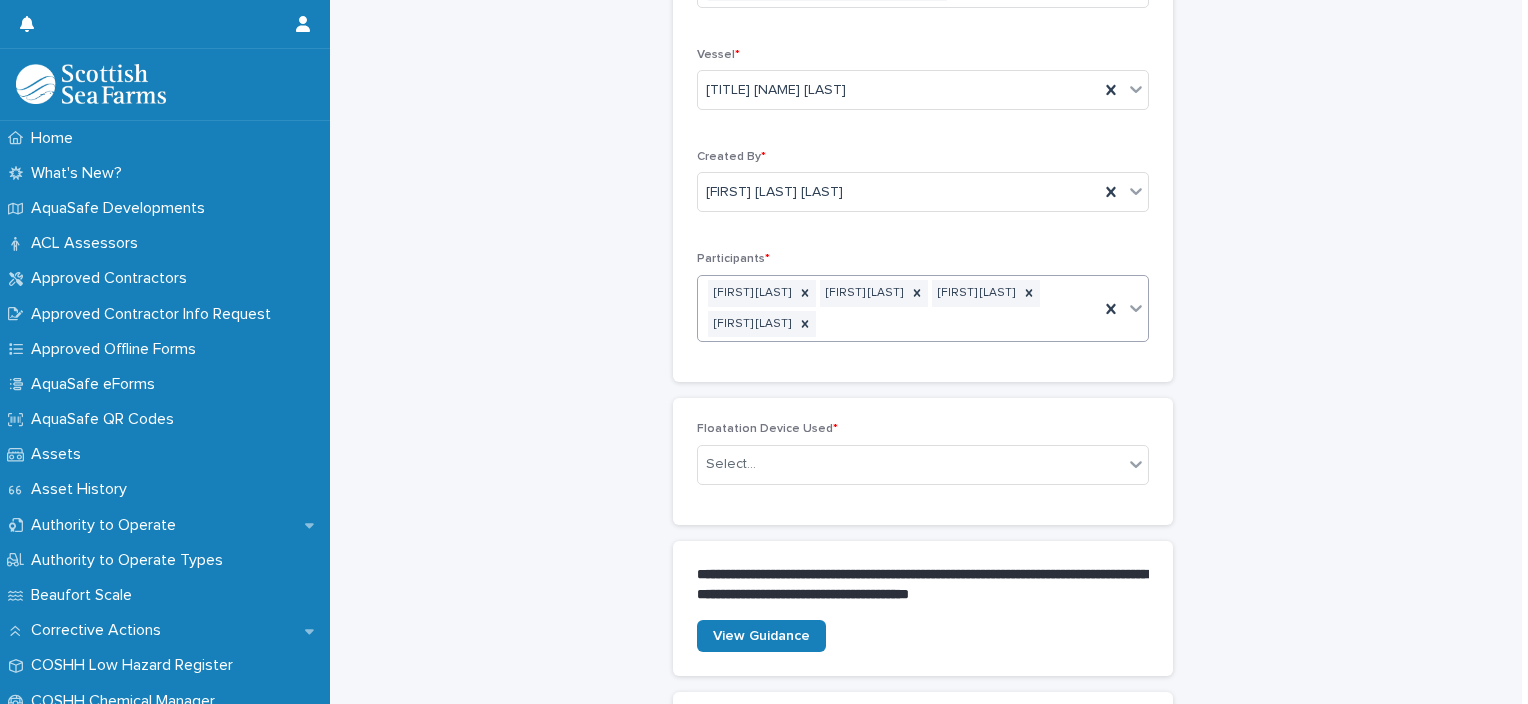 scroll, scrollTop: 435, scrollLeft: 0, axis: vertical 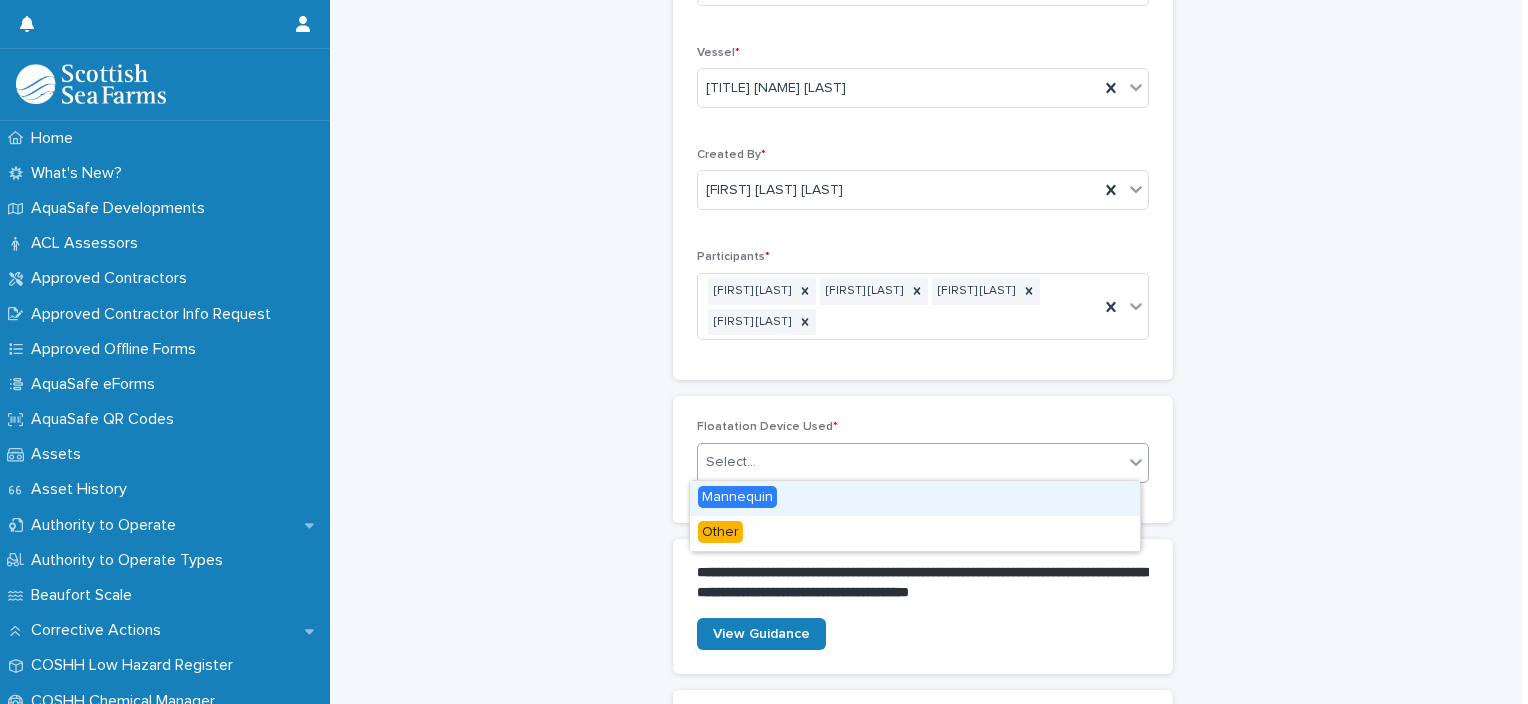 click on "Select..." at bounding box center [910, 462] 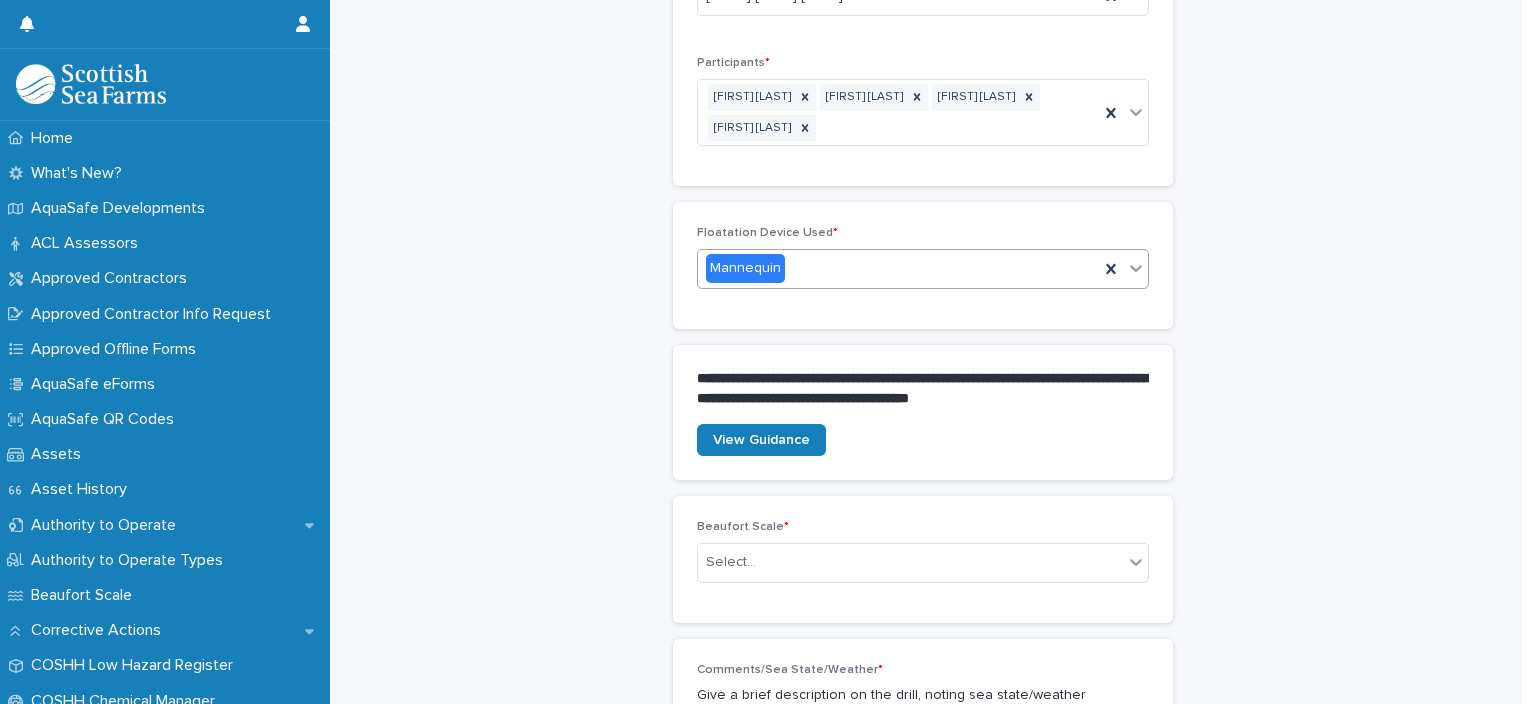 scroll, scrollTop: 635, scrollLeft: 0, axis: vertical 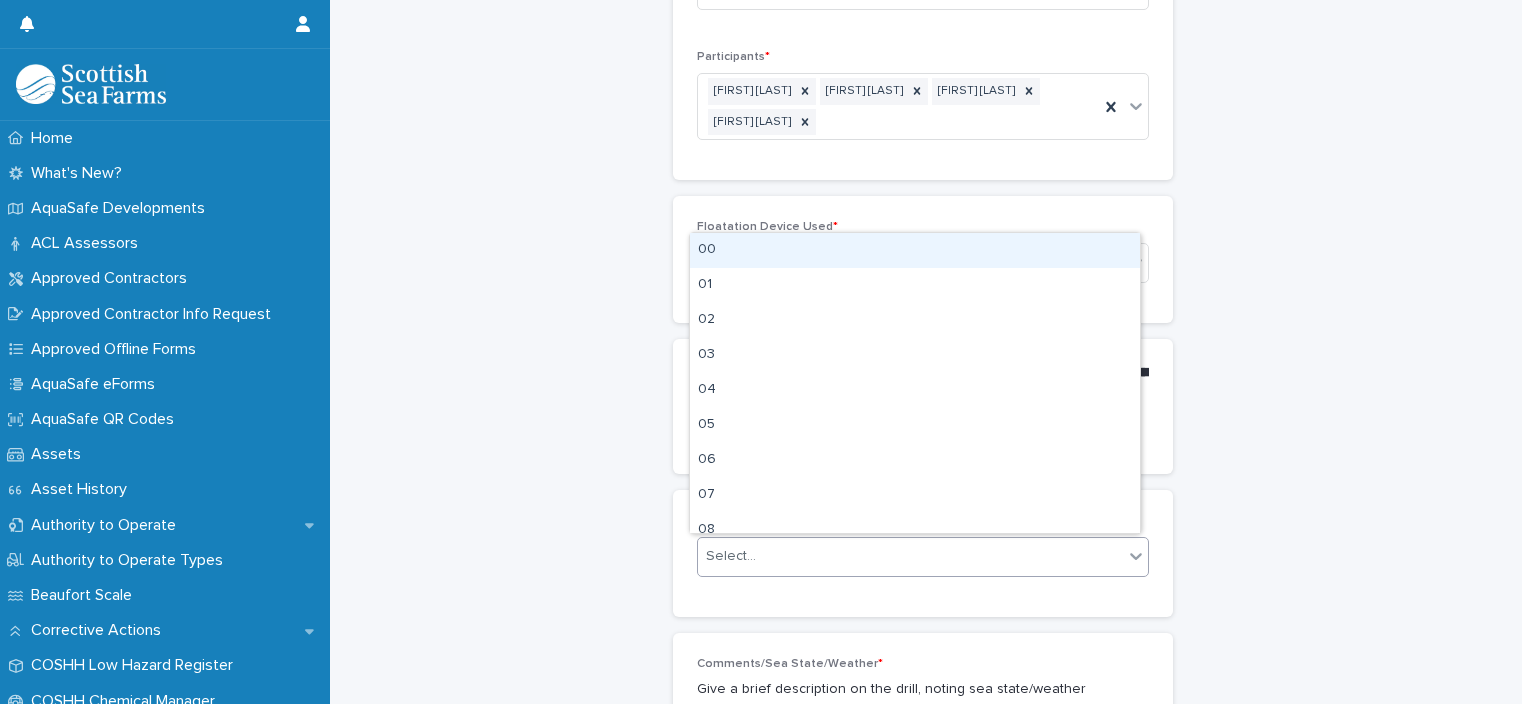 click 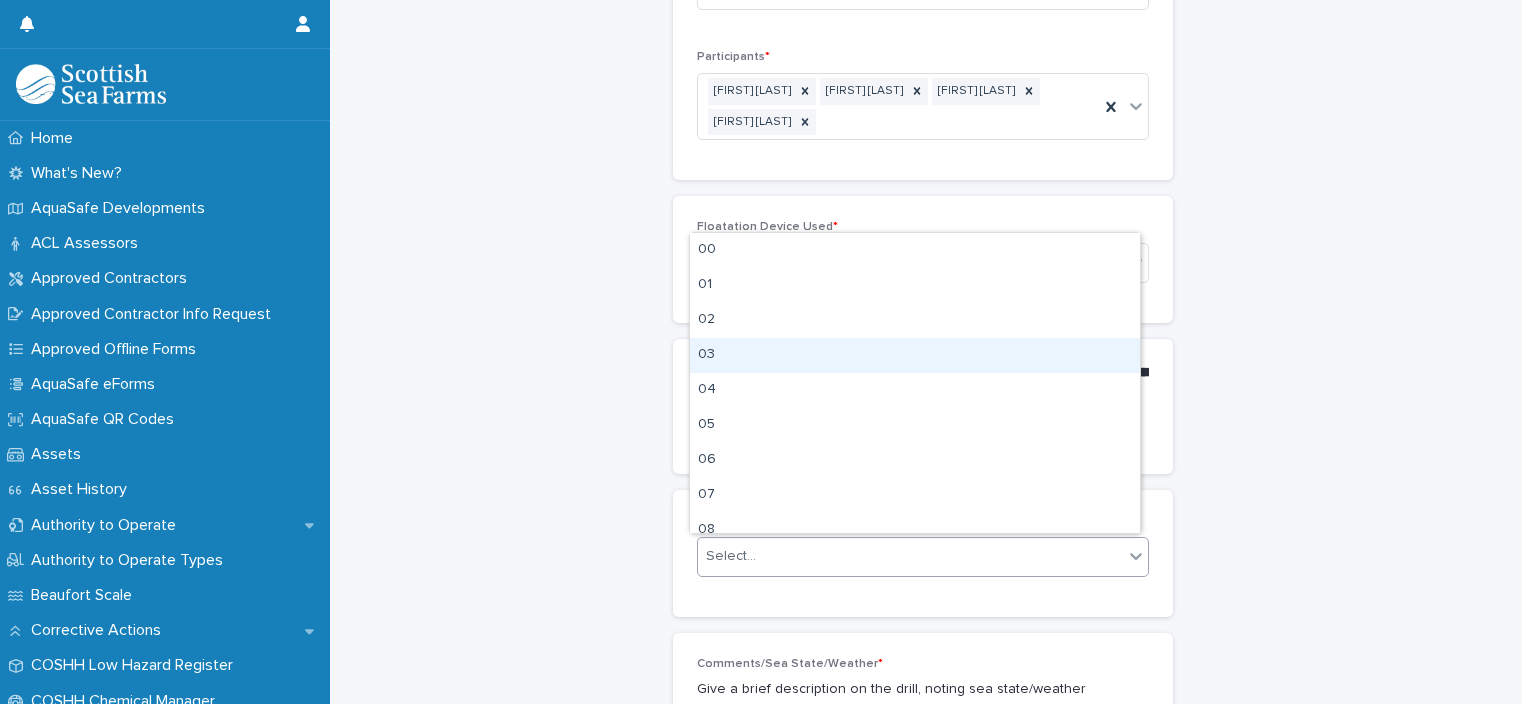 click on "03" at bounding box center [915, 355] 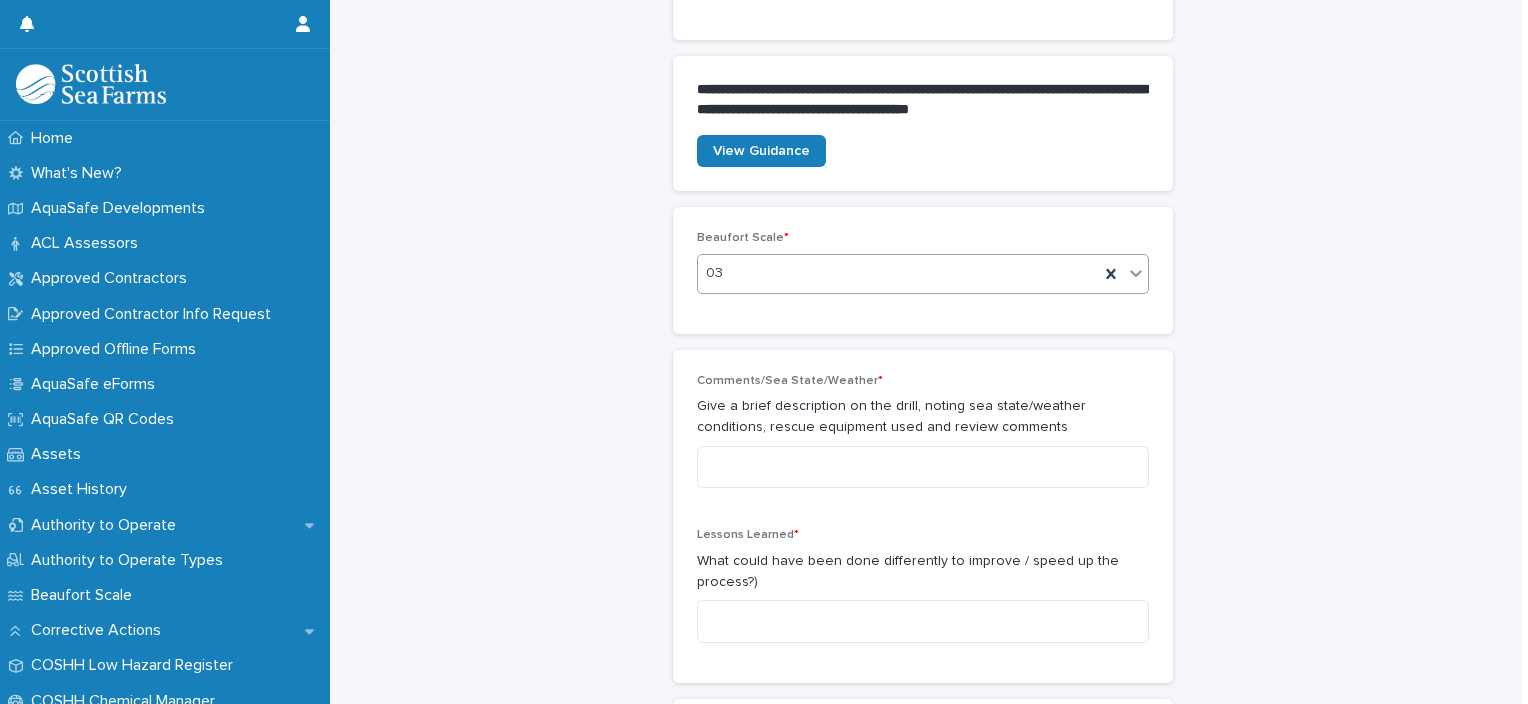 scroll, scrollTop: 919, scrollLeft: 0, axis: vertical 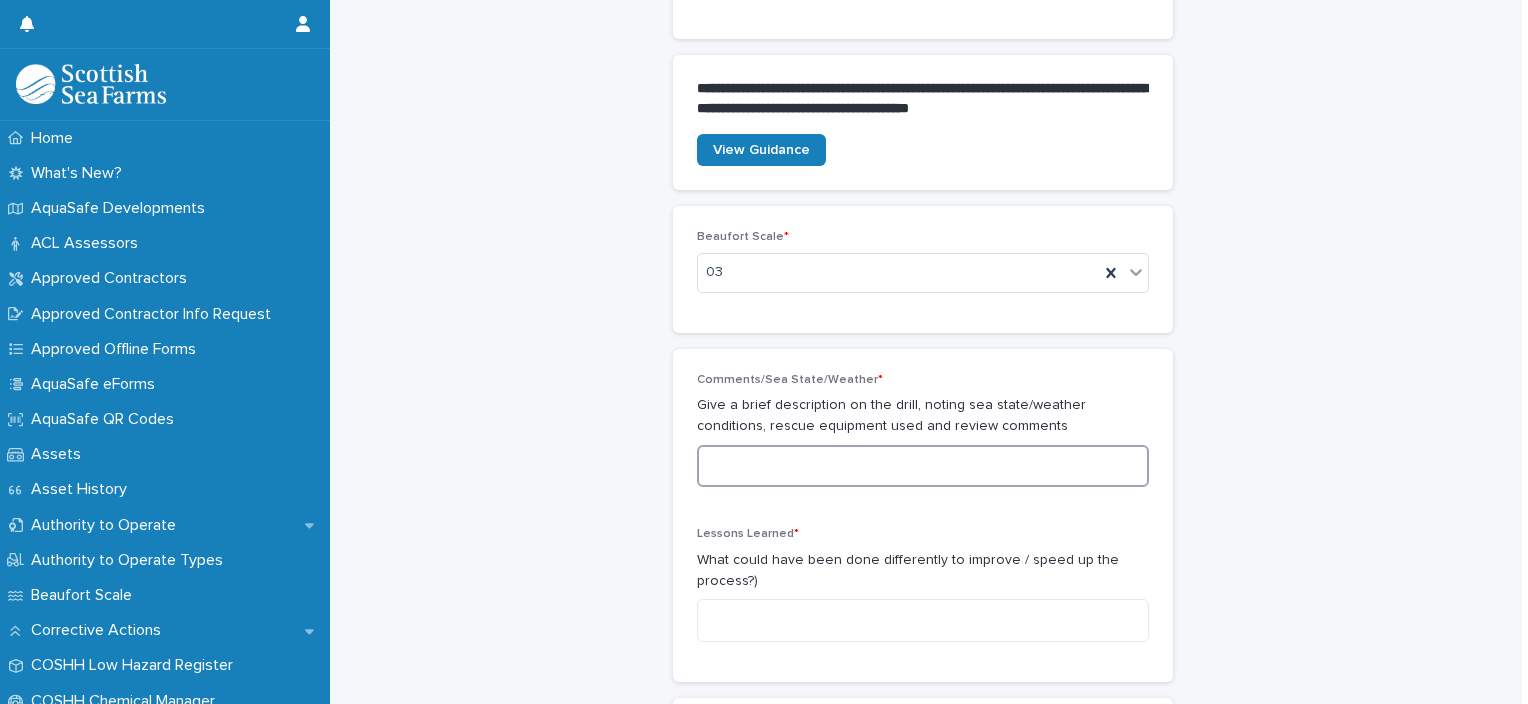 click at bounding box center [923, 466] 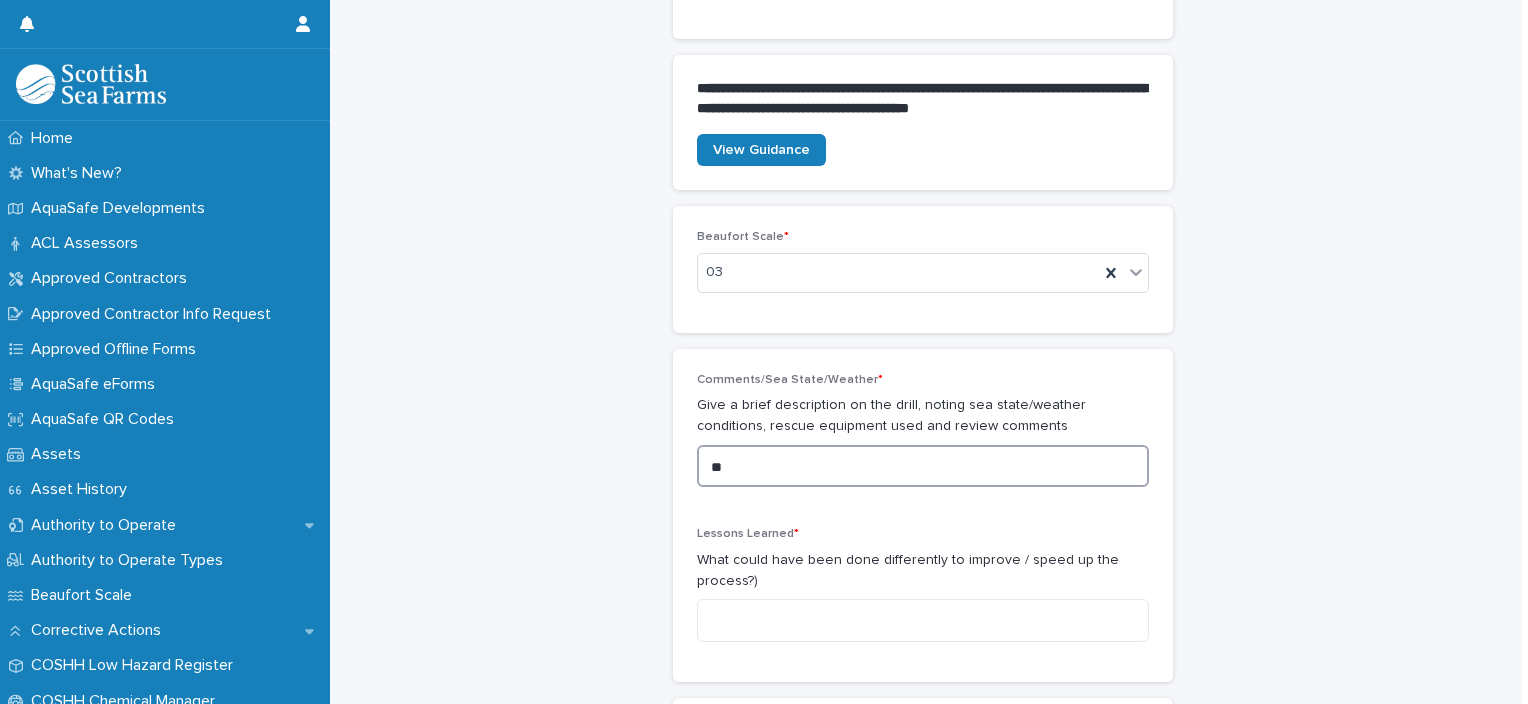 type on "*" 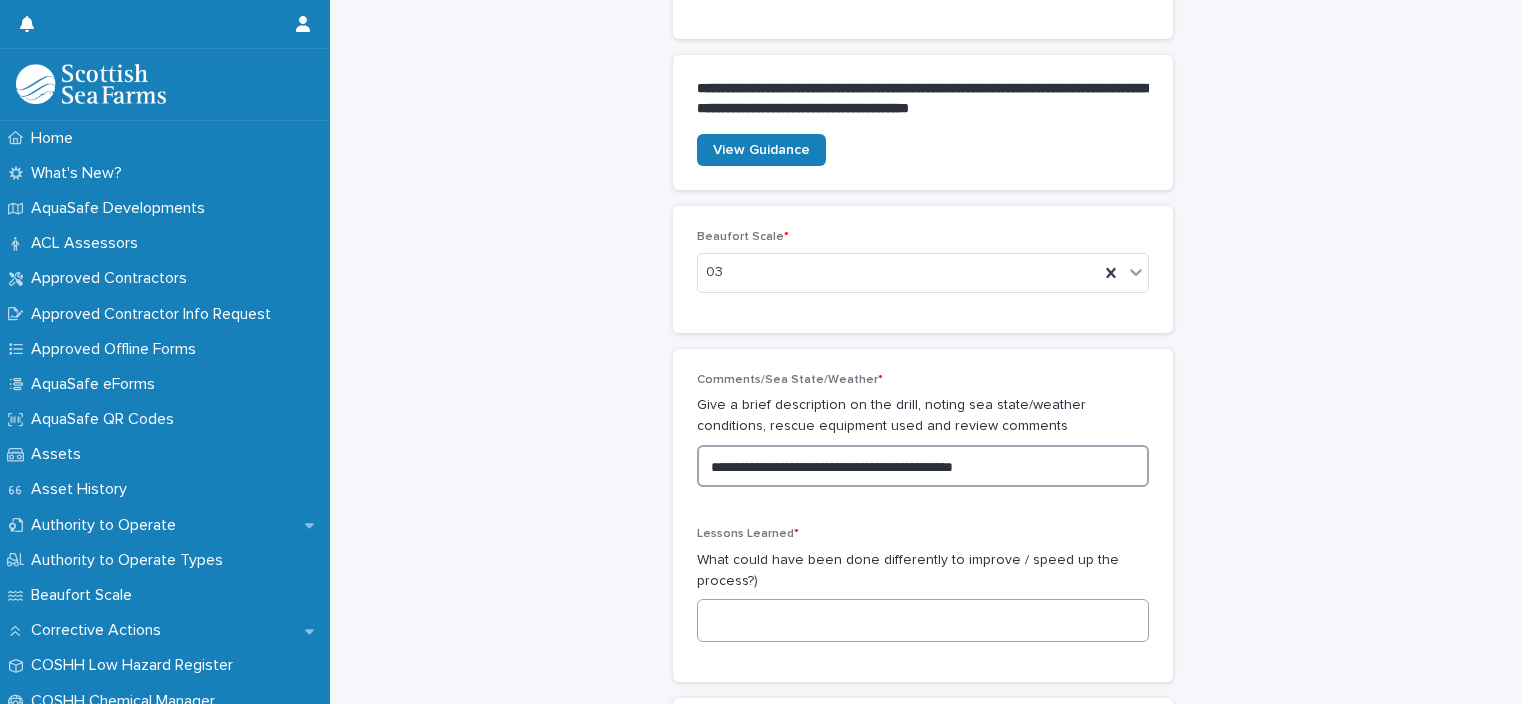 type on "**********" 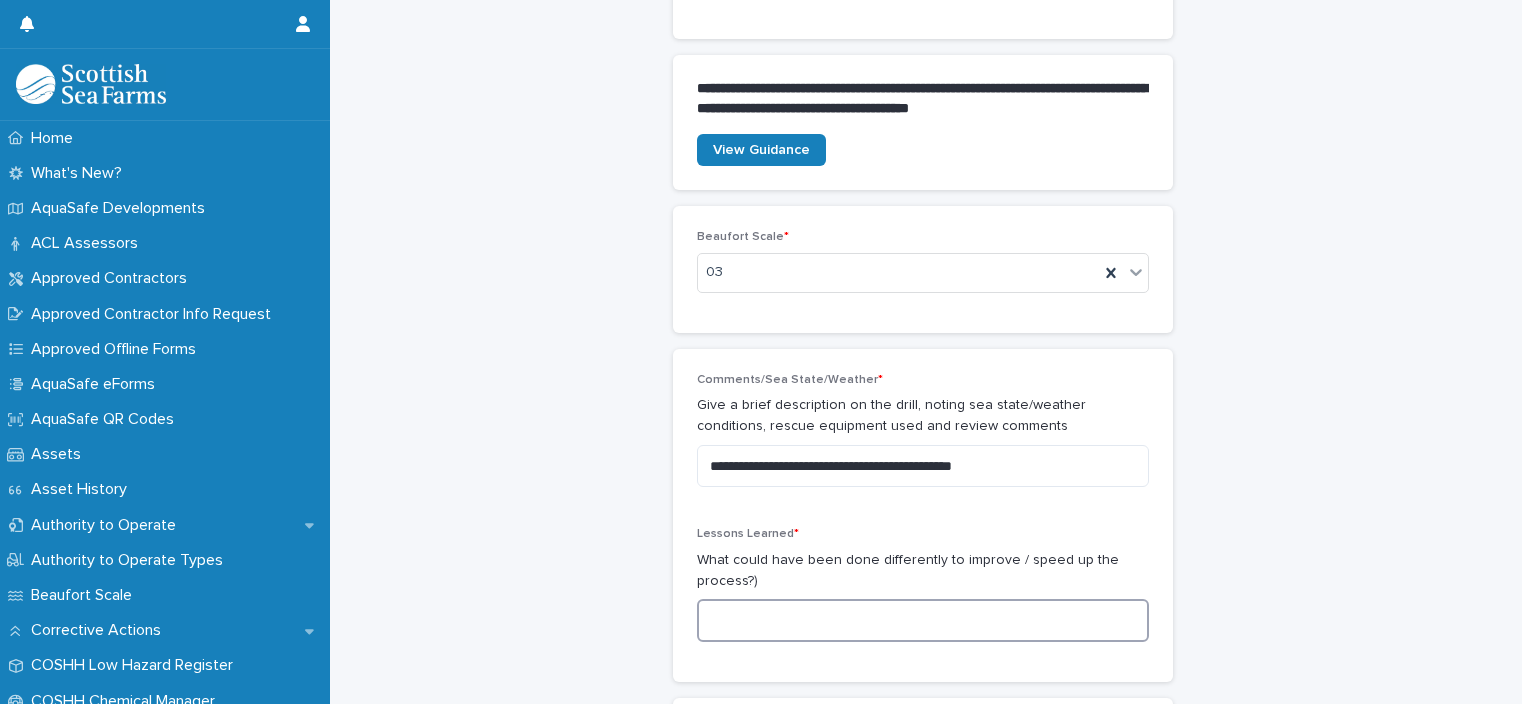 click at bounding box center [923, 620] 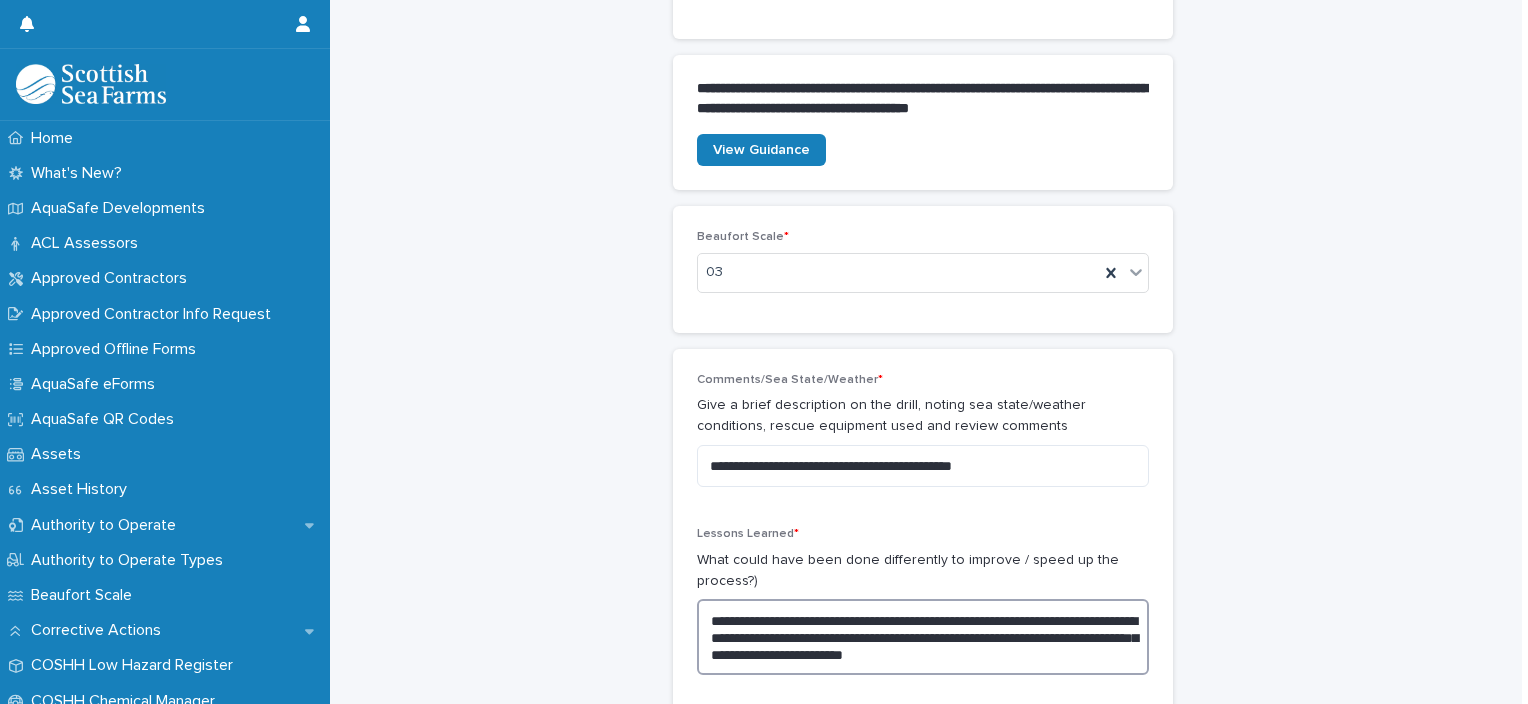 click on "**********" at bounding box center (923, 637) 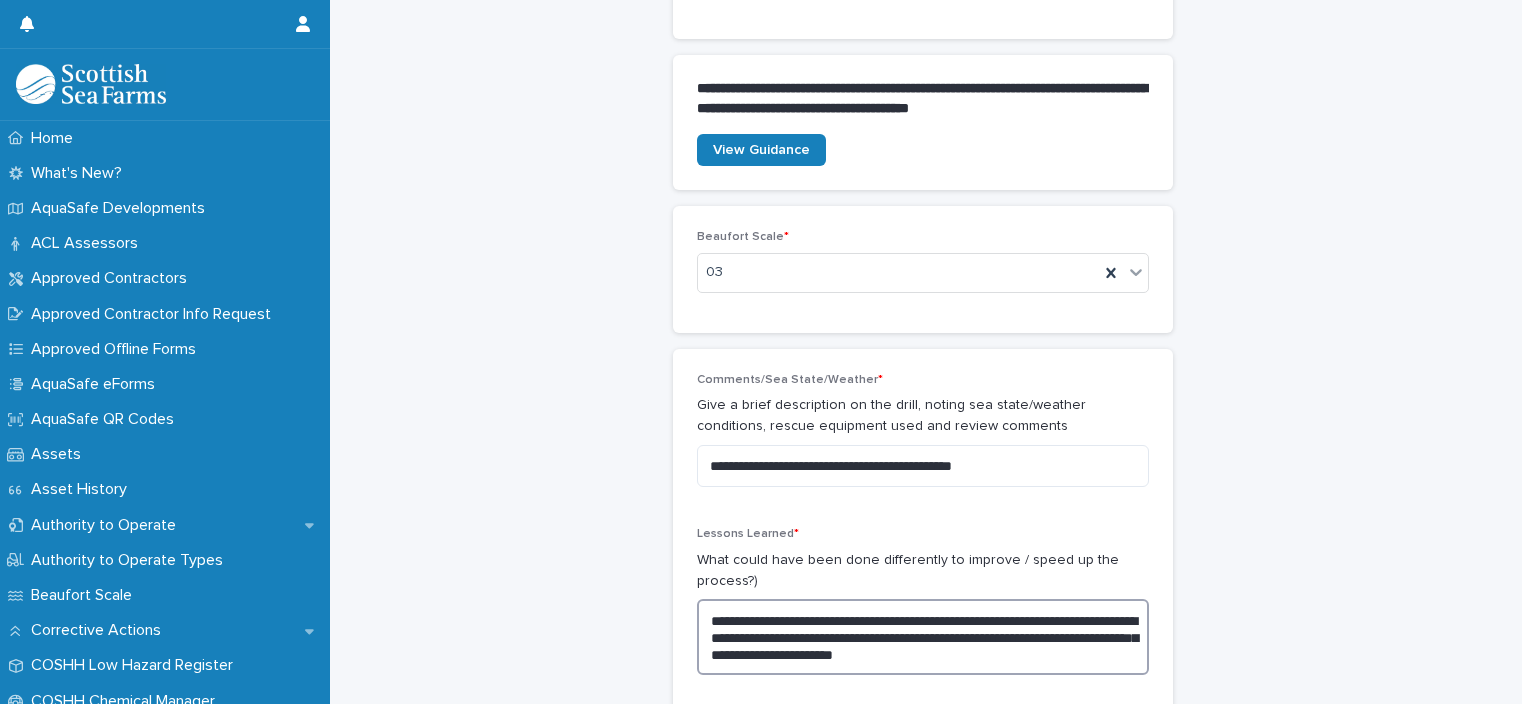 click on "**********" at bounding box center (923, 637) 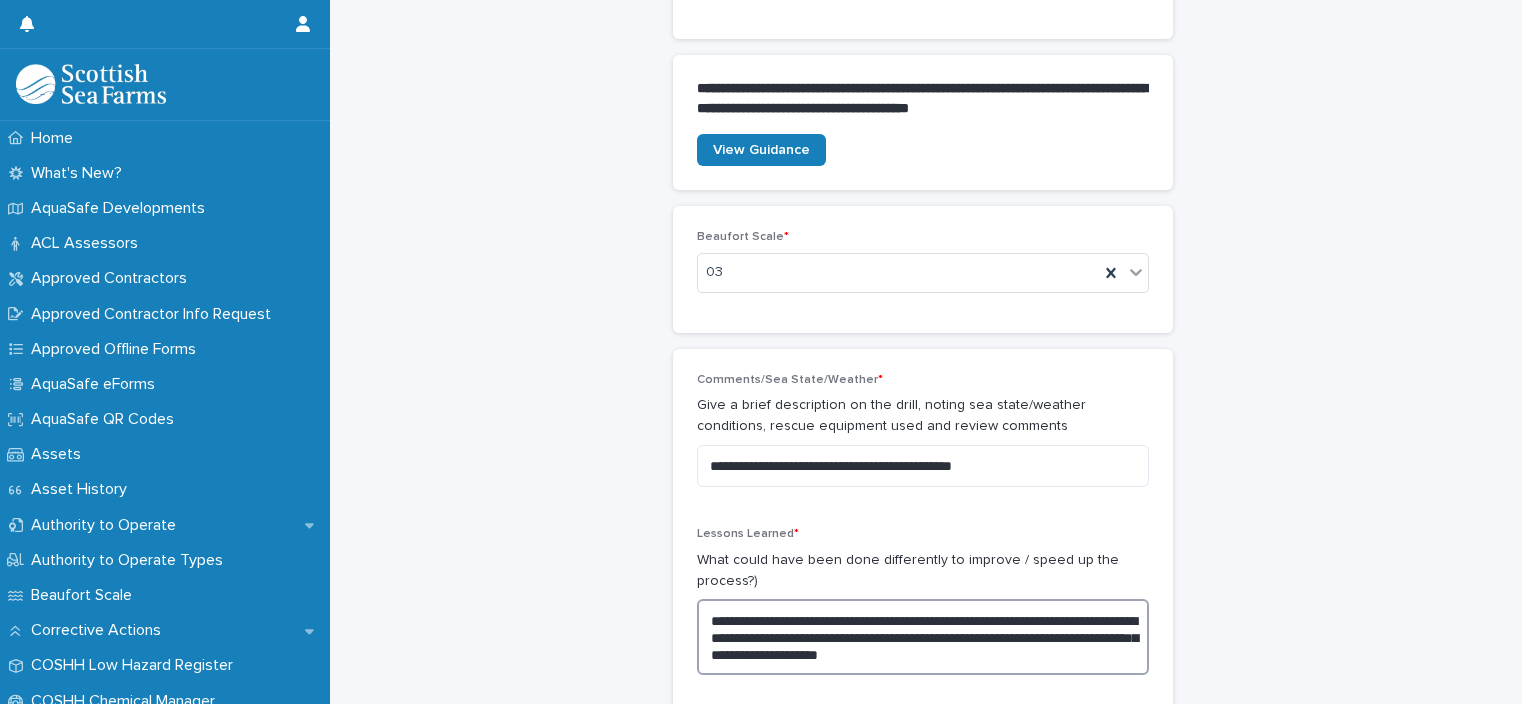 click on "**********" at bounding box center [923, 637] 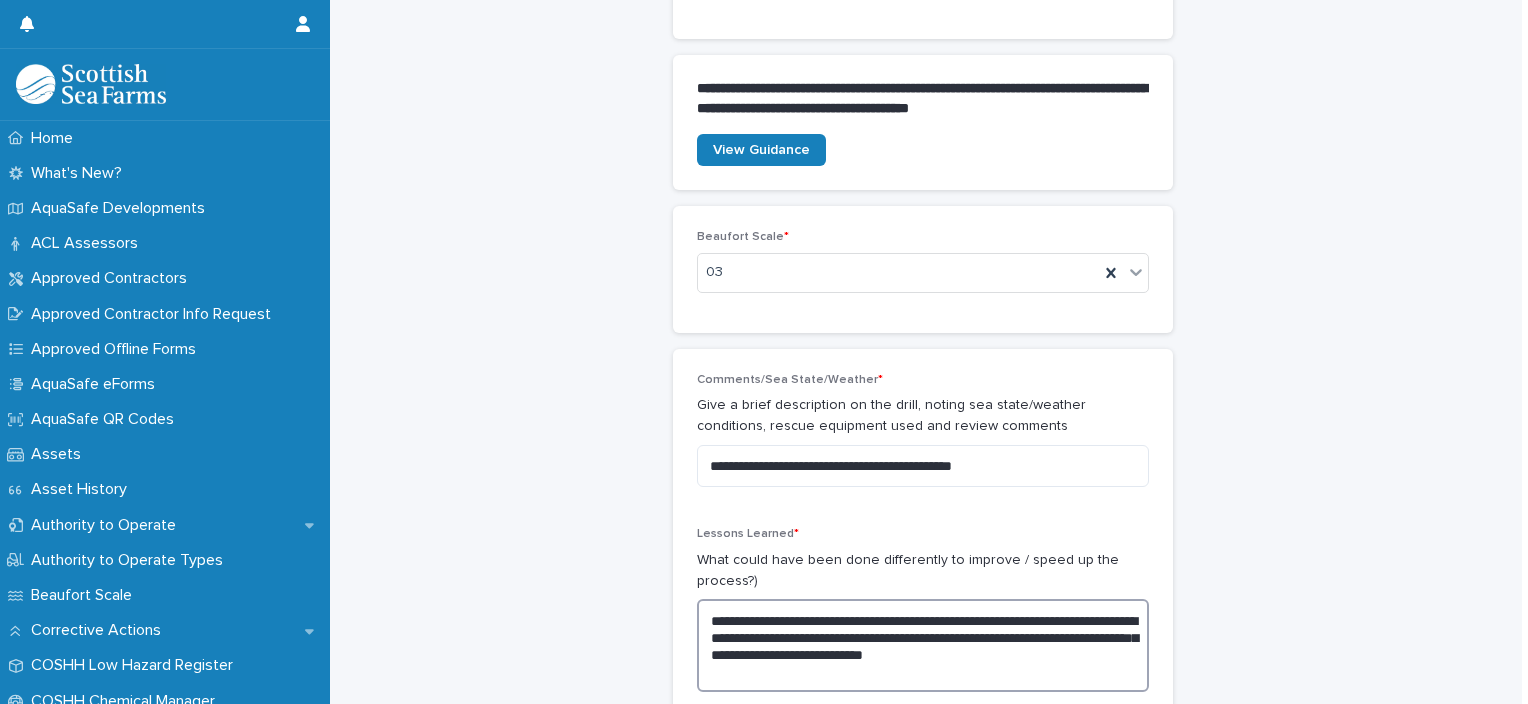 click on "**********" at bounding box center (923, 645) 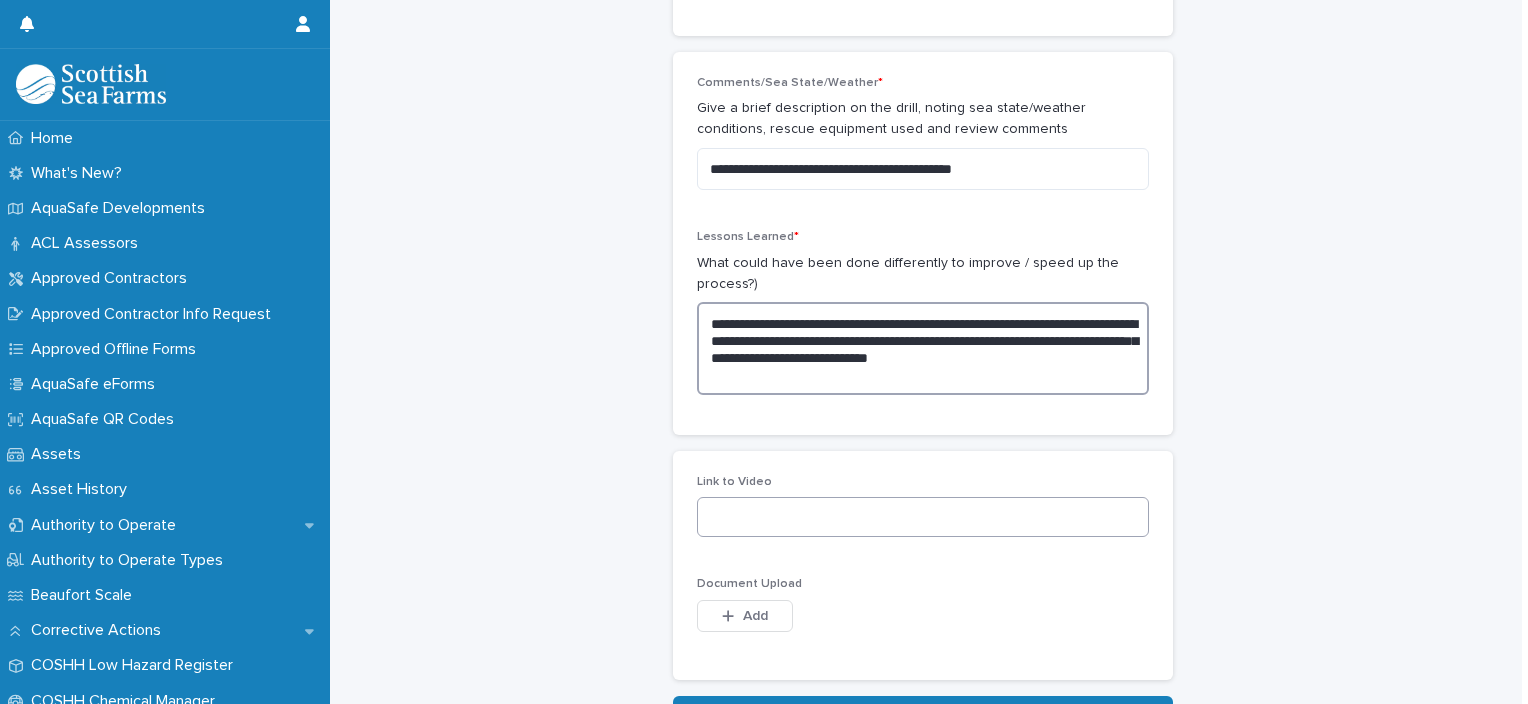 scroll, scrollTop: 1213, scrollLeft: 0, axis: vertical 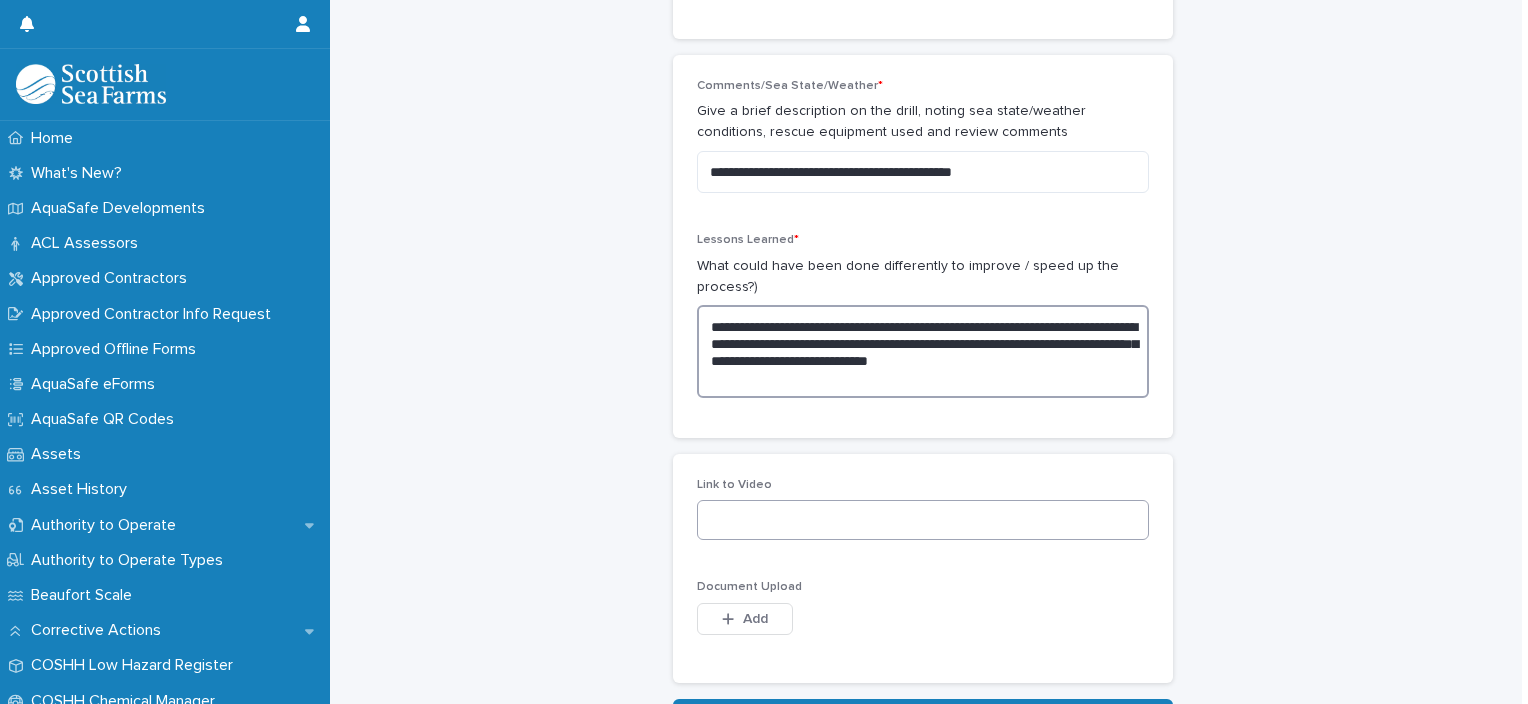 type on "**********" 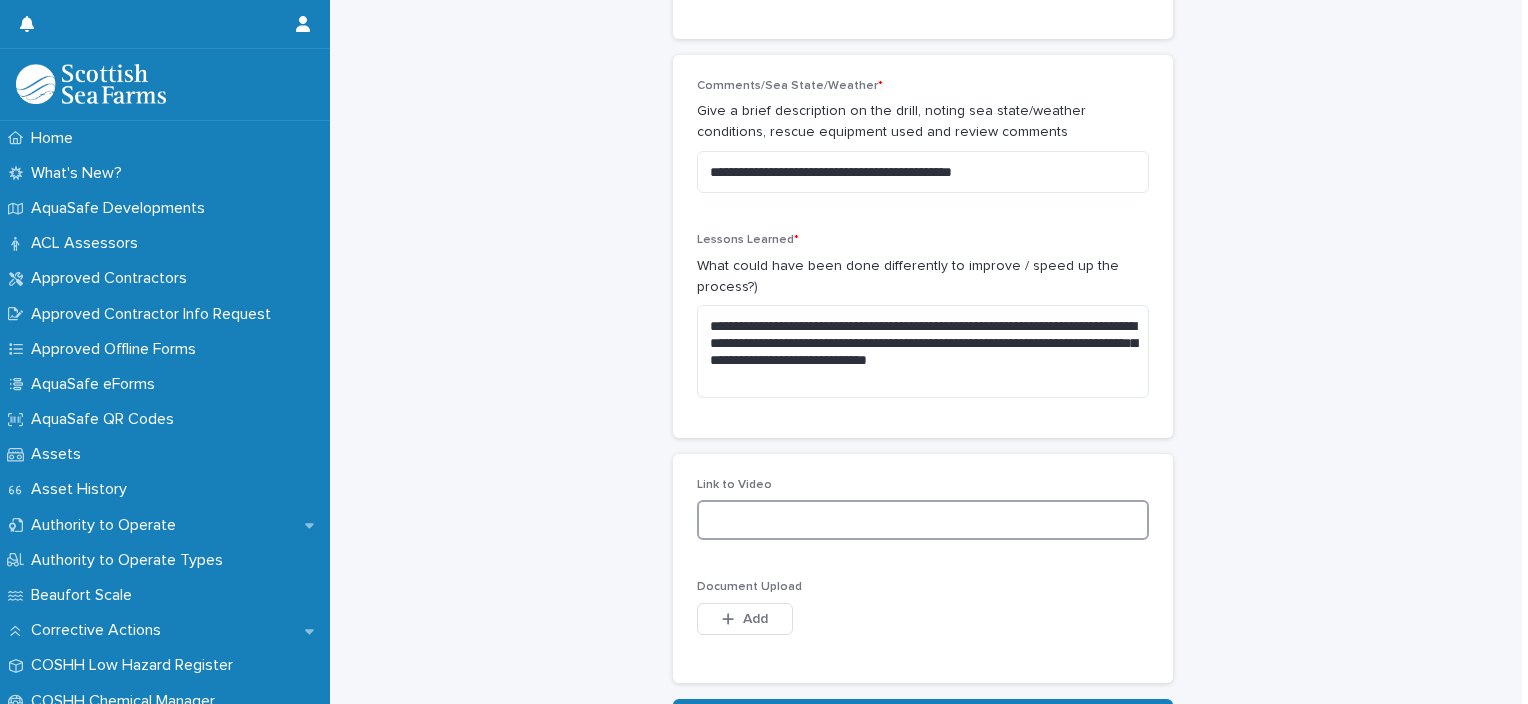 click at bounding box center (923, 520) 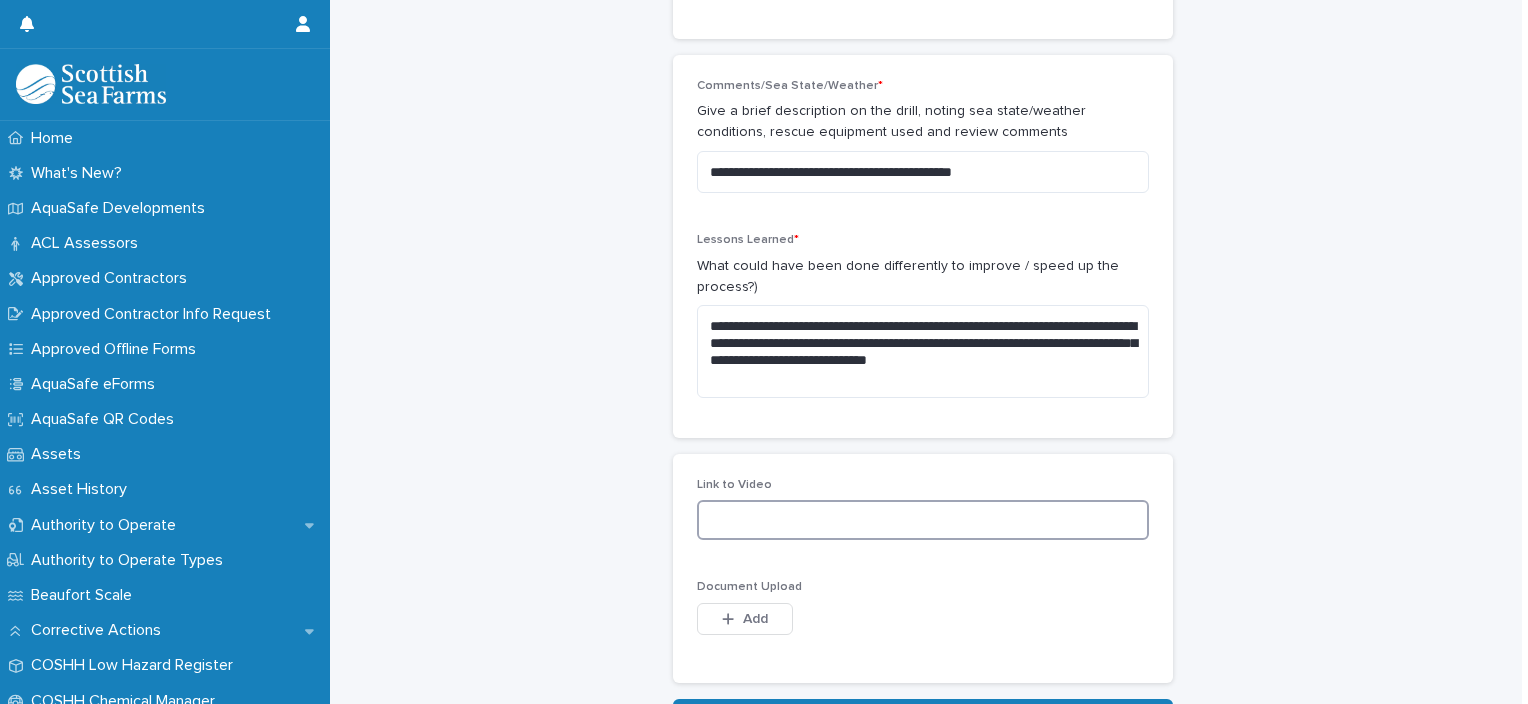 paste on "**********" 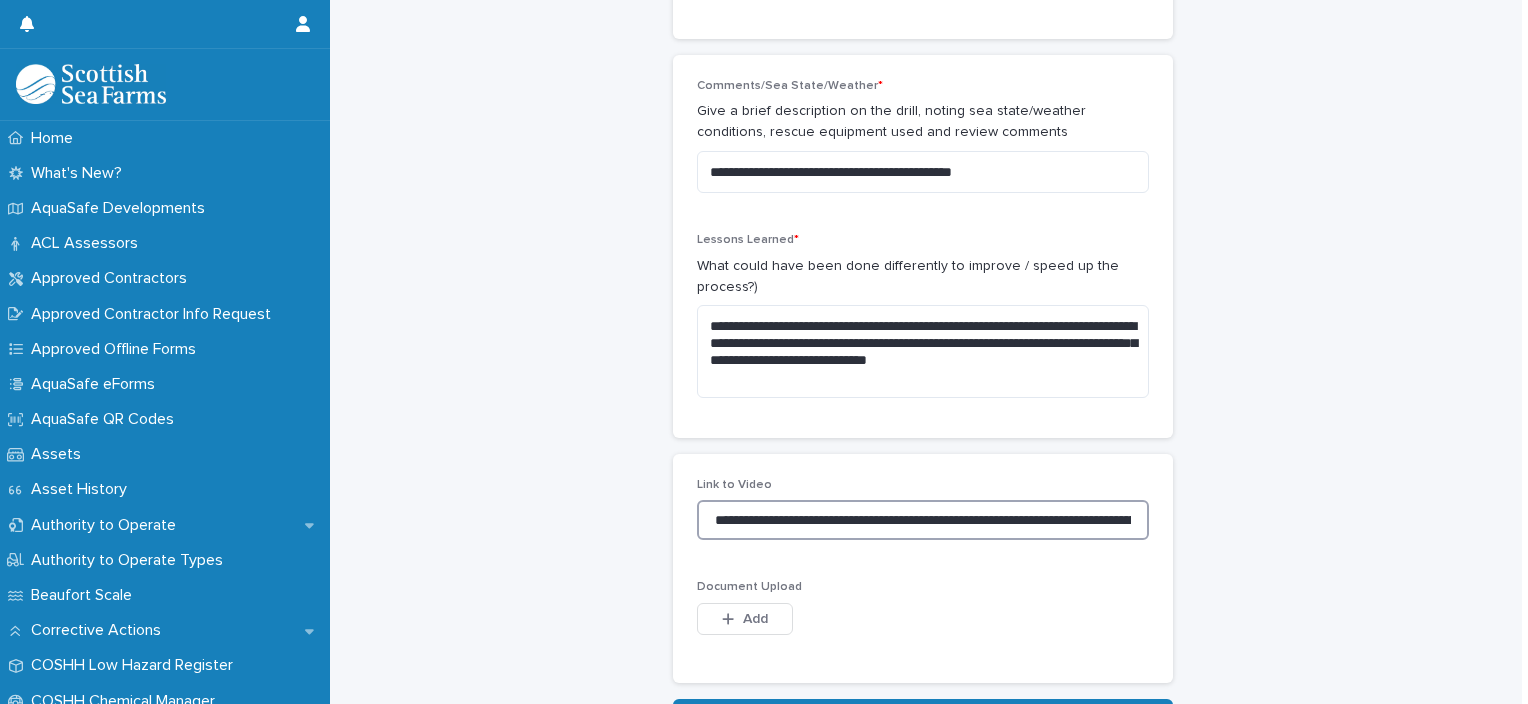 scroll, scrollTop: 0, scrollLeft: 2612, axis: horizontal 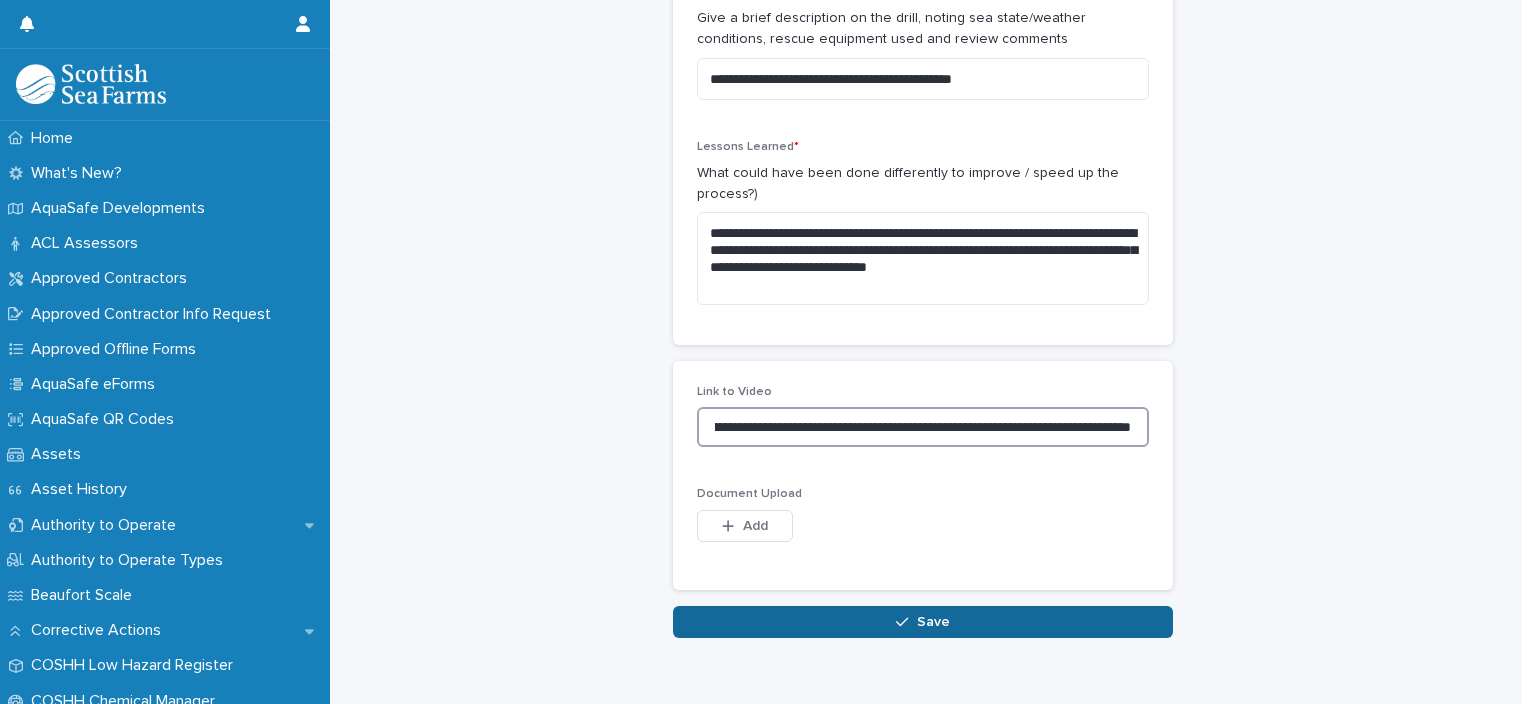 type on "**********" 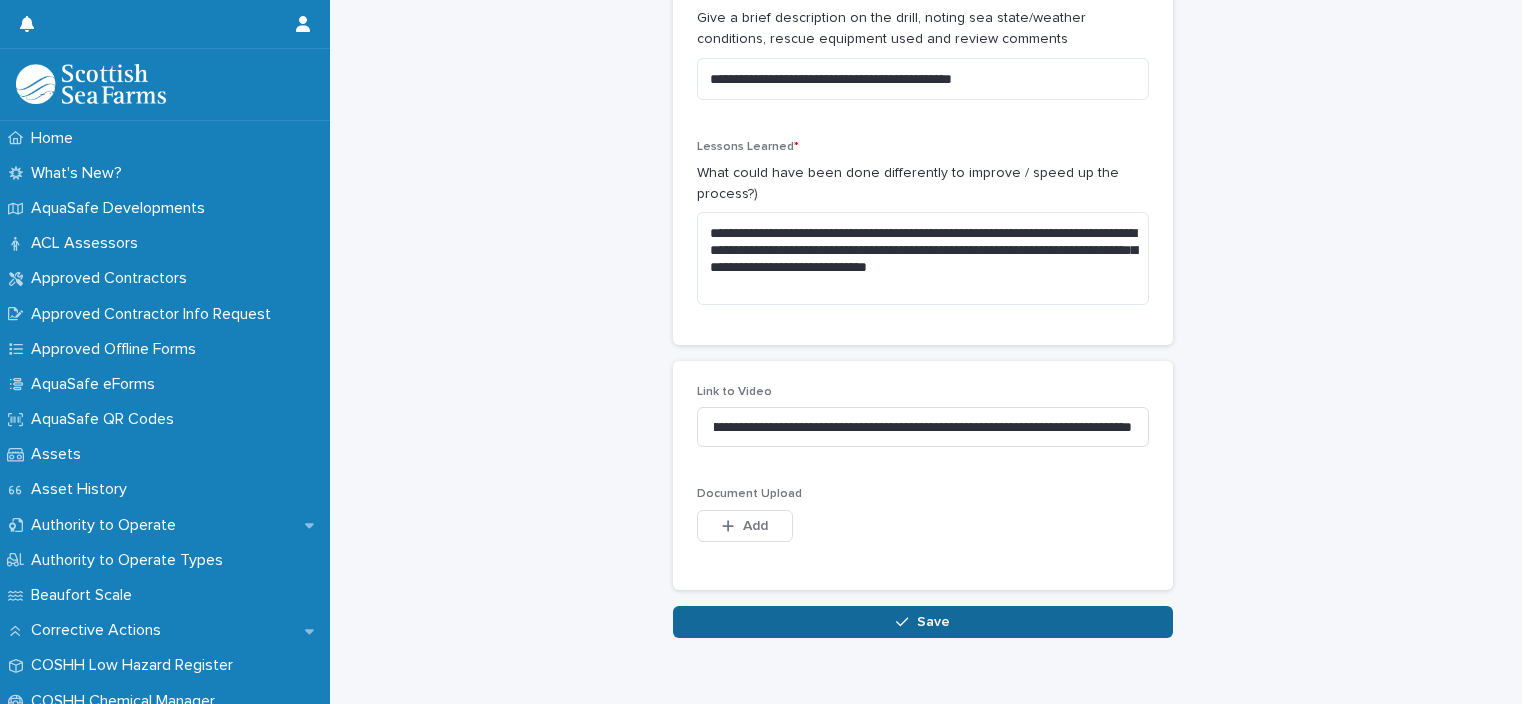 scroll, scrollTop: 0, scrollLeft: 0, axis: both 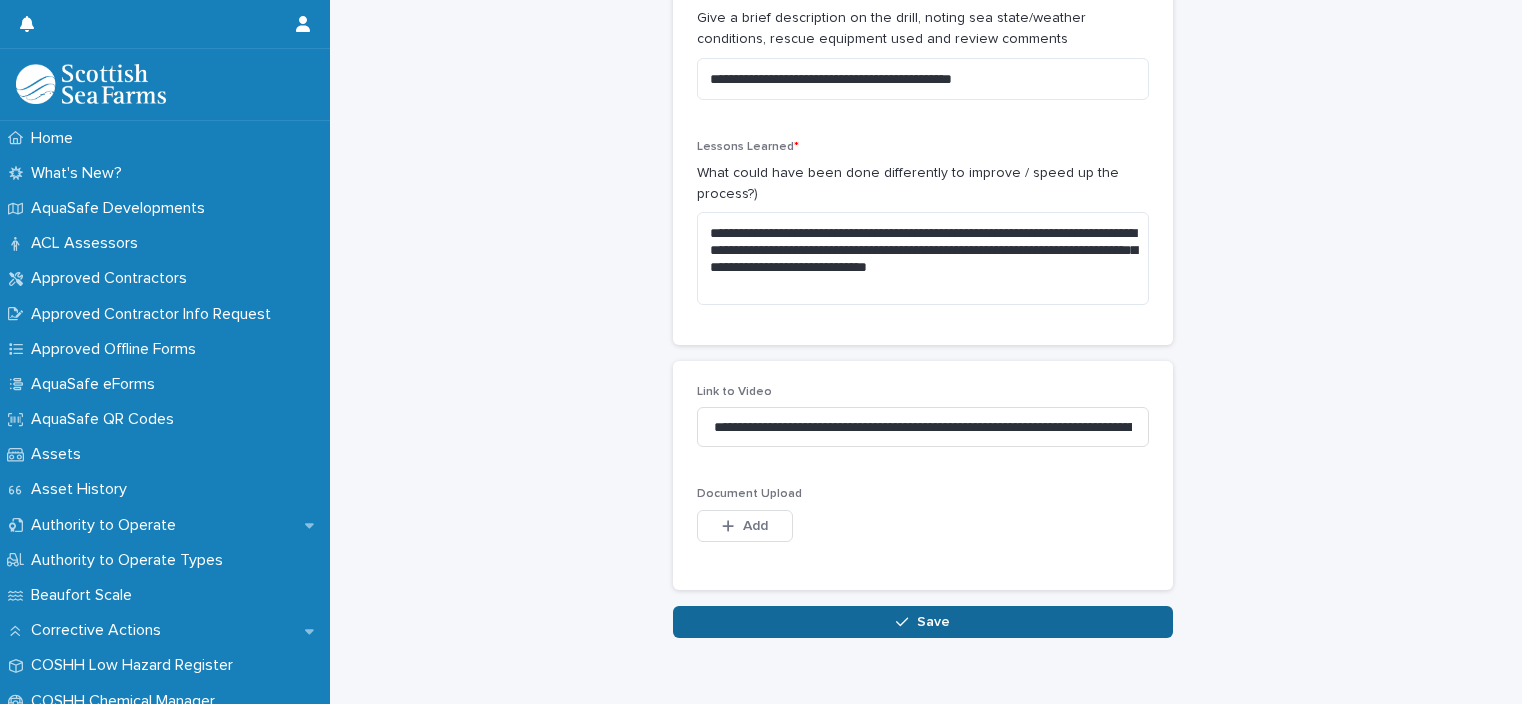 click on "Save" at bounding box center (933, 622) 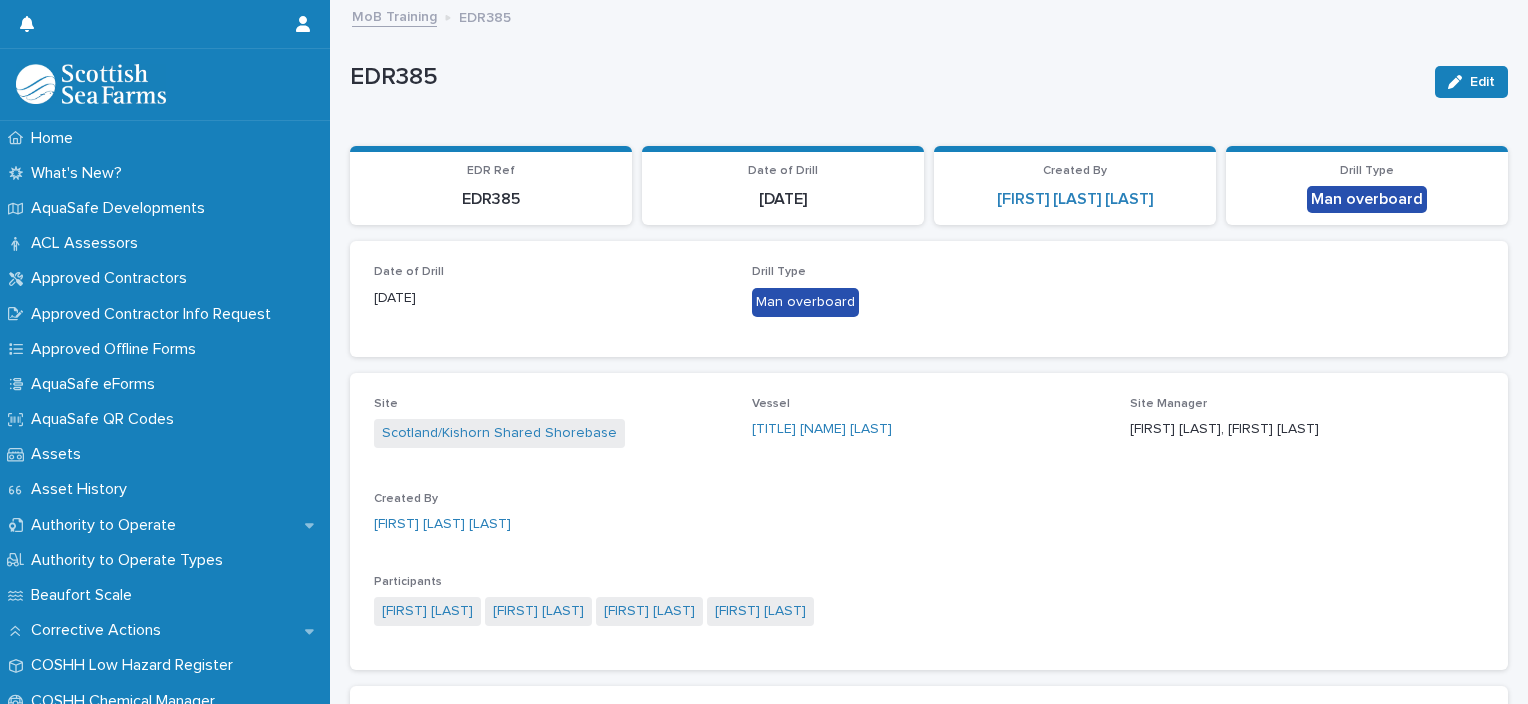scroll, scrollTop: 0, scrollLeft: 0, axis: both 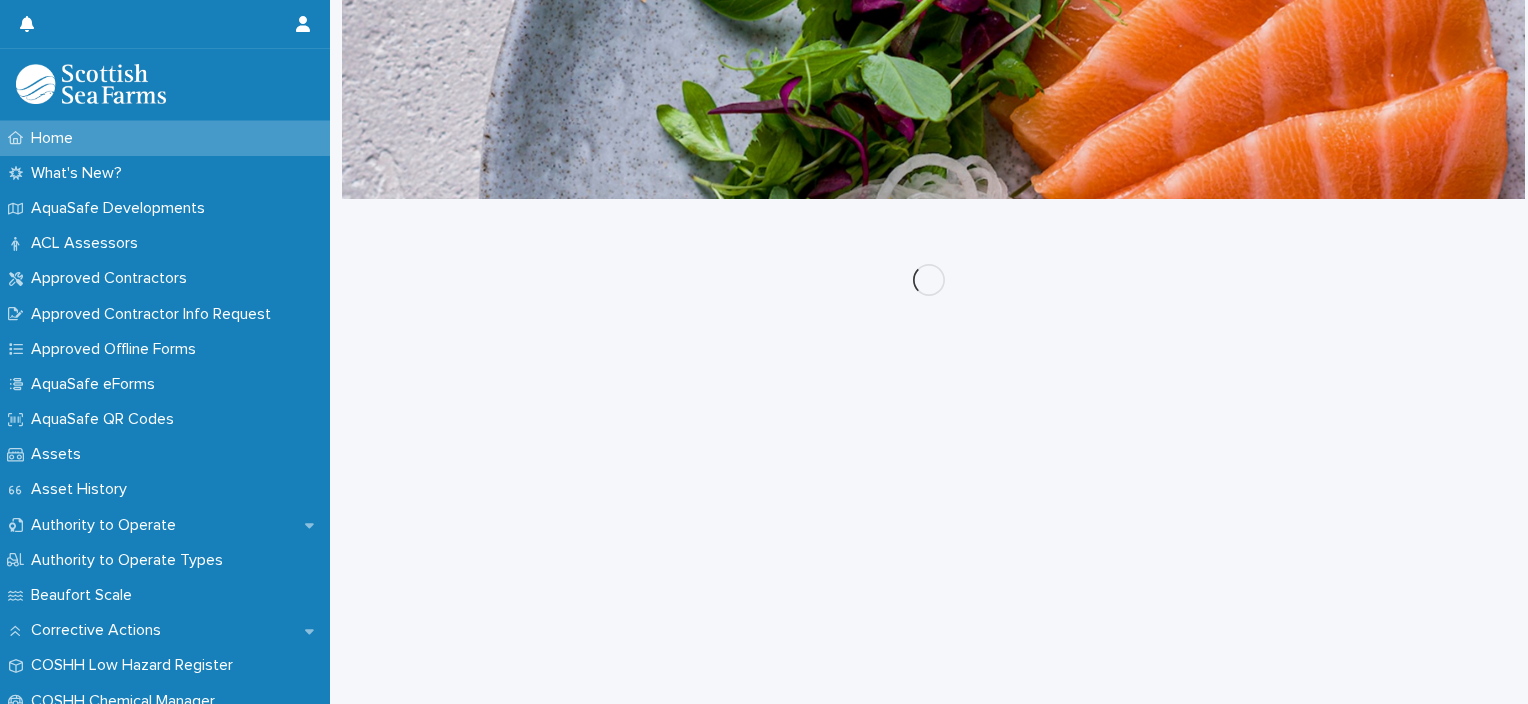 drag, startPoint x: 0, startPoint y: 0, endPoint x: 864, endPoint y: 479, distance: 987.89526 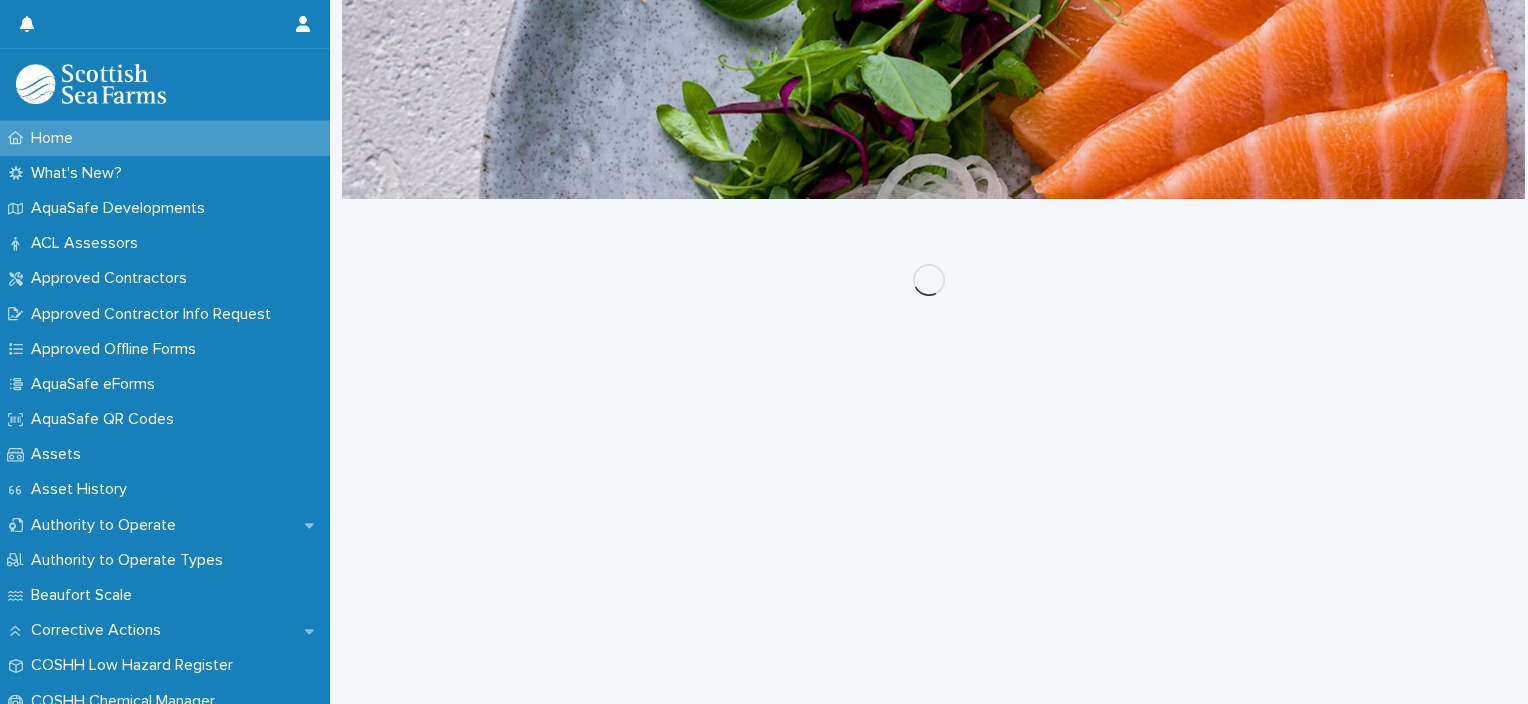 click on "Loading... Saving… Loading... Saving…" at bounding box center [929, 427] 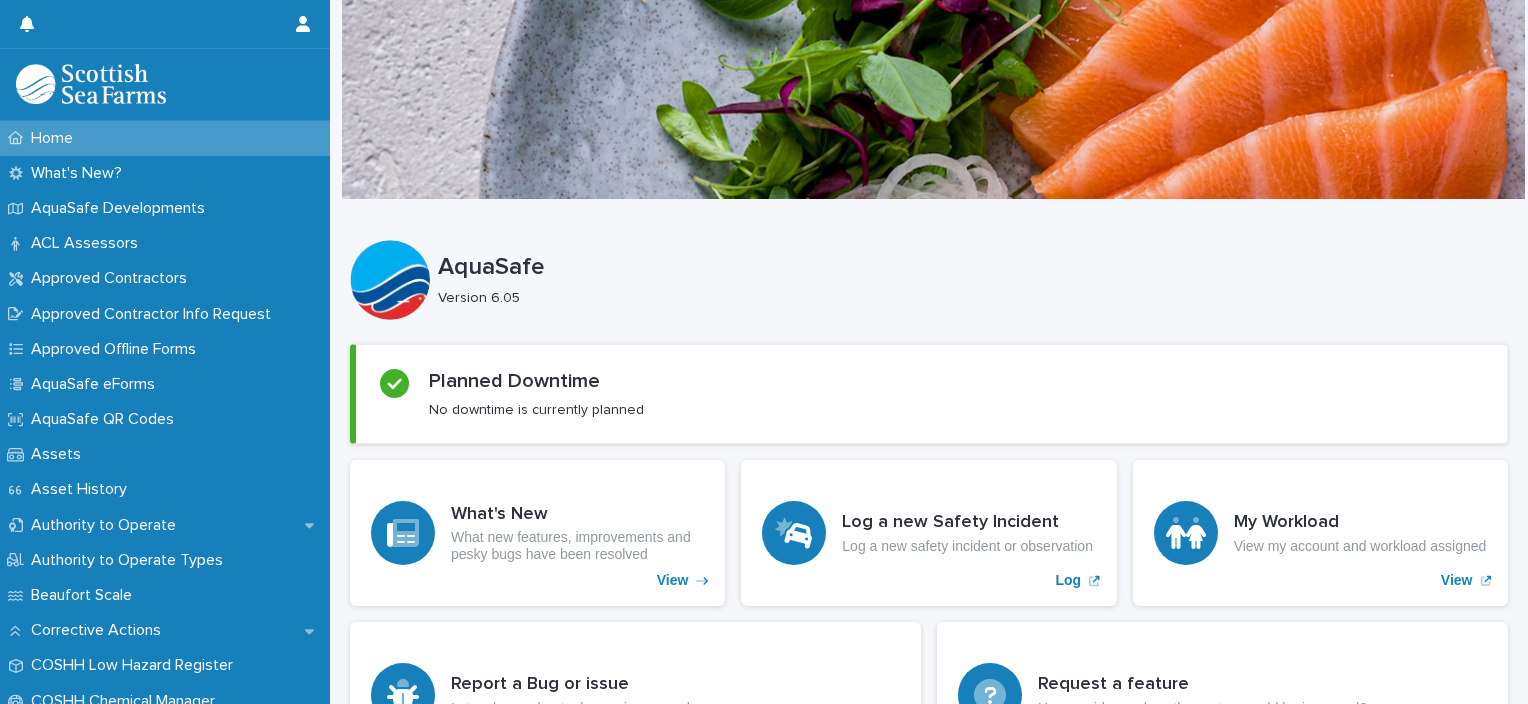click on "Loading... Saving… Loading... Saving… AquaSafe AquaSafe Version 6.05 Sorry, there was an error saving your record. Please try again. Please fill out the required fields below. Loading... Saving… Loading... Saving… Loading... Saving… Loading... Saving… Planned Downtime No downtime is currently planned Loading... Saving… What's New What new features, improvements and pesky bugs have been resolved View Log a new Safety Incident Log a new safety incident or observation Log My Workload View my account and workload assigned View Loading... Saving… Report a Bug or issue Let us know about a bug or issue you have Report Request a feature Have an idea on how the system could be improved? Request Loading... Saving… 📰 Recent Safety Bulletins (Issued within past 7 Days) New Doc Indicator Issued By Issuing Authority Subject Created Date Posted Days Ago Link Icon Attachment Icon No records Loading... Saving… 📋 Safety Audit Calendar Loading... Saving… Incidents by Type 0K 0K 0K 0K 0K May… 0K 0K" at bounding box center [929, 1419] 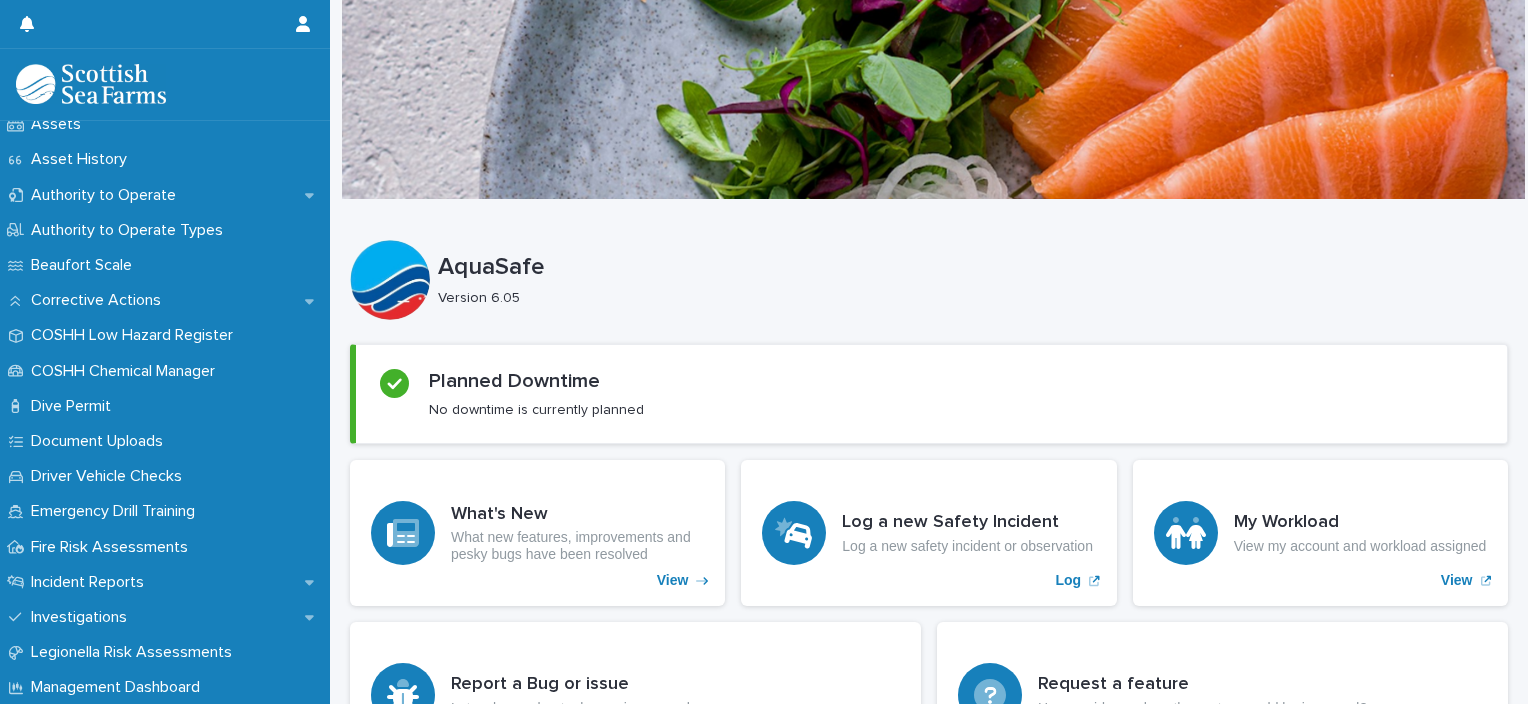 scroll, scrollTop: 339, scrollLeft: 0, axis: vertical 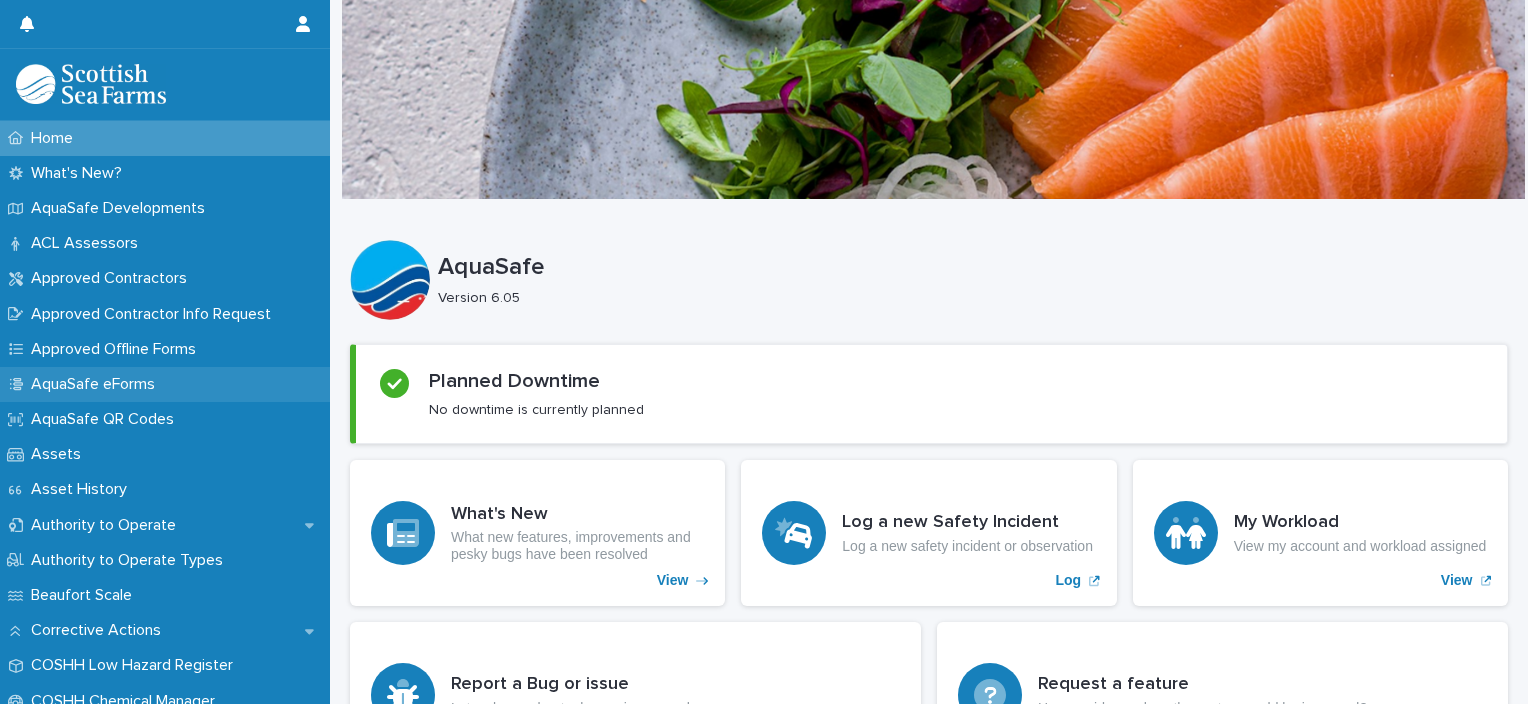 click on "AquaSafe eForms" at bounding box center (97, 384) 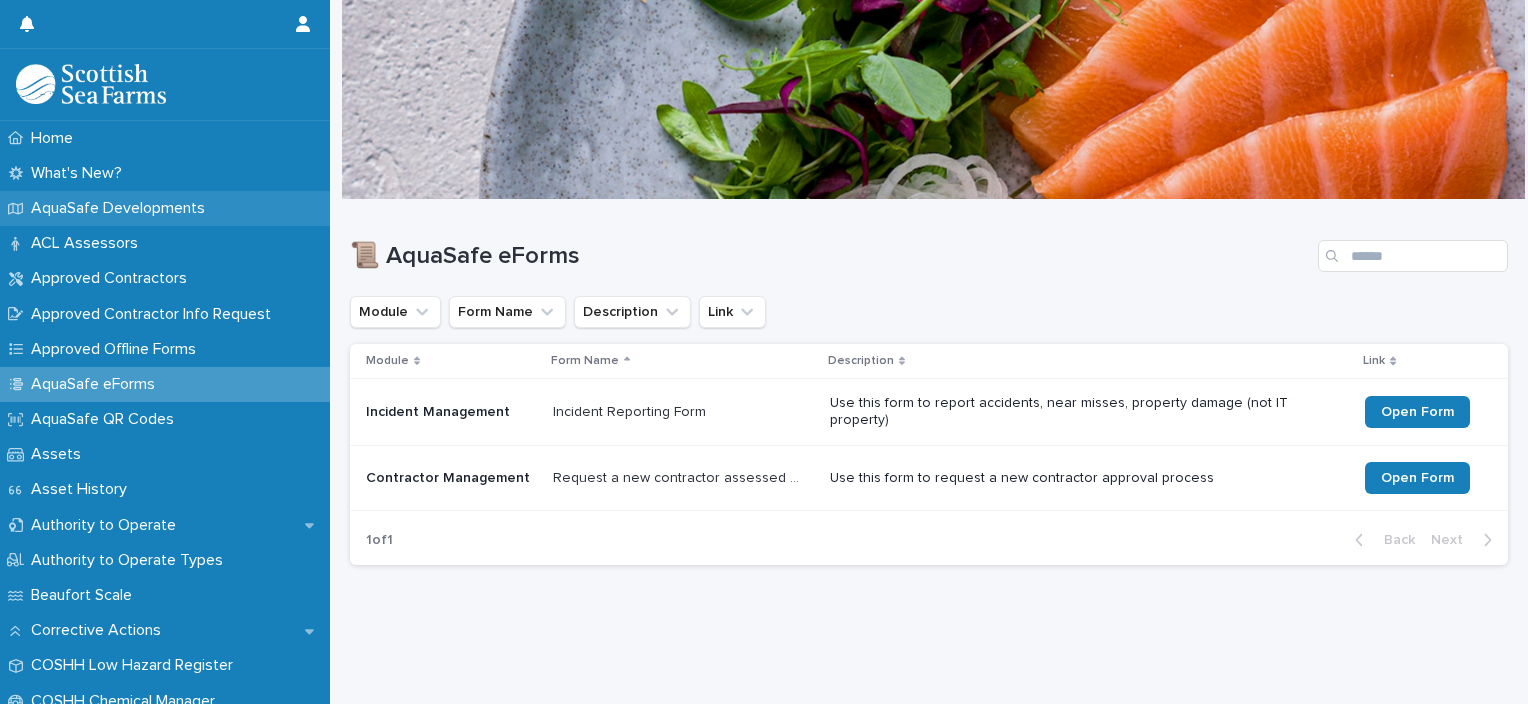 click on "AquaSafe Developments" at bounding box center [122, 208] 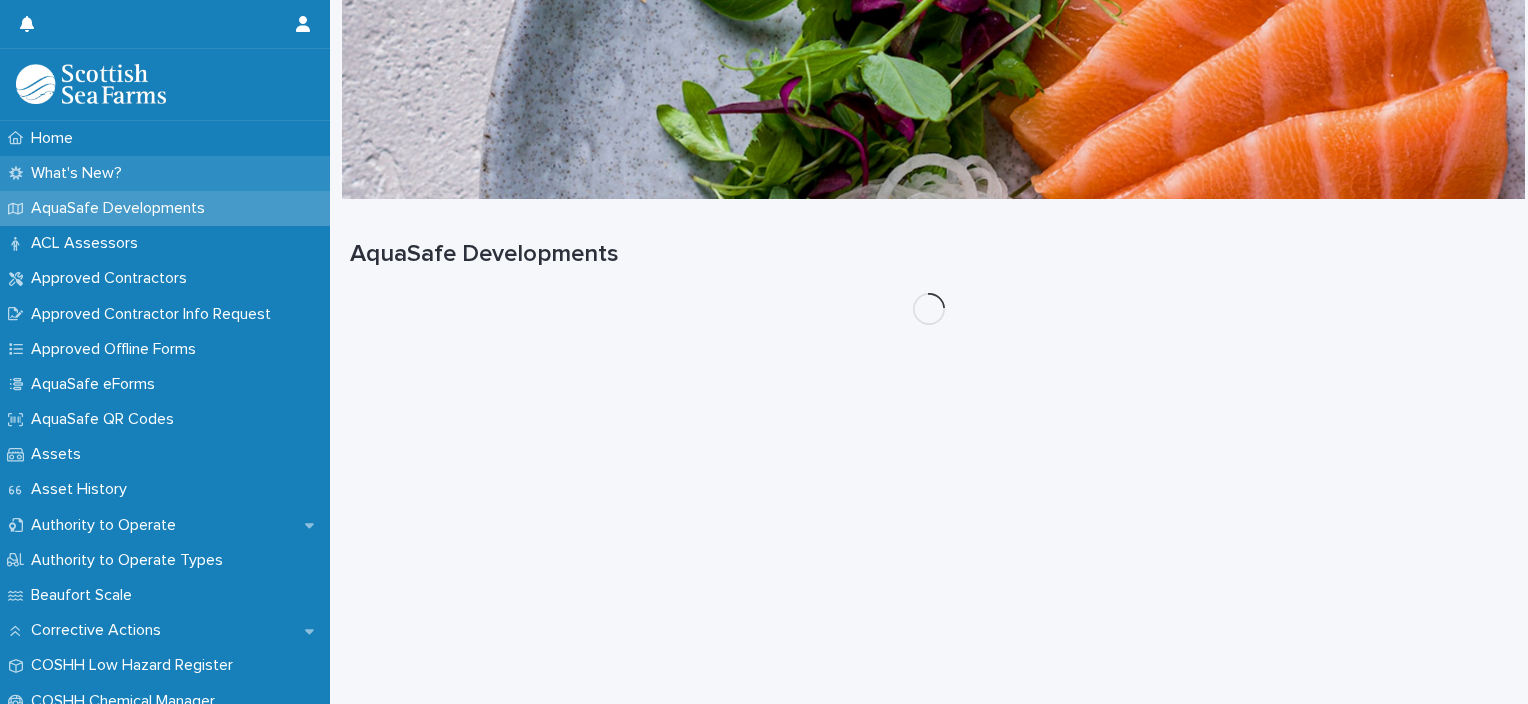 click on "What's New?" at bounding box center [80, 173] 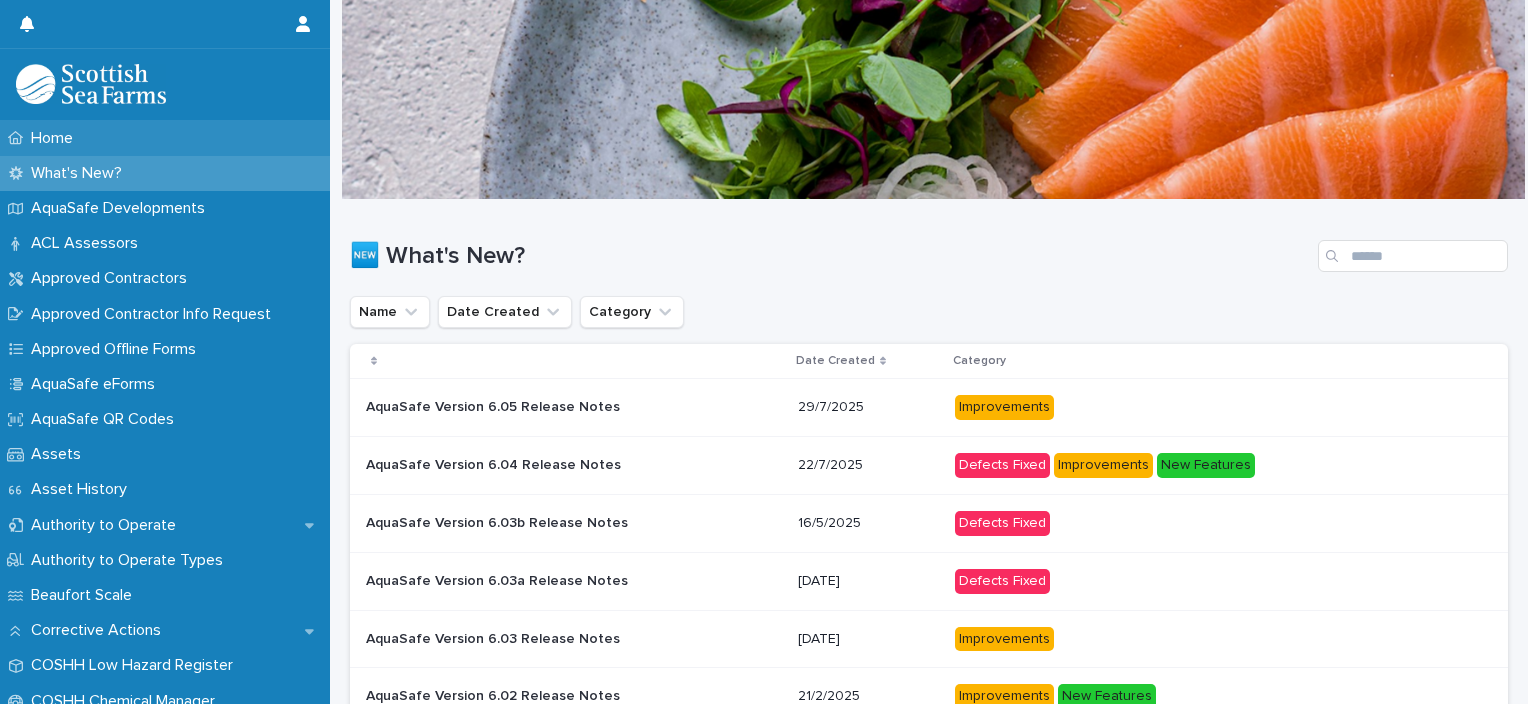 click on "Home" at bounding box center (165, 138) 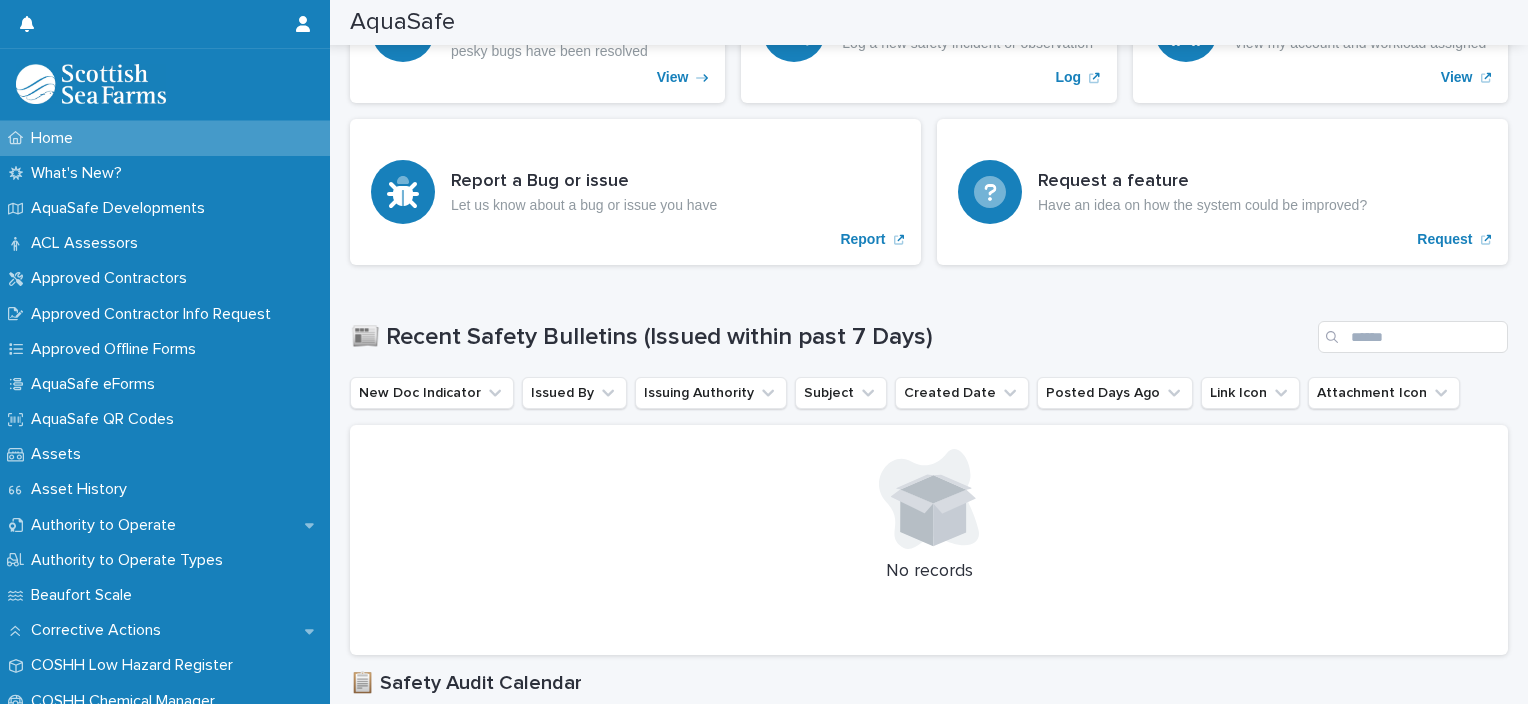 scroll, scrollTop: 525, scrollLeft: 0, axis: vertical 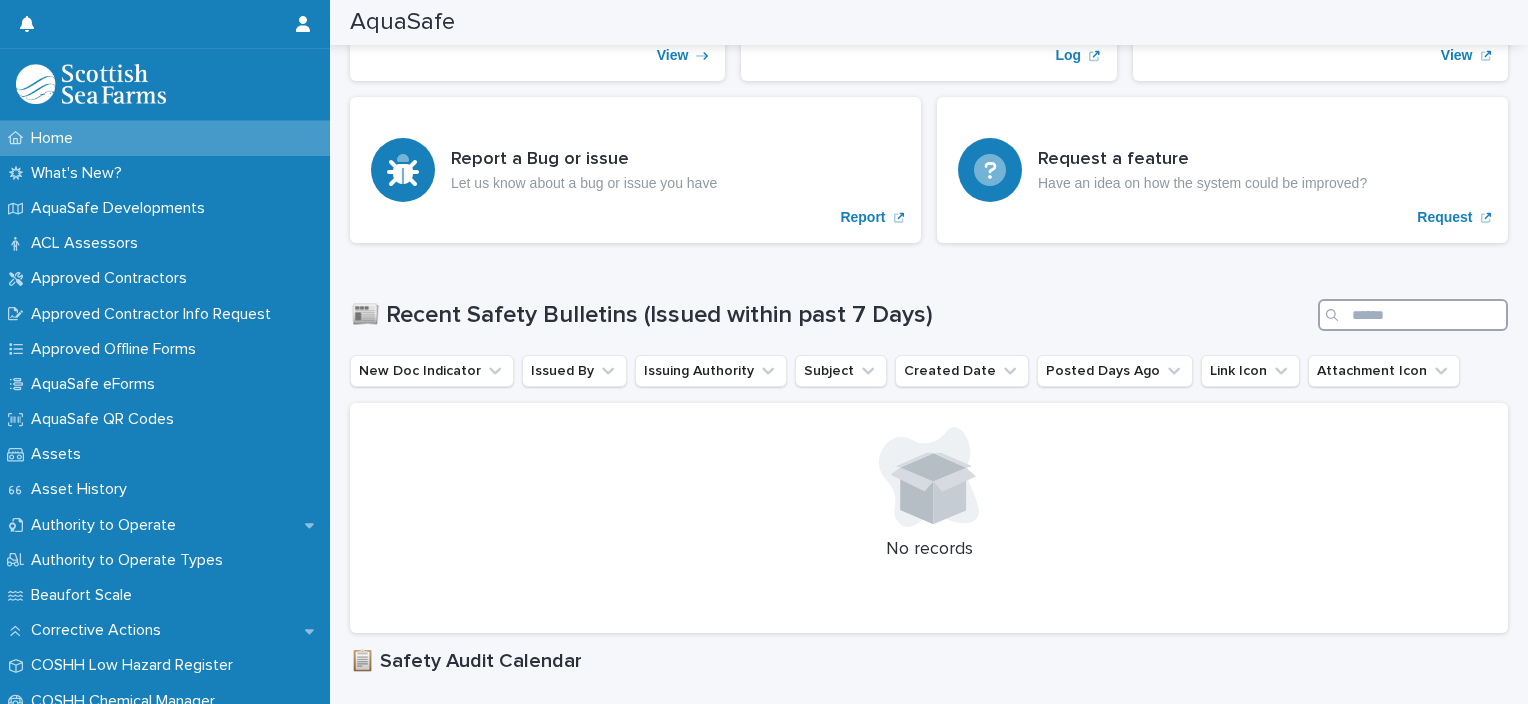 click at bounding box center (1413, 315) 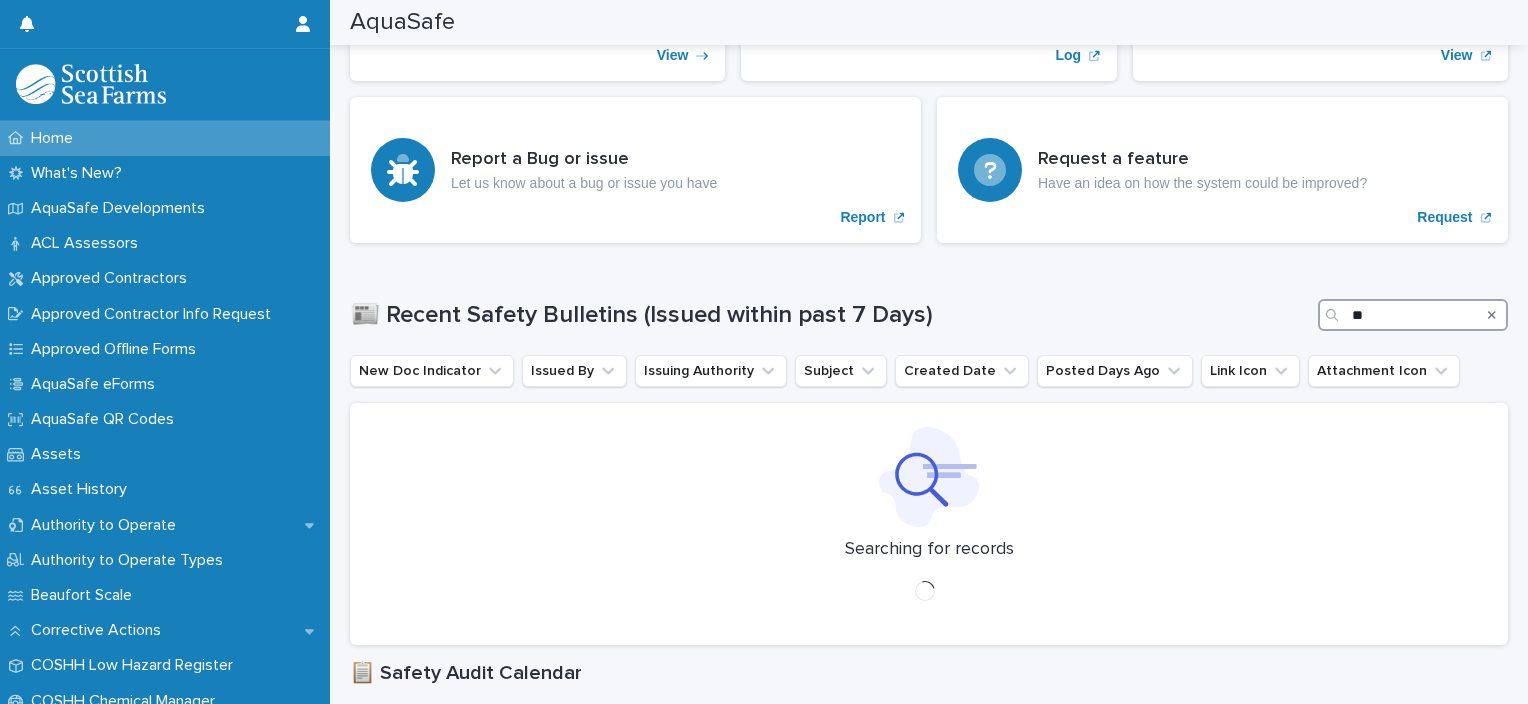 type on "*" 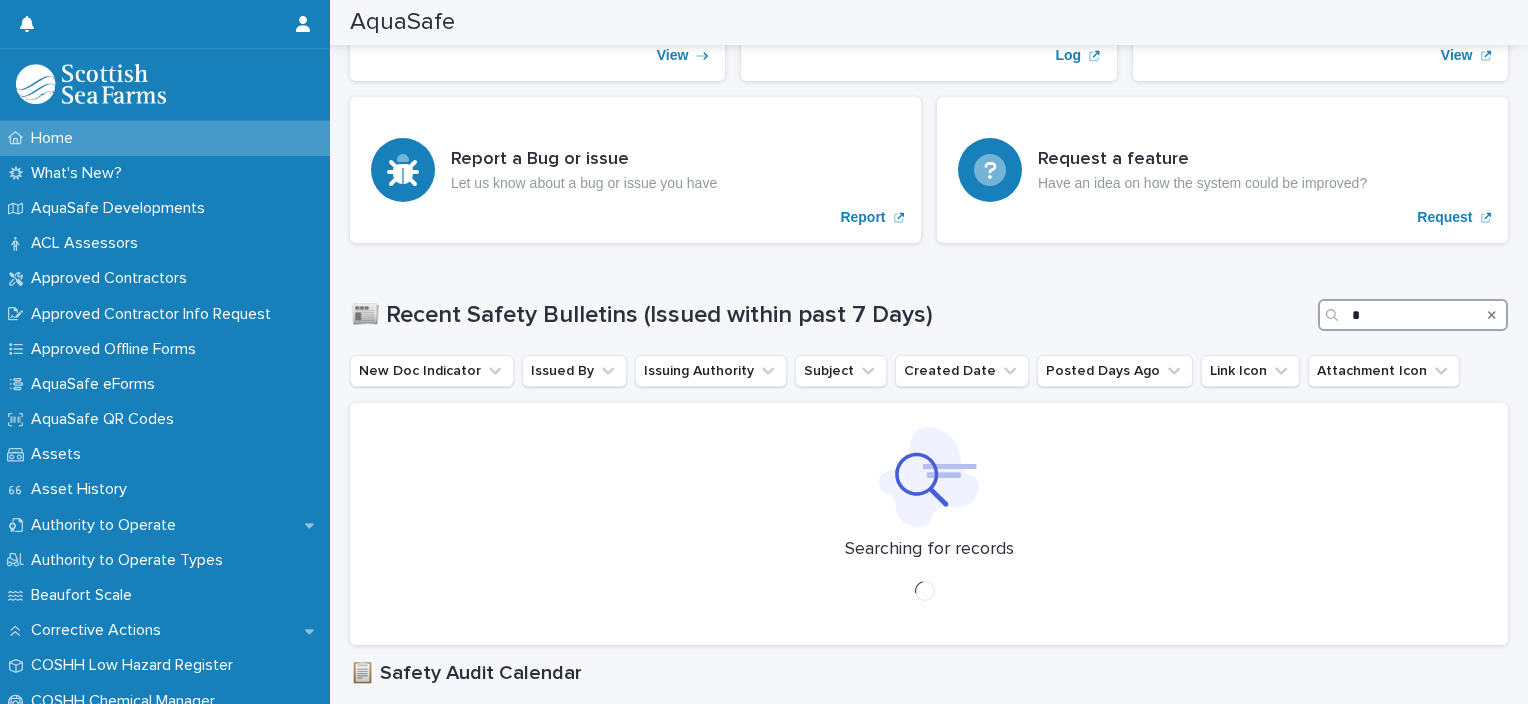 type 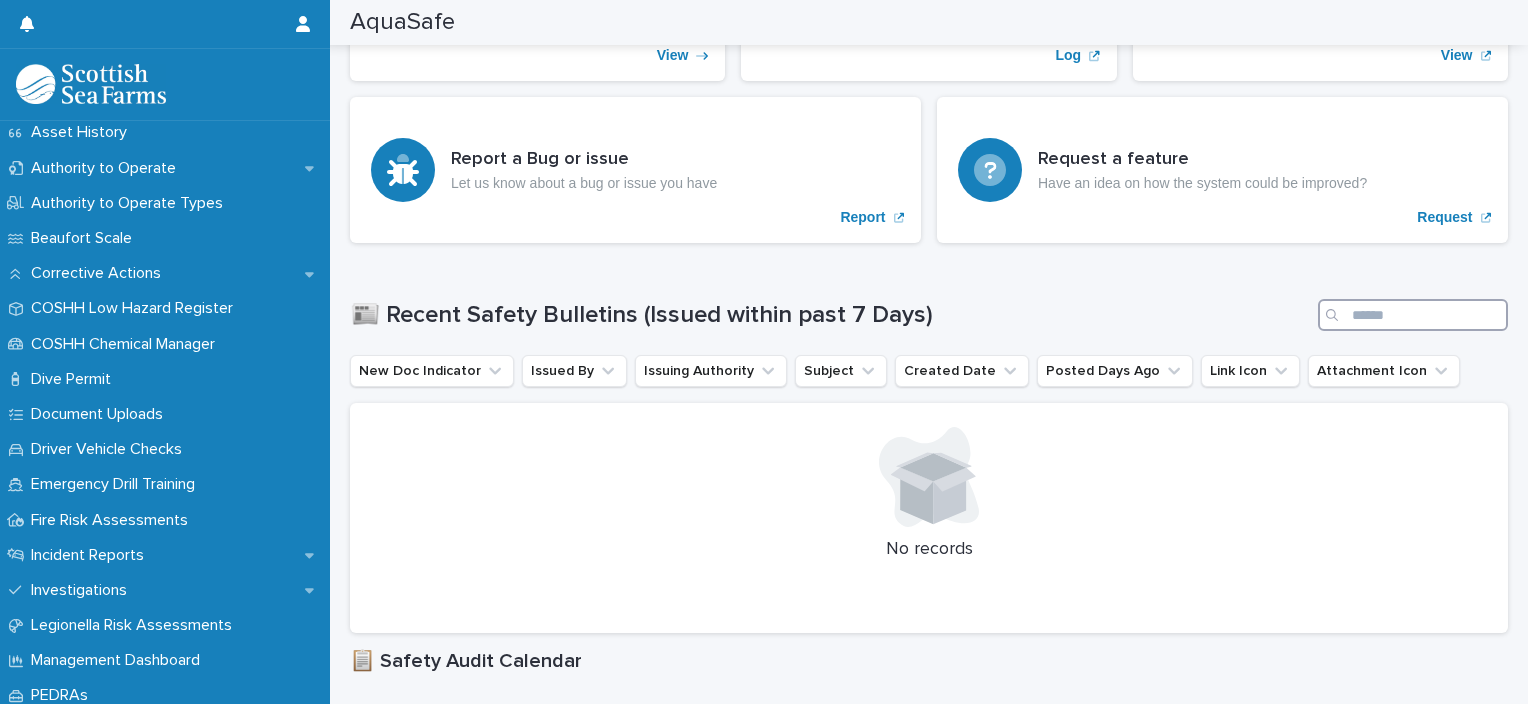 scroll, scrollTop: 366, scrollLeft: 0, axis: vertical 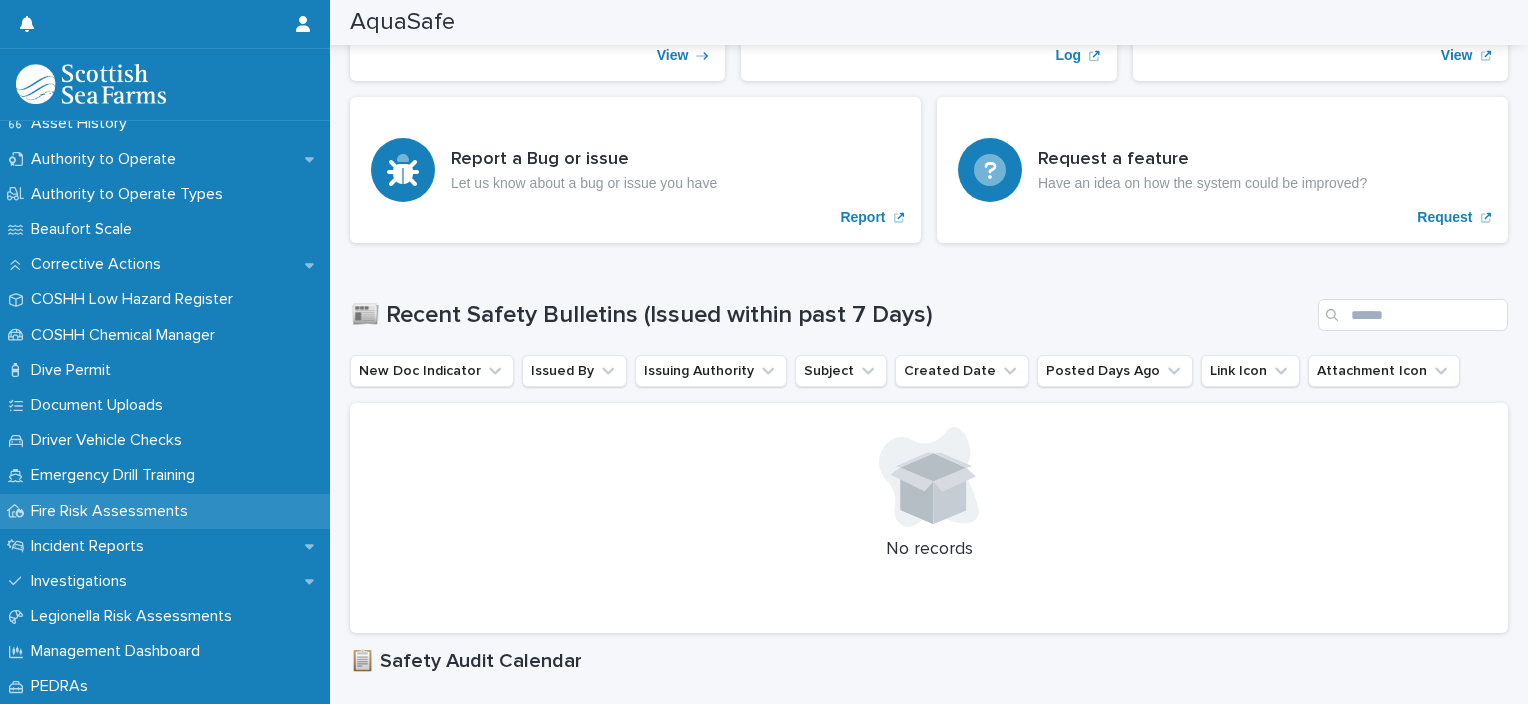 click on "Fire Risk Assessments" at bounding box center [113, 511] 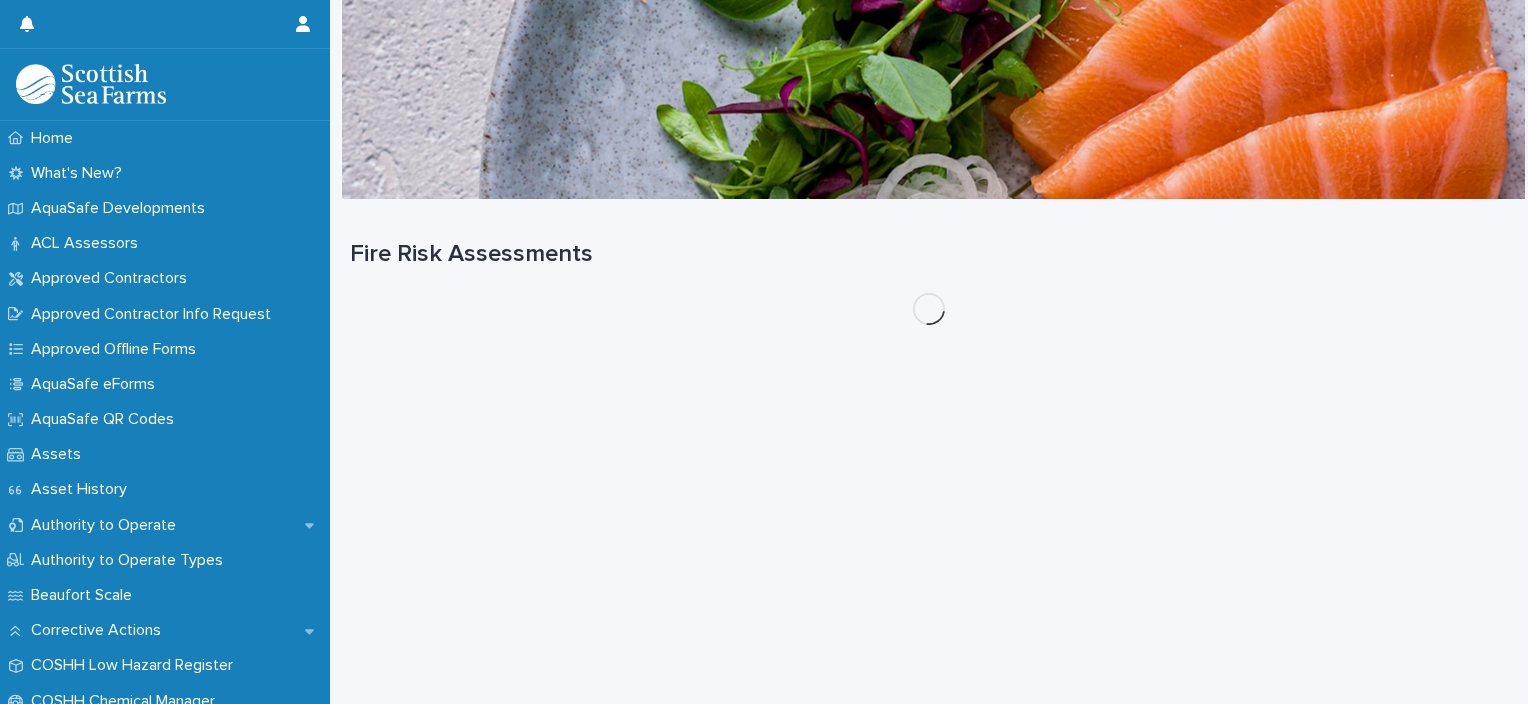 scroll, scrollTop: 0, scrollLeft: 0, axis: both 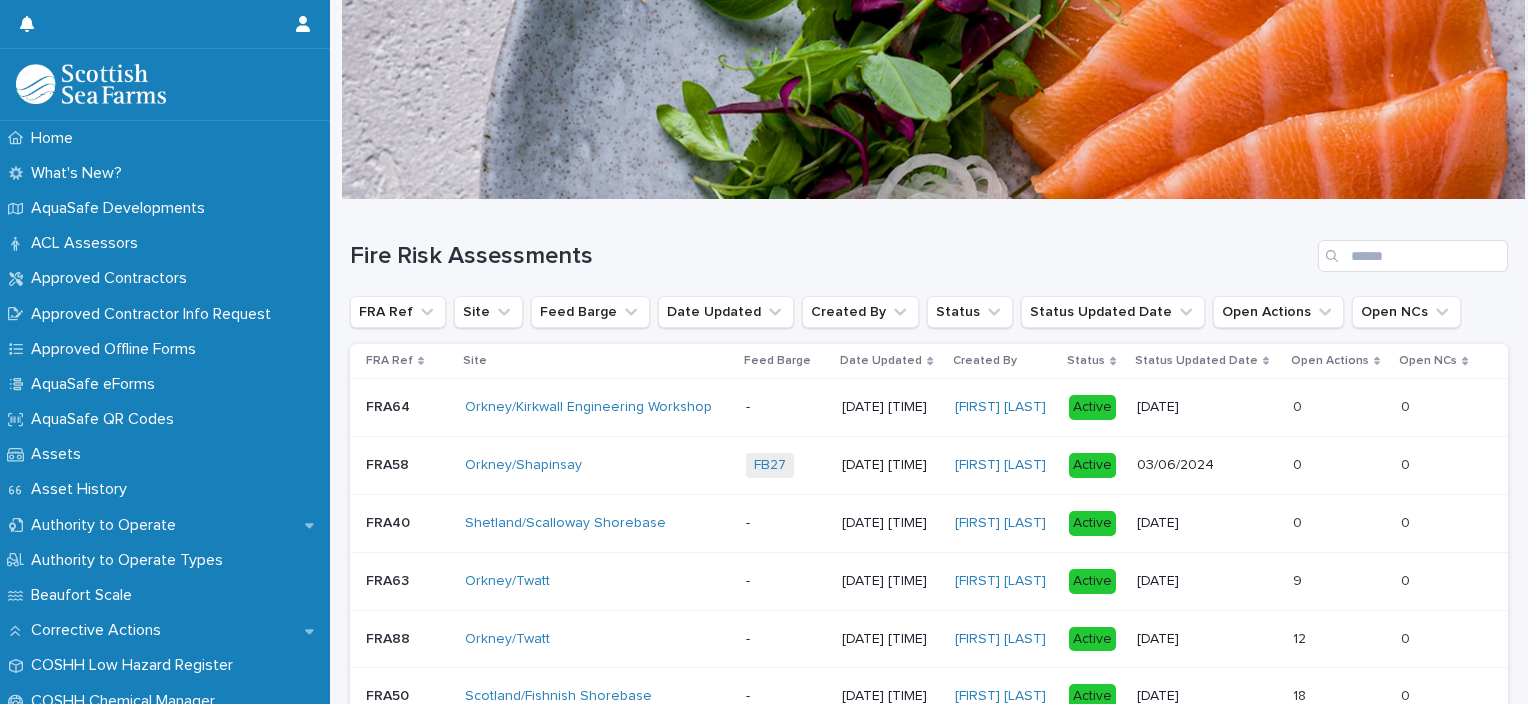 click at bounding box center (929, 100) 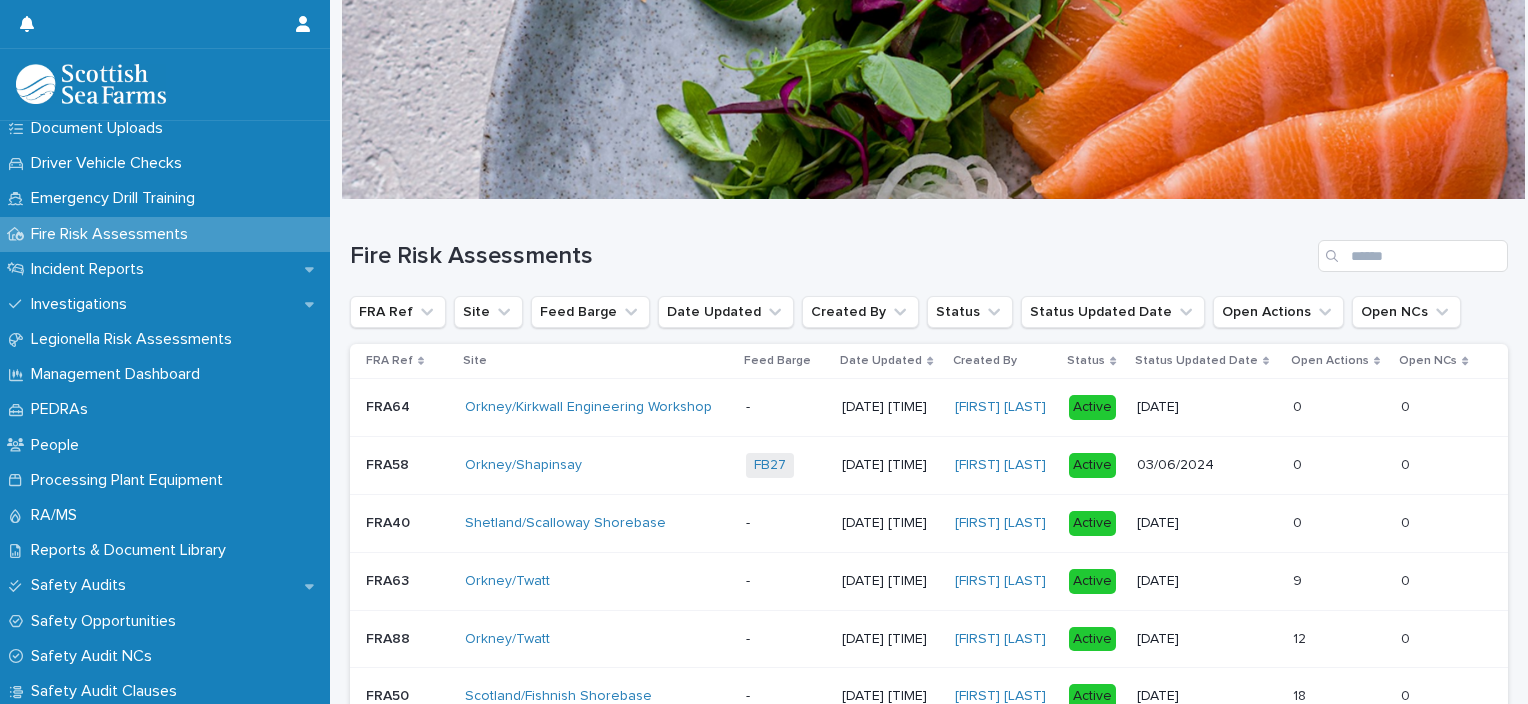 scroll, scrollTop: 694, scrollLeft: 0, axis: vertical 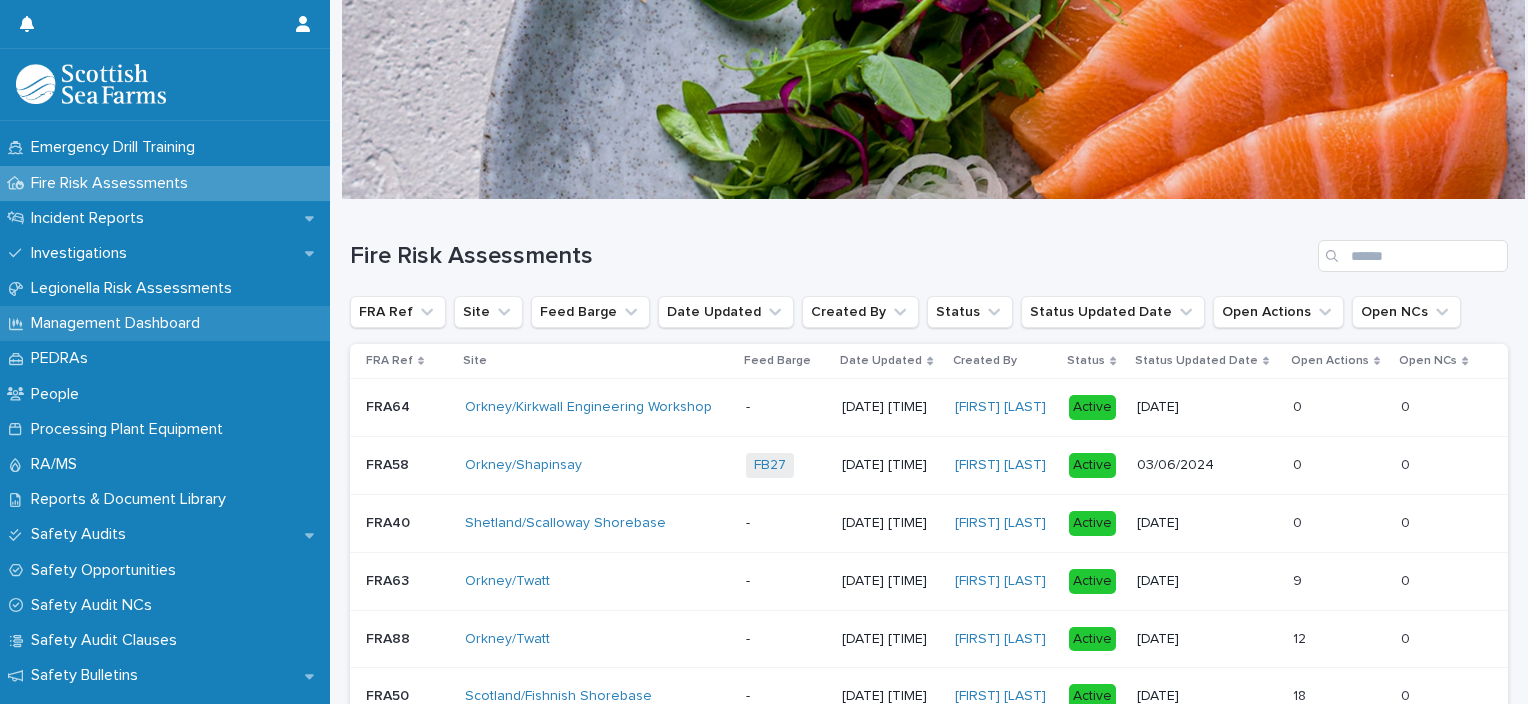 click on "Management Dashboard" at bounding box center [165, 323] 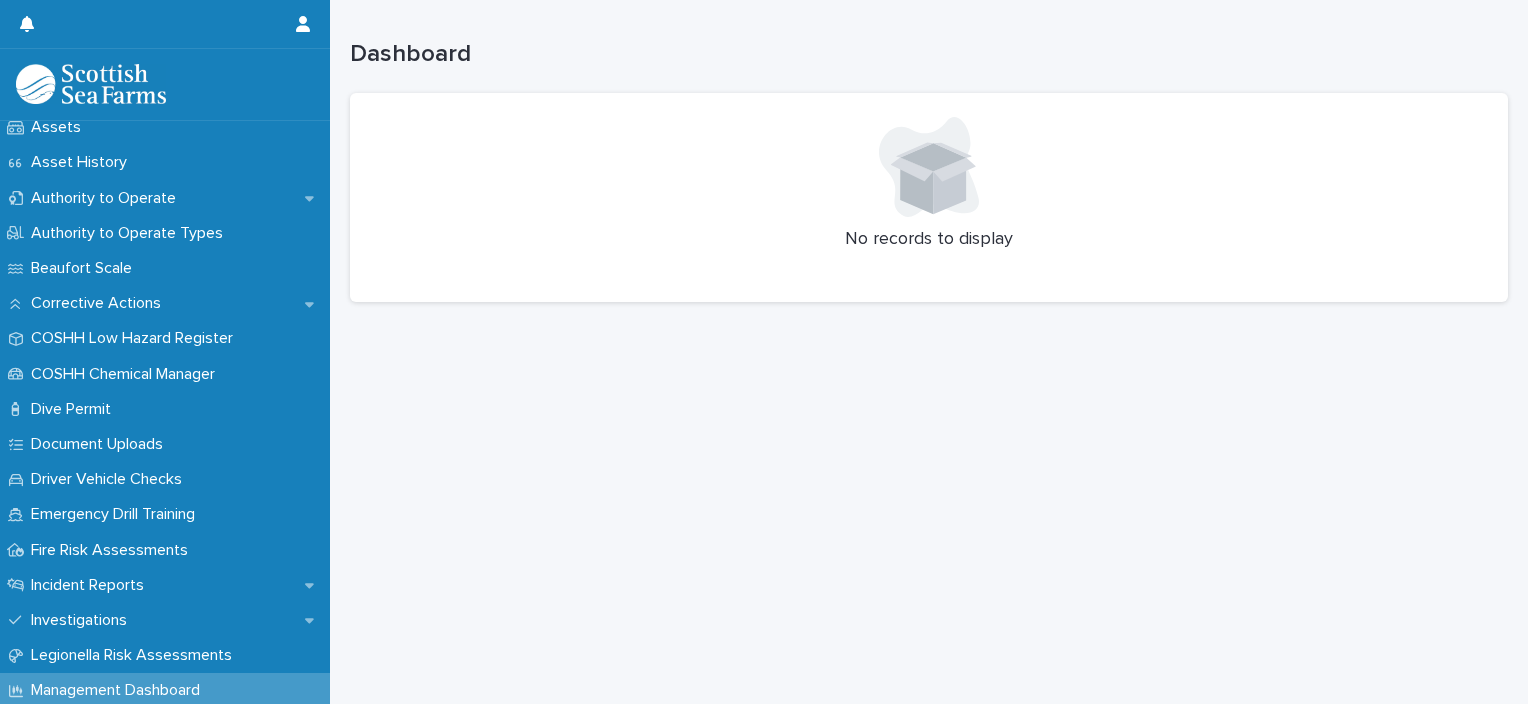scroll, scrollTop: 330, scrollLeft: 0, axis: vertical 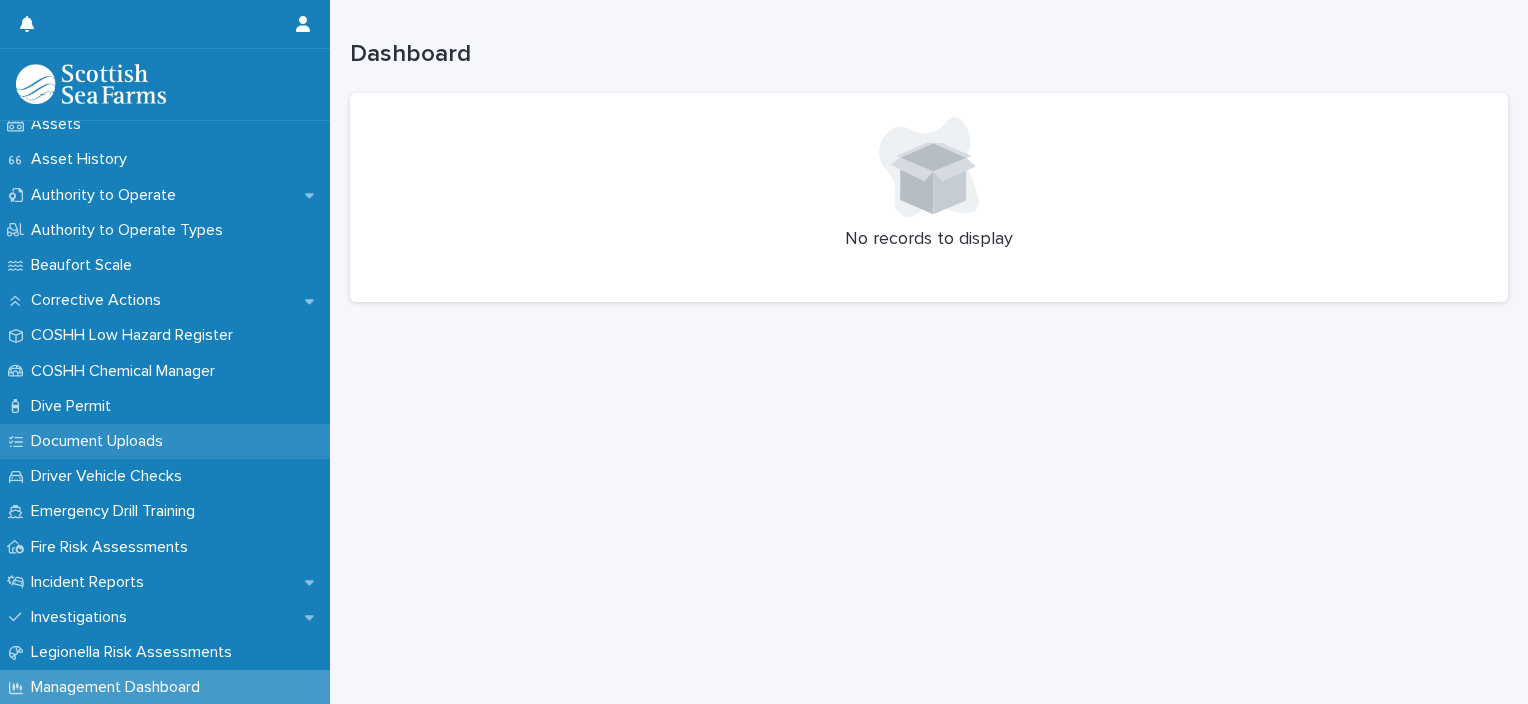 click on "Document Uploads" at bounding box center (101, 441) 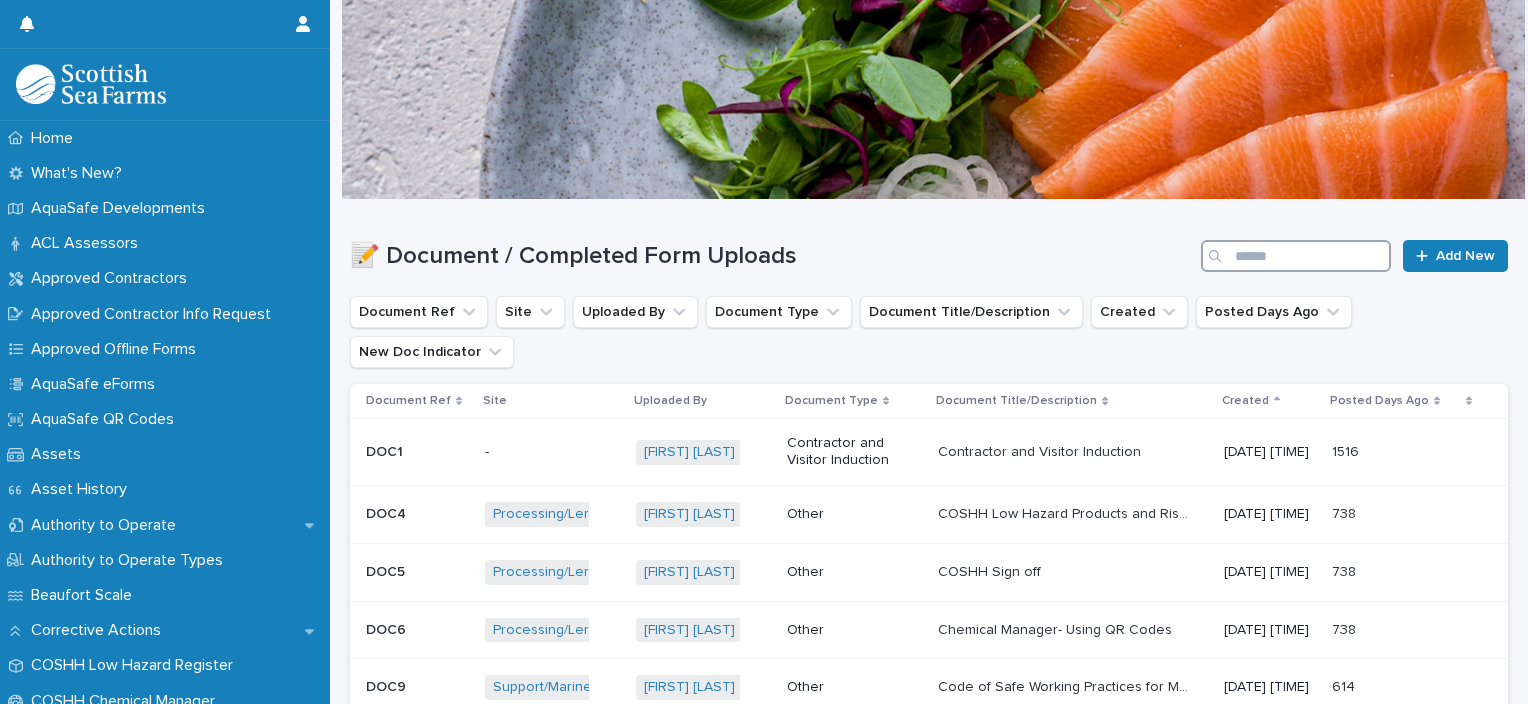click at bounding box center (1296, 256) 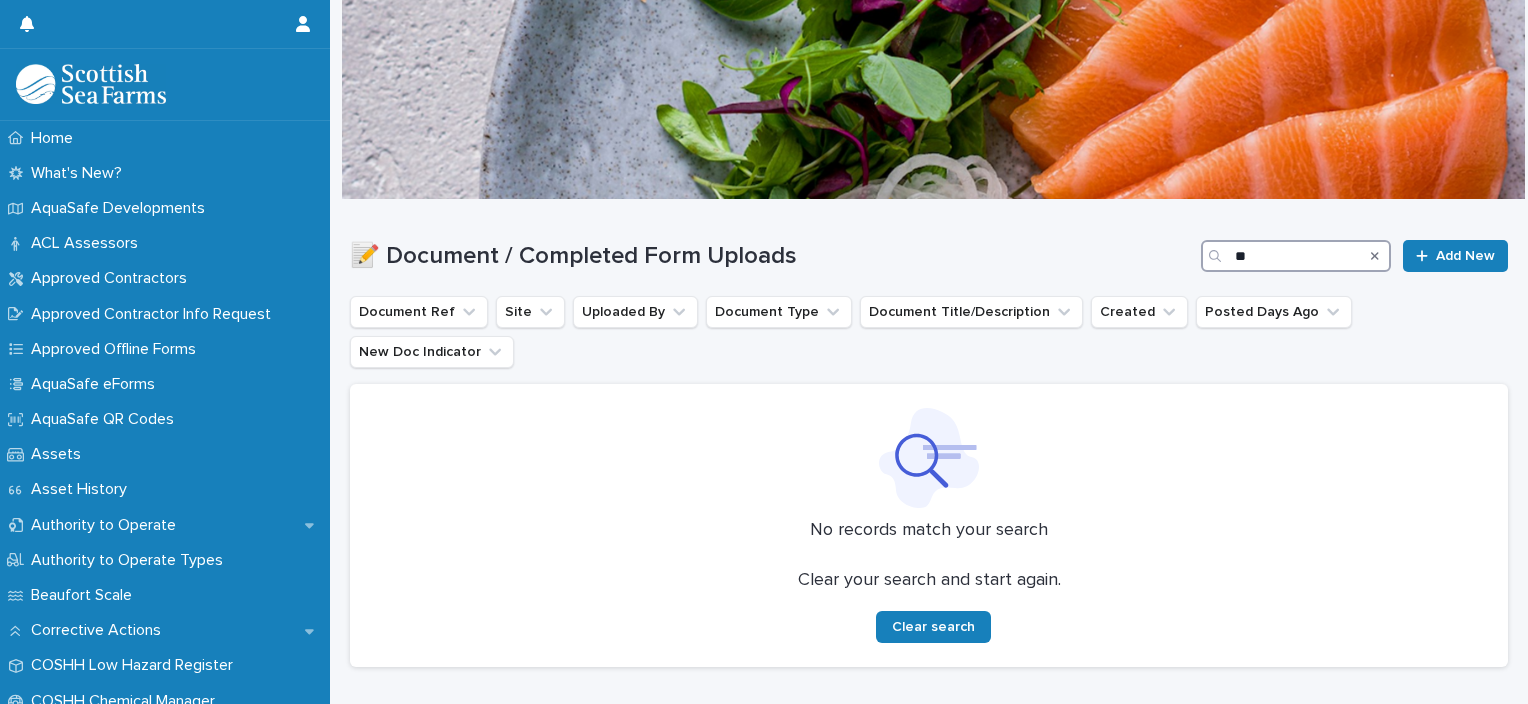 type on "*" 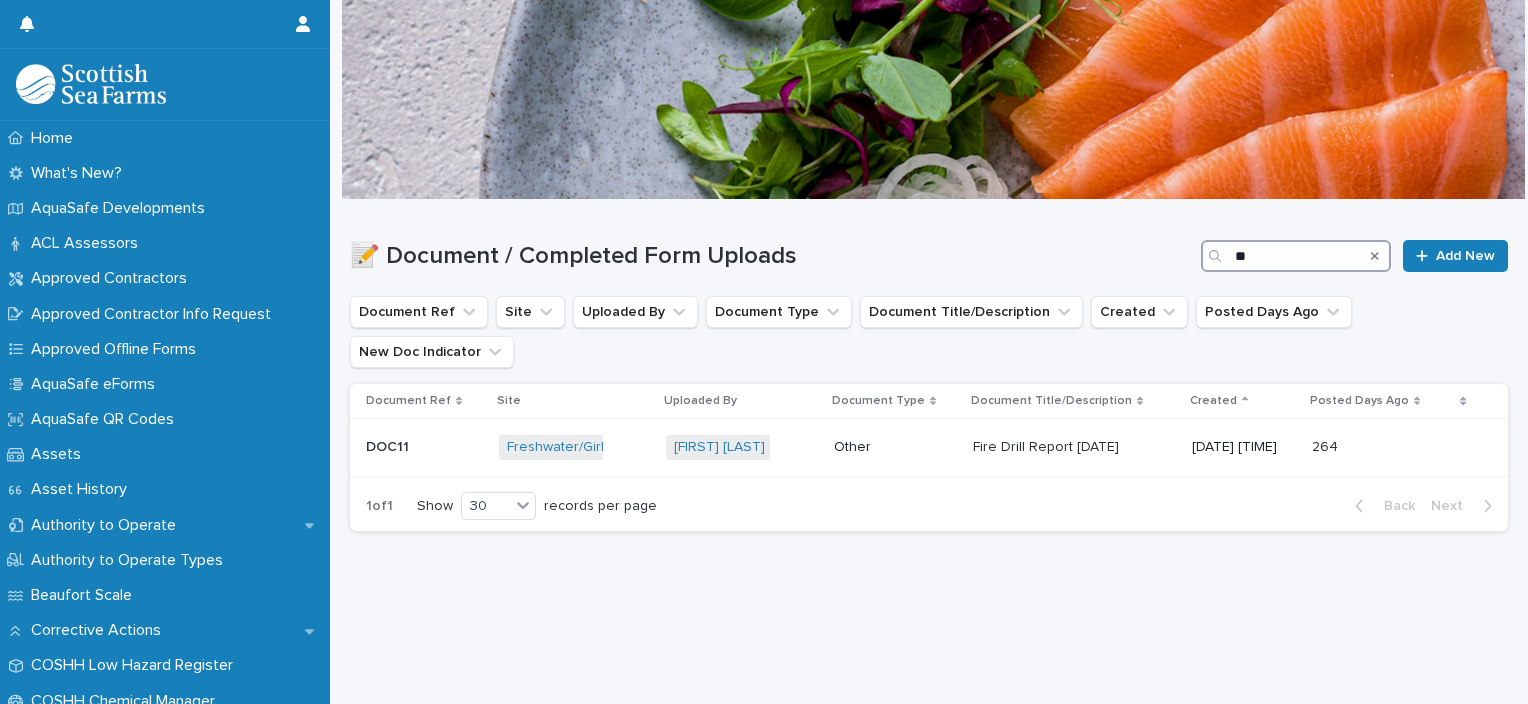 type on "*" 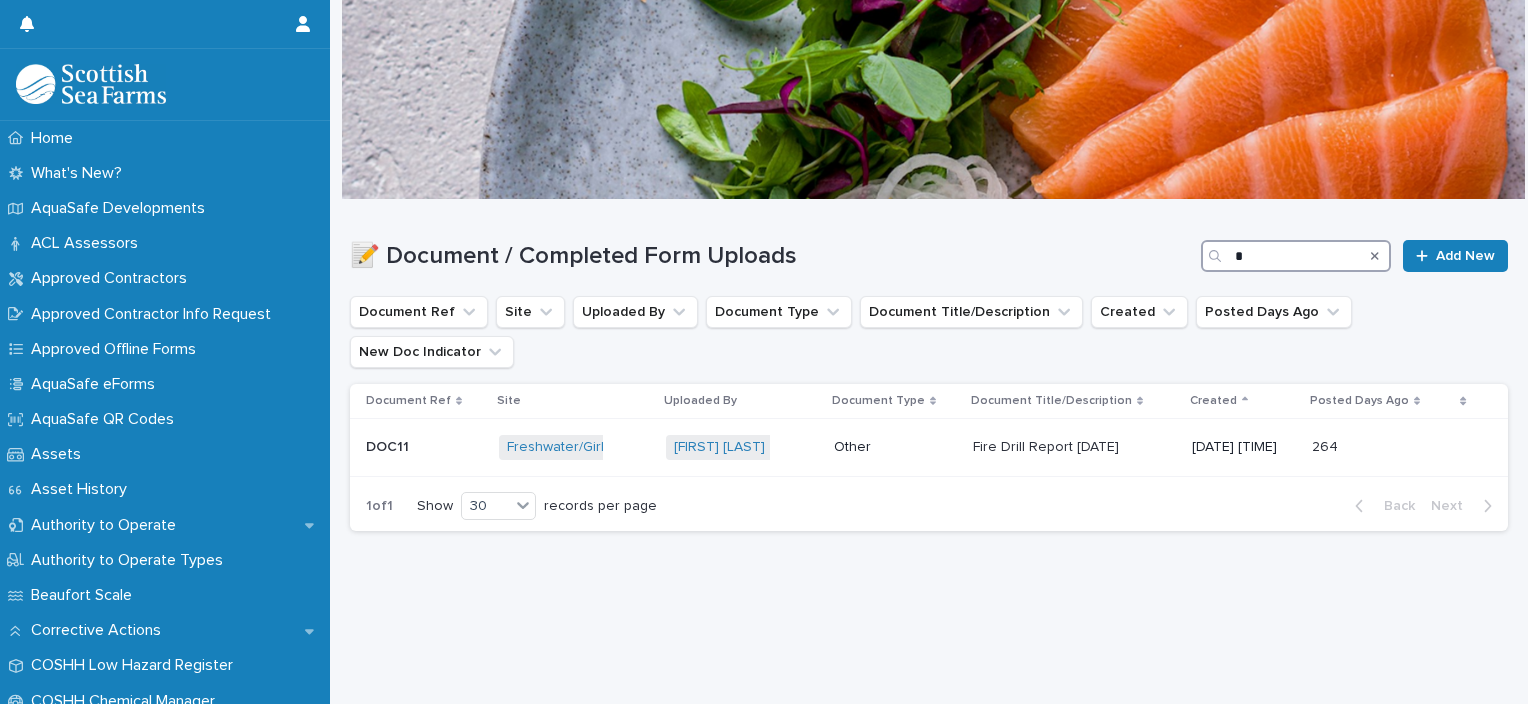 type 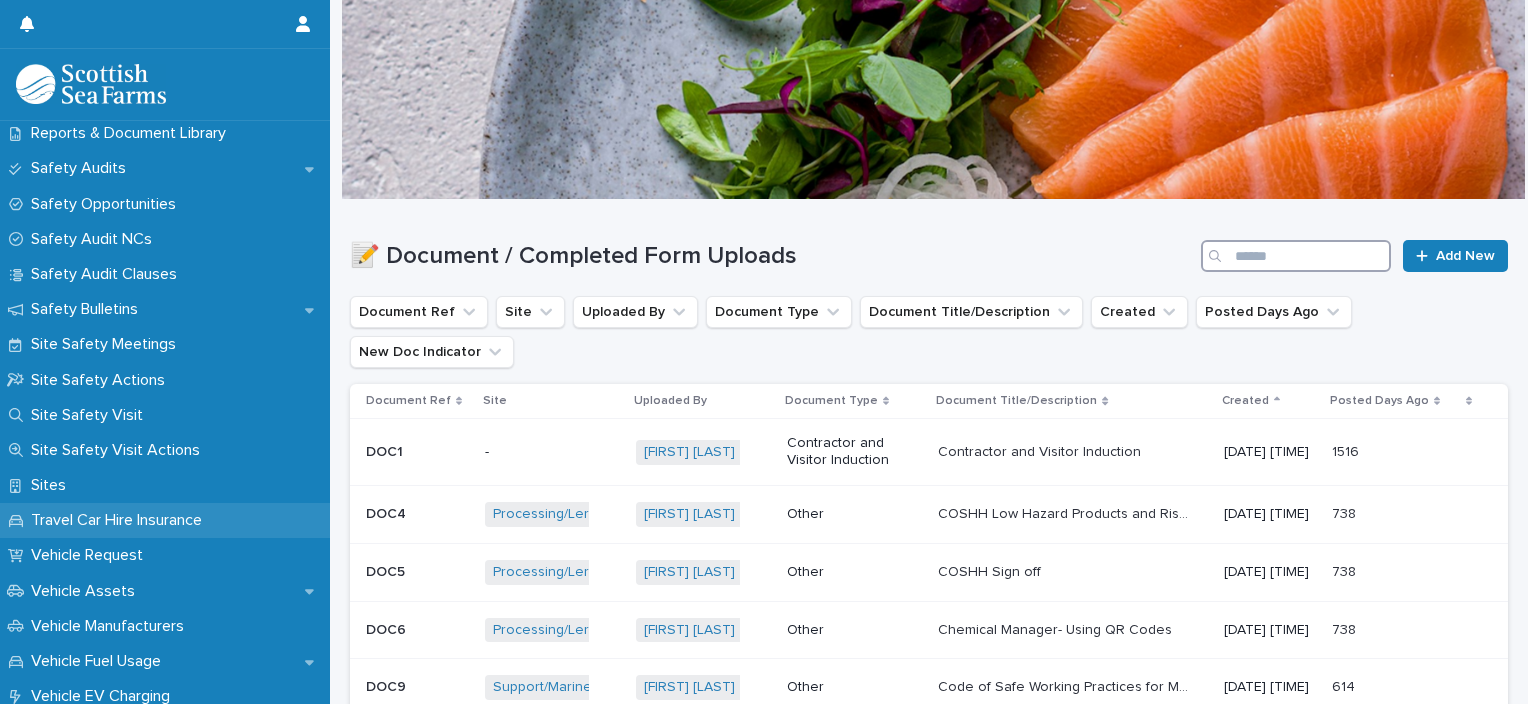 scroll, scrollTop: 1069, scrollLeft: 0, axis: vertical 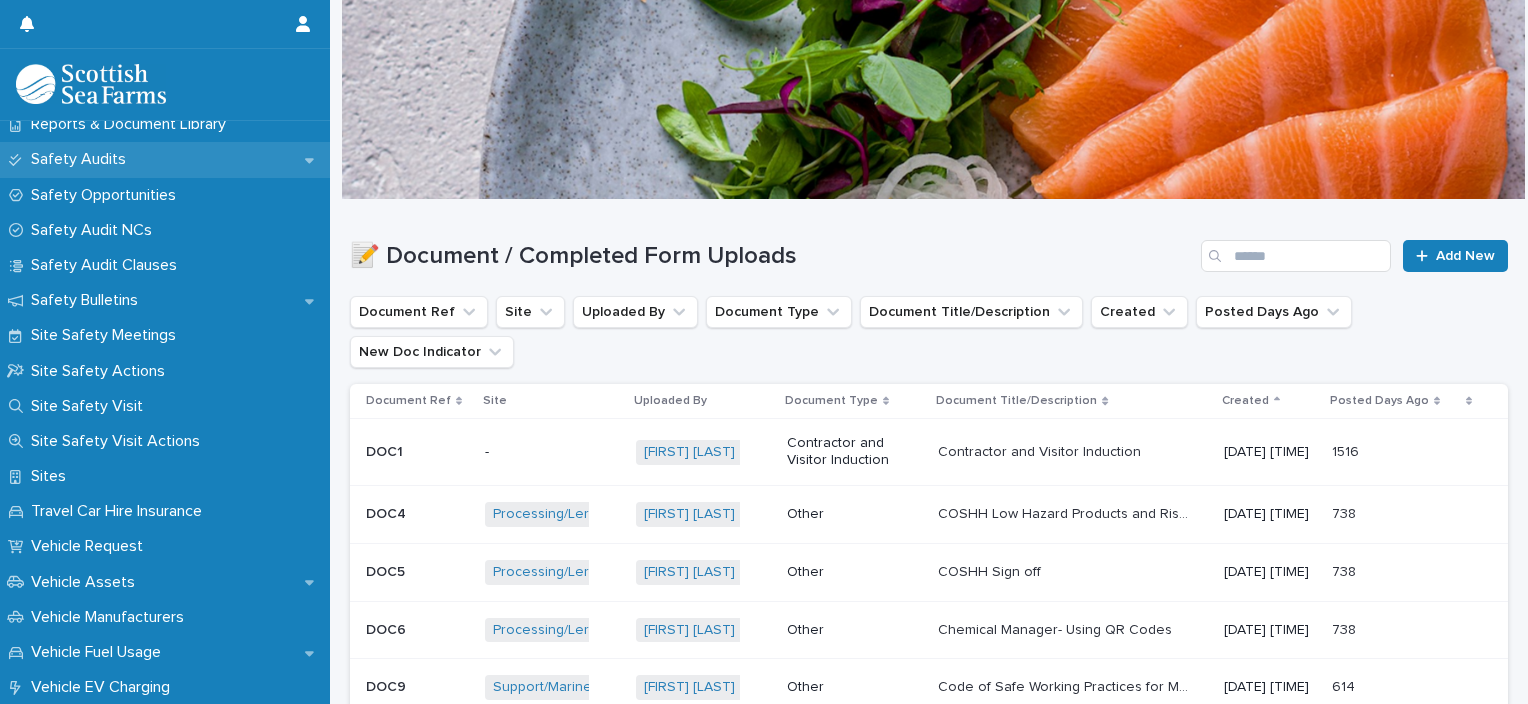 click on "Safety Audits" at bounding box center (165, 159) 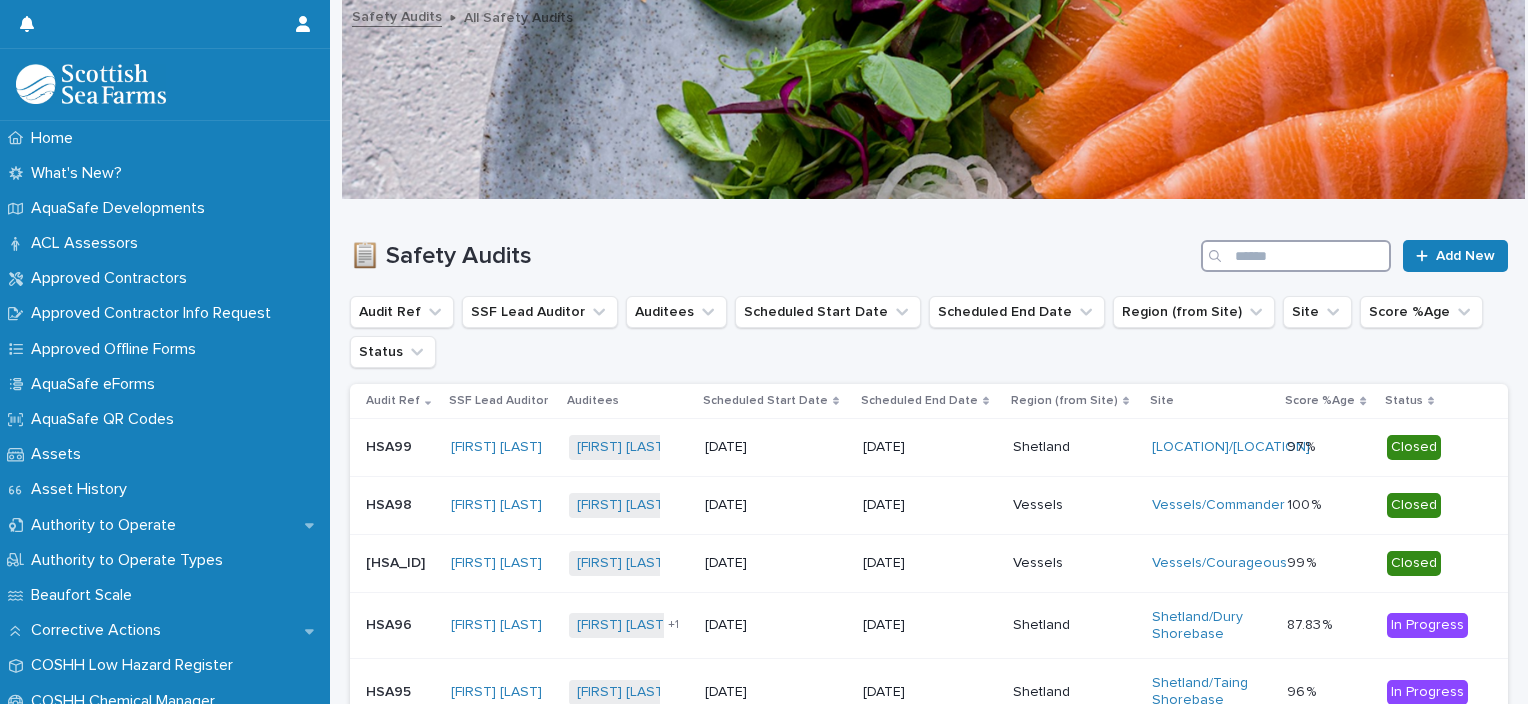 click at bounding box center [1296, 256] 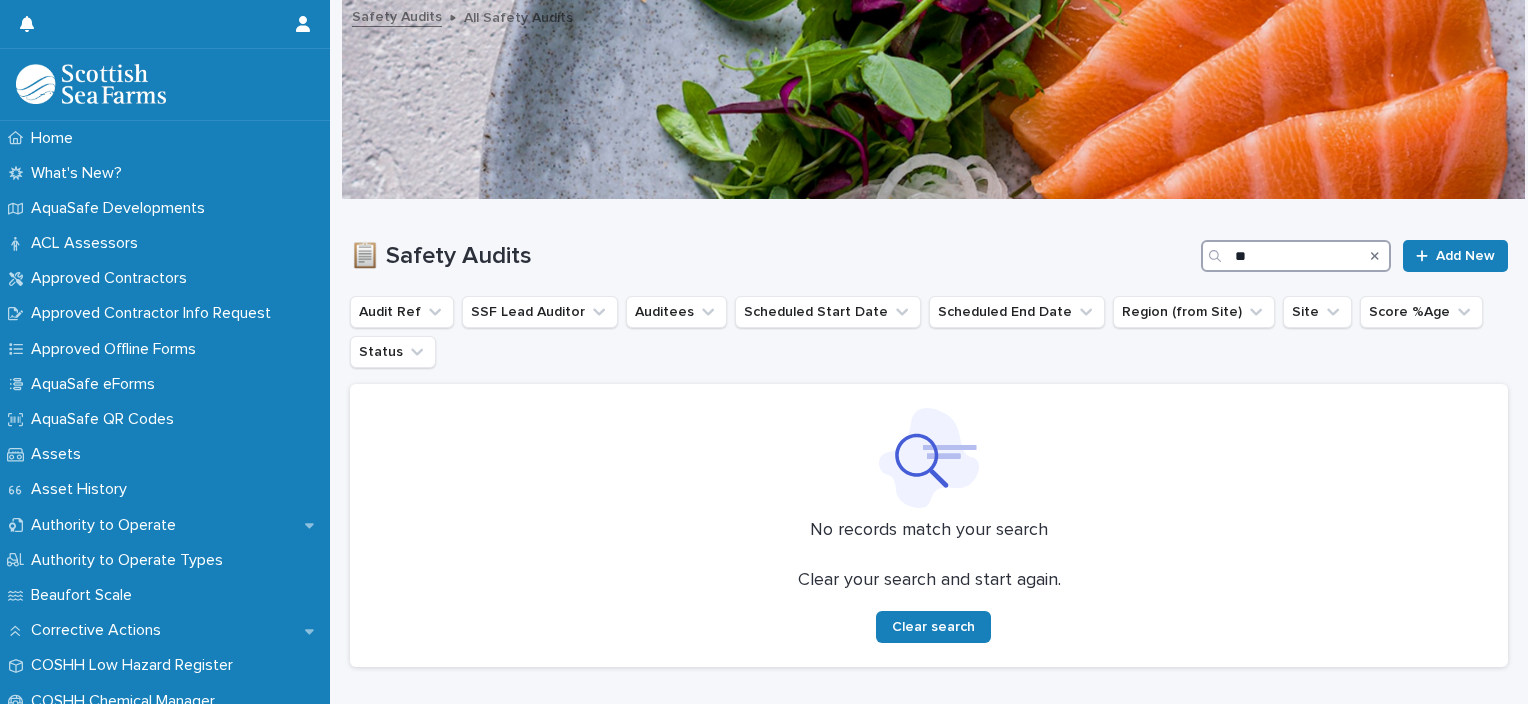 type on "*" 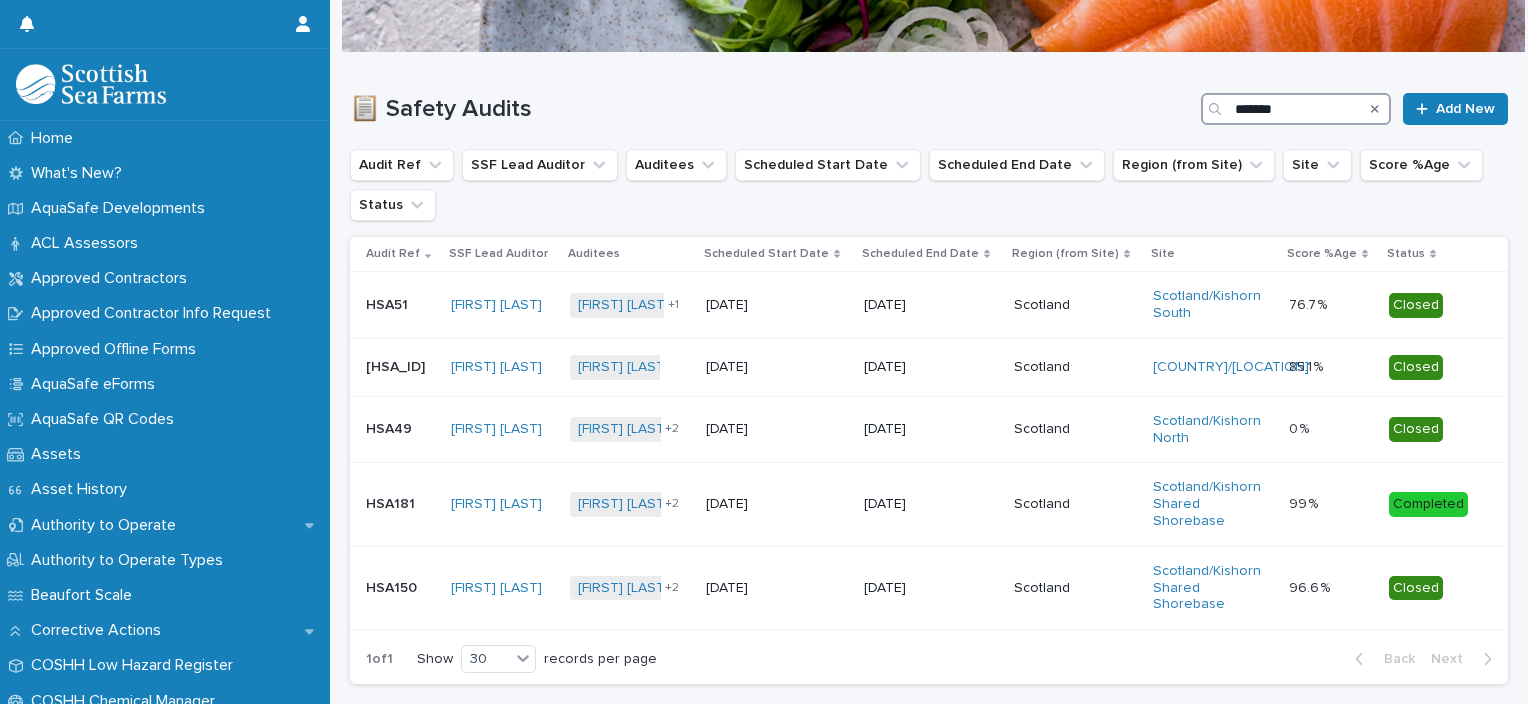scroll, scrollTop: 140, scrollLeft: 0, axis: vertical 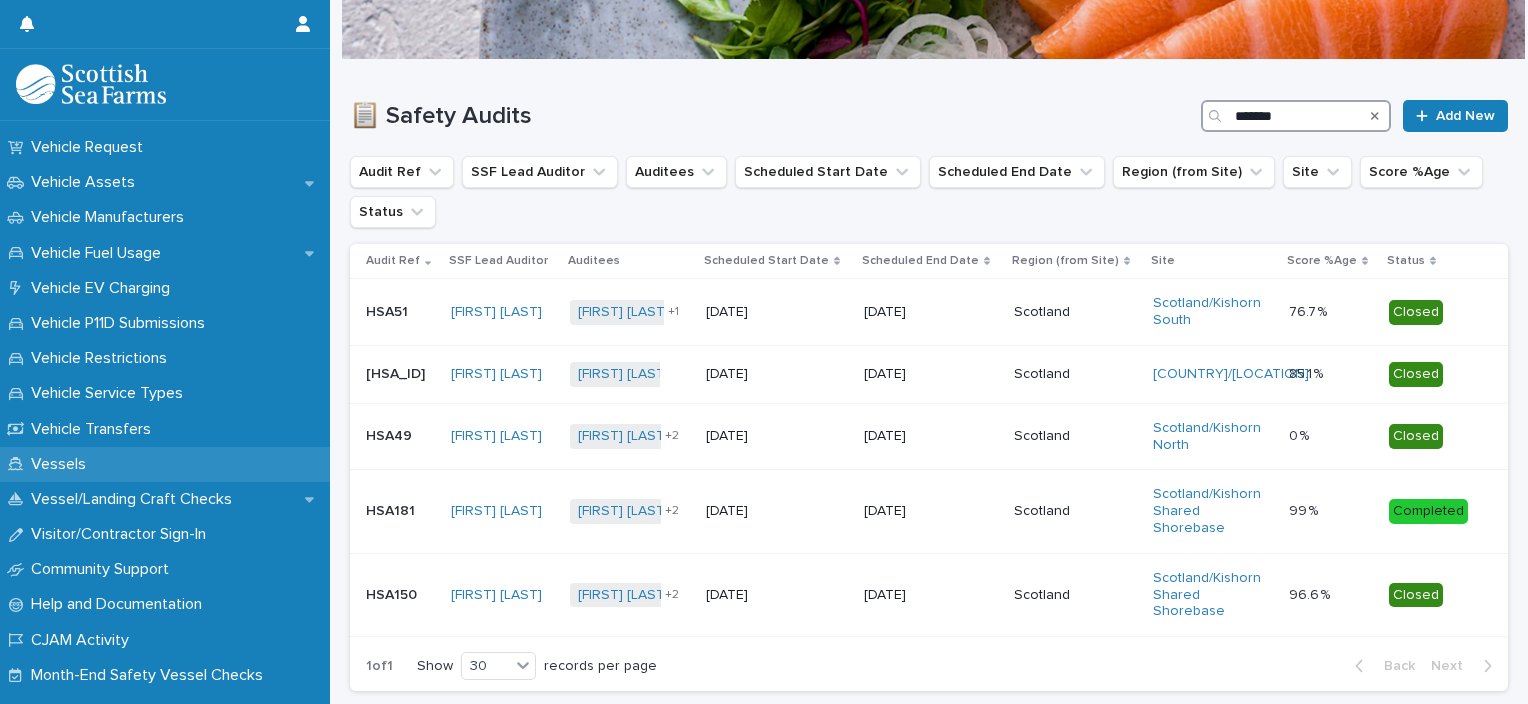 type on "*******" 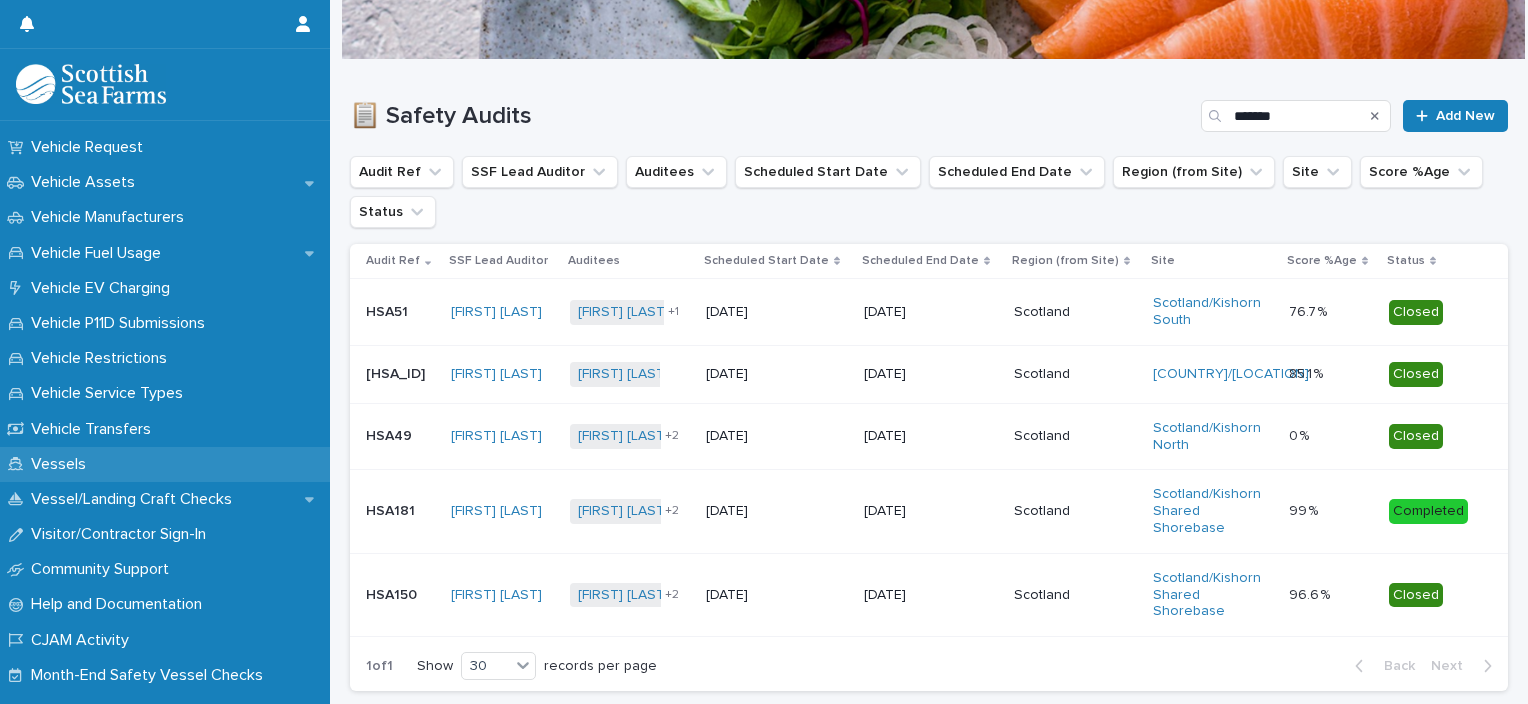 click on "Vessels" at bounding box center (165, 464) 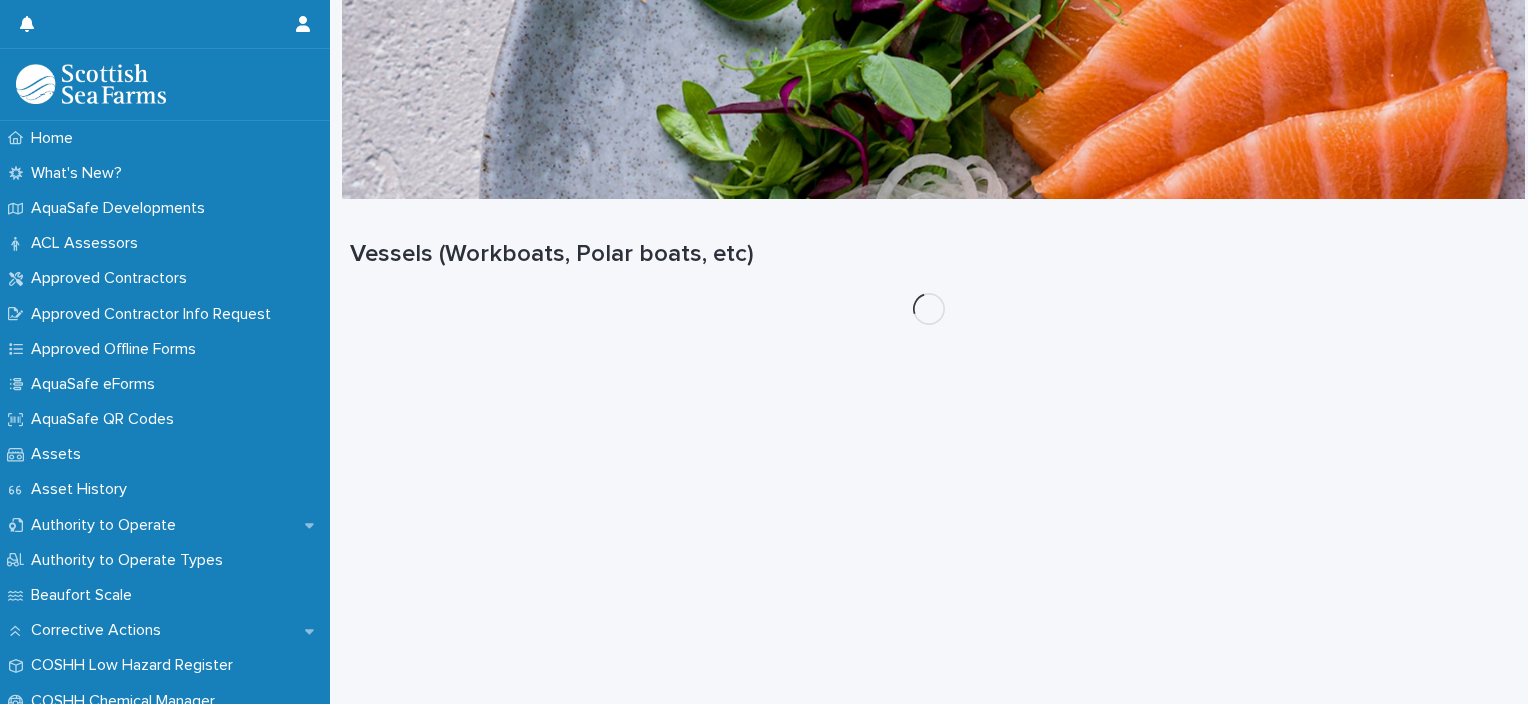 scroll, scrollTop: 0, scrollLeft: 0, axis: both 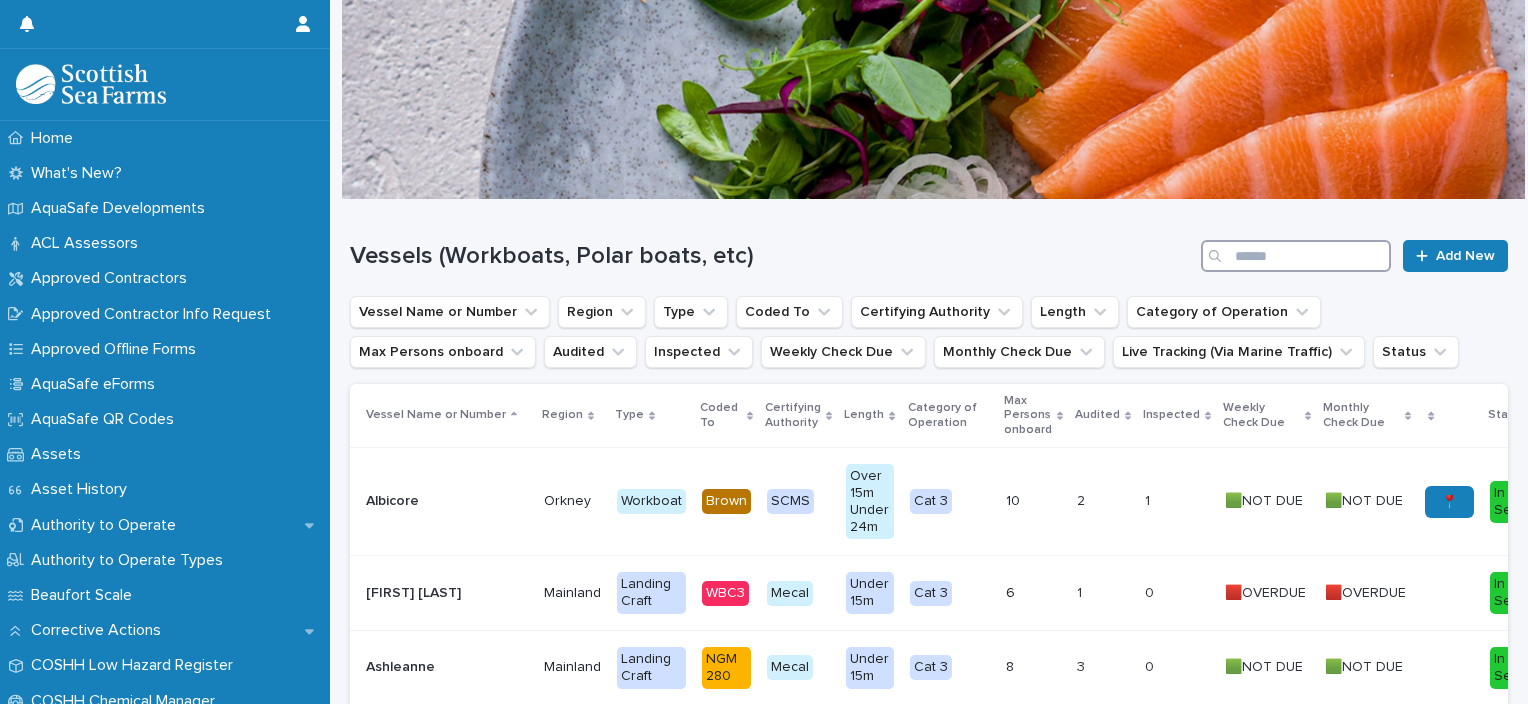 click at bounding box center (1296, 256) 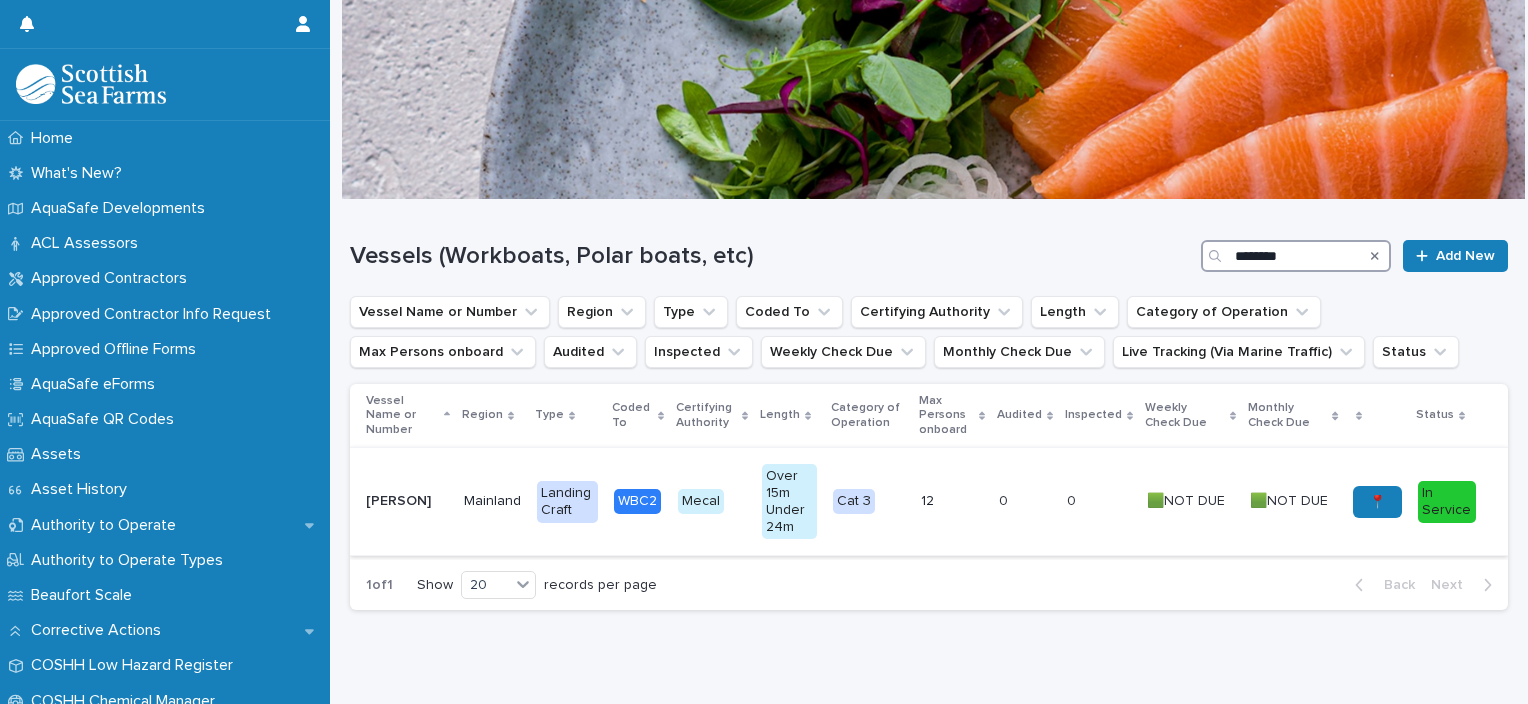 type on "********" 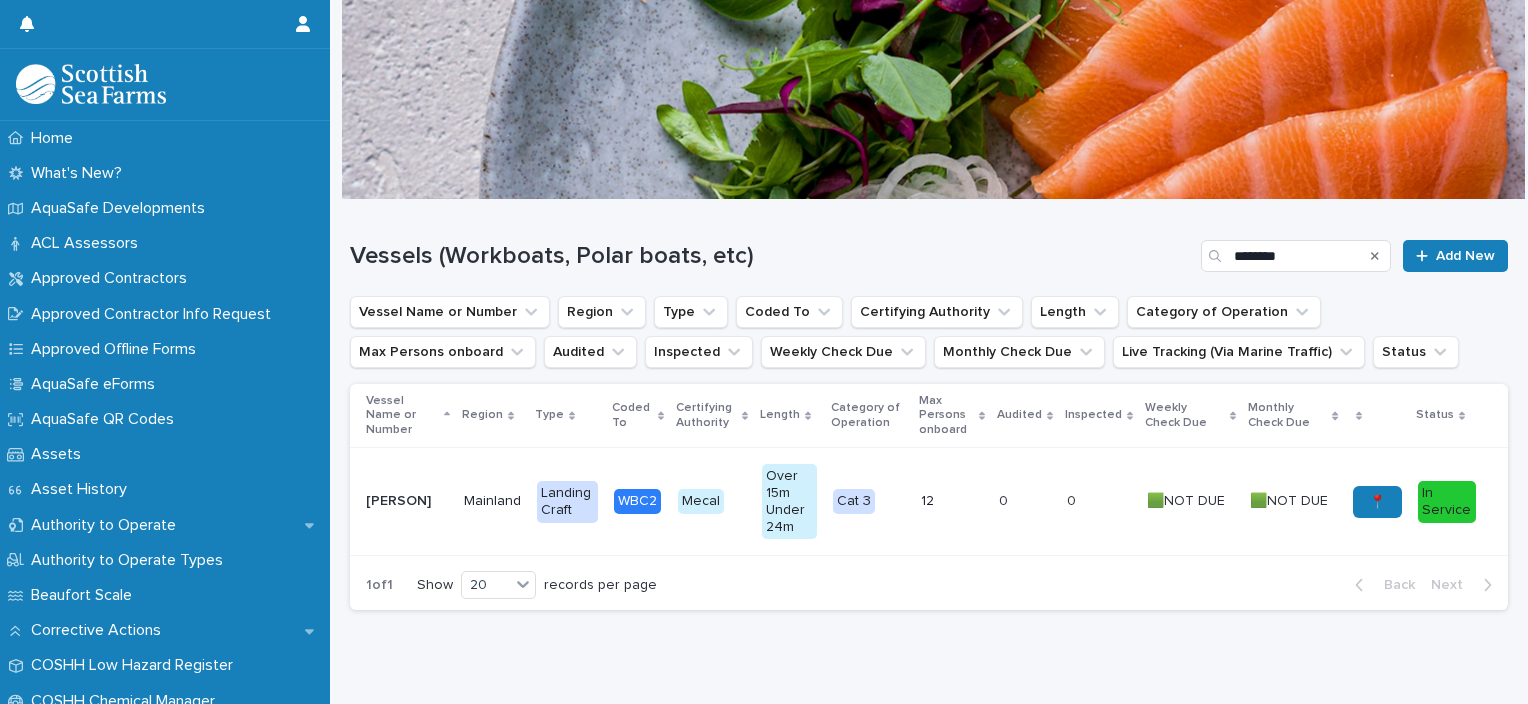 click on "[VESSEL_NAME] [VESSEL_NAME]" at bounding box center [403, 502] 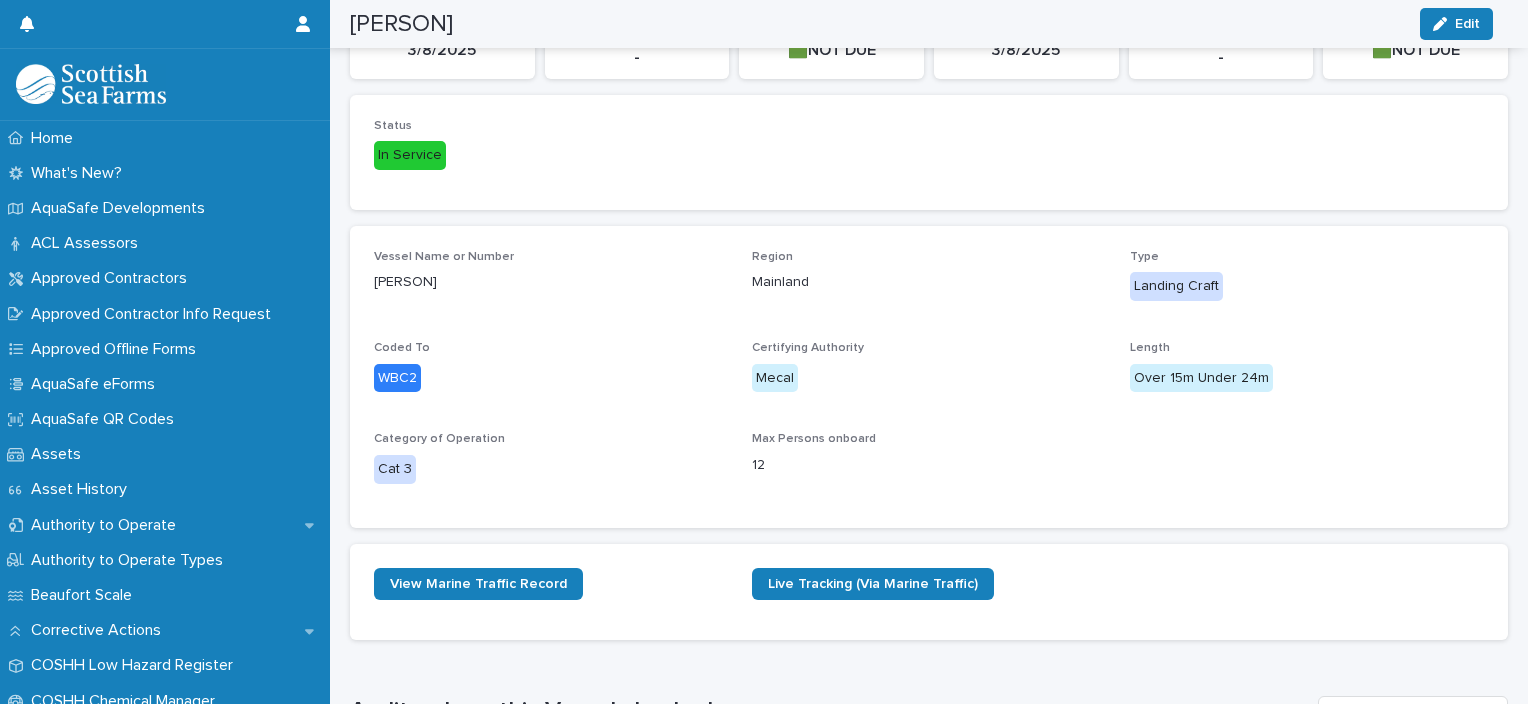 scroll, scrollTop: 636, scrollLeft: 0, axis: vertical 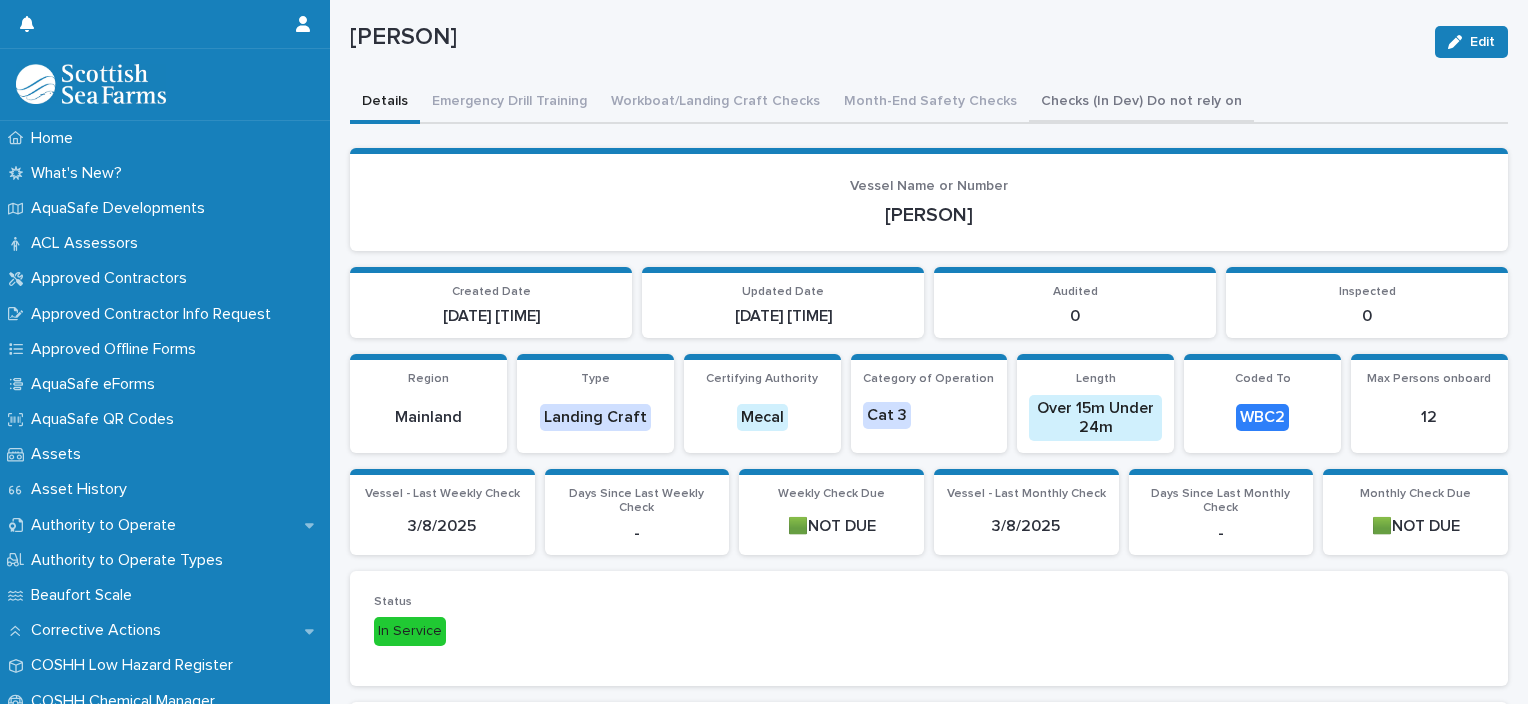 click on "Checks (In Dev) Do not rely on" at bounding box center [1141, 103] 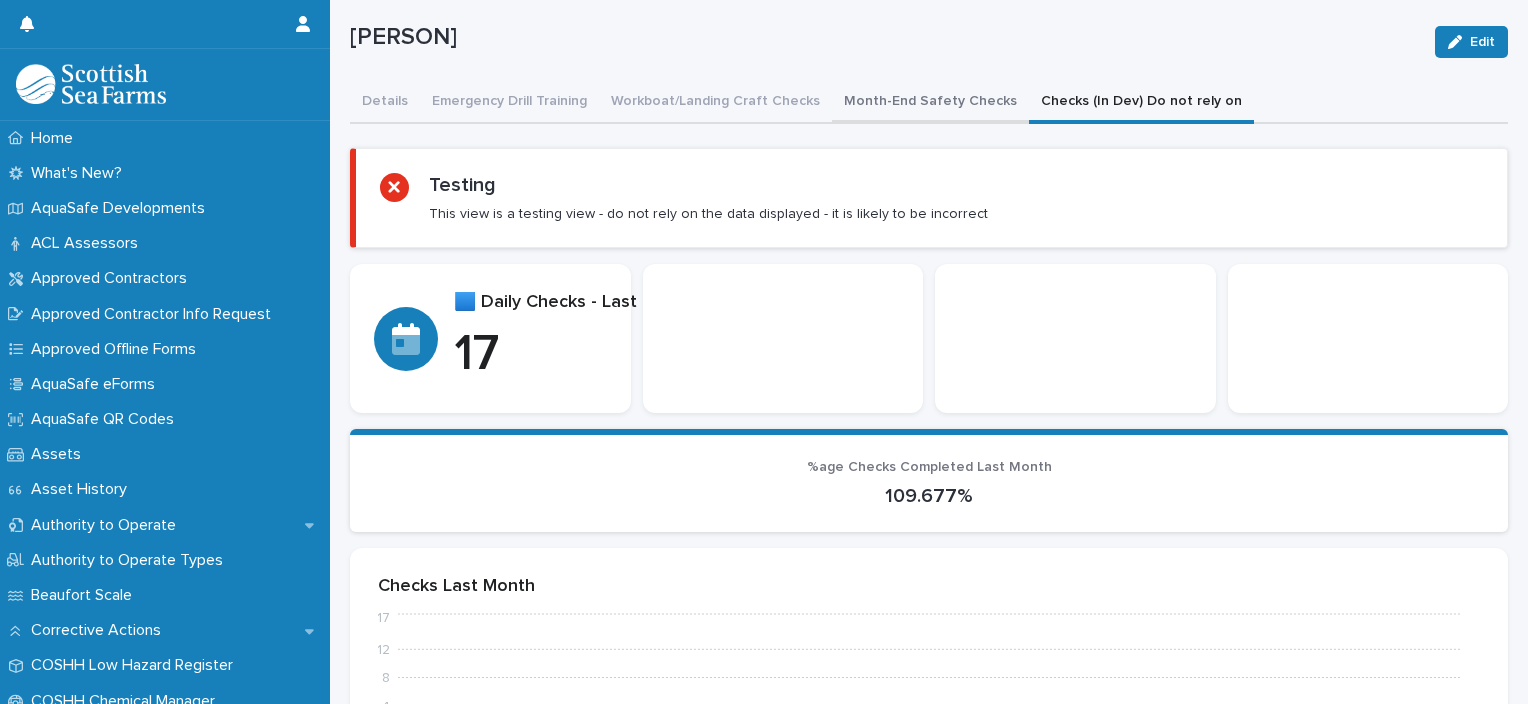 click on "[FIRST] [LAST]" at bounding box center [929, 458] 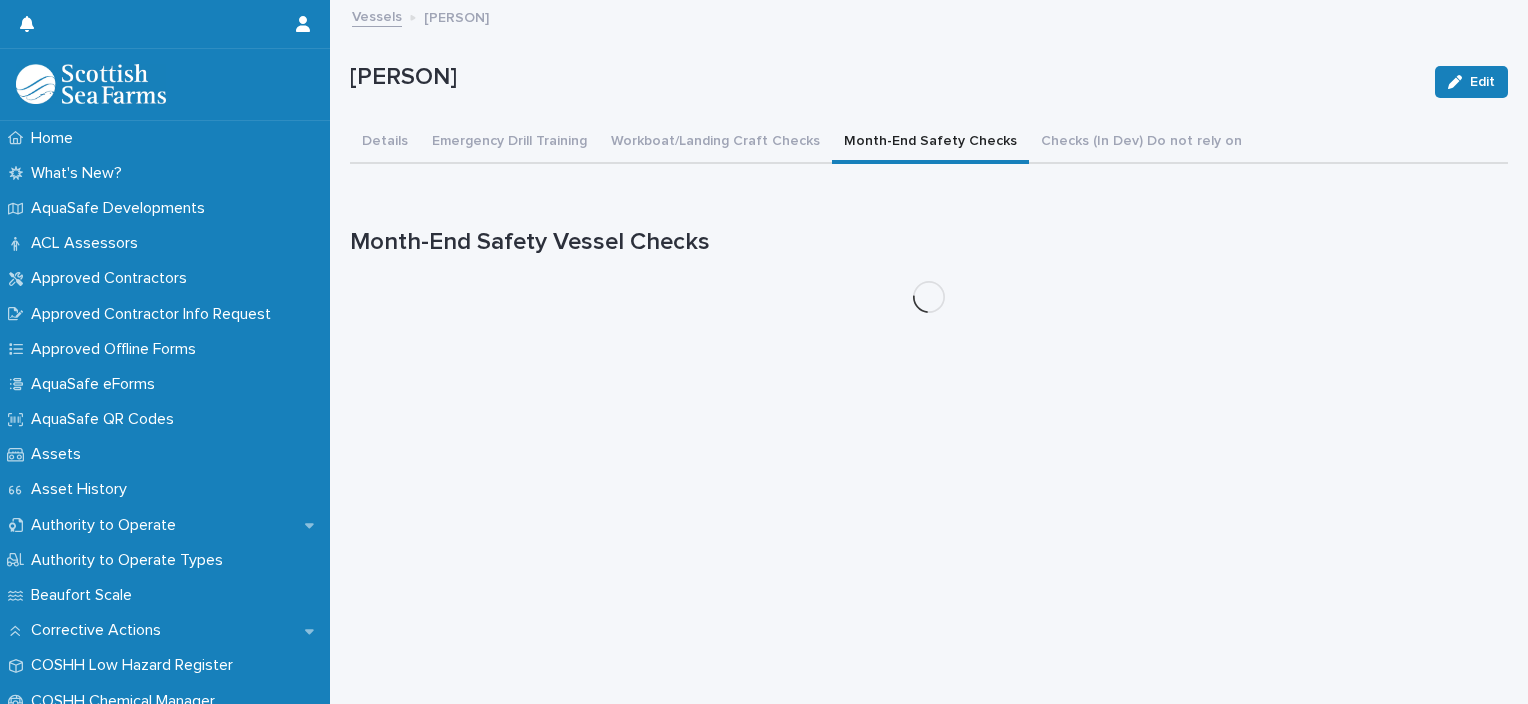 scroll, scrollTop: 0, scrollLeft: 0, axis: both 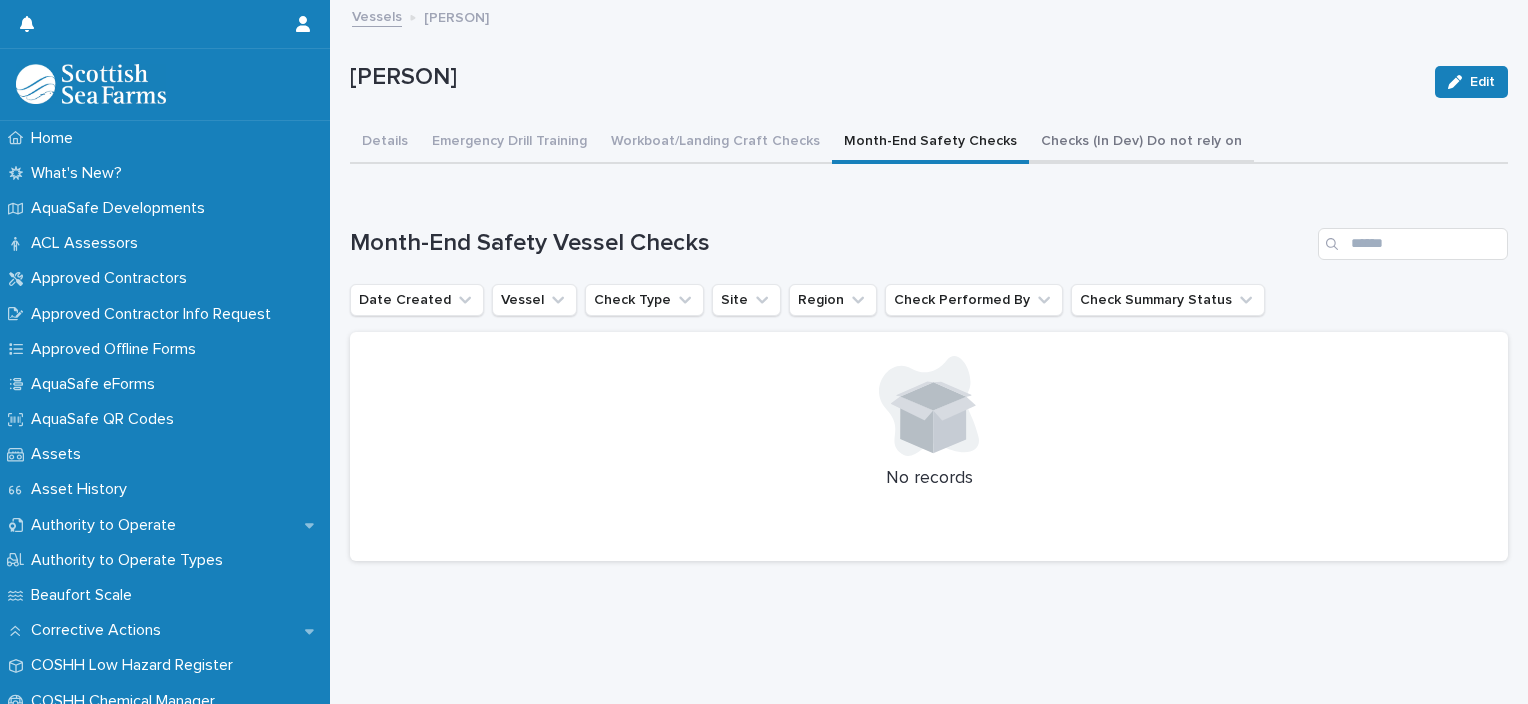 click on "Checks (In Dev) Do not rely on" at bounding box center (1141, 143) 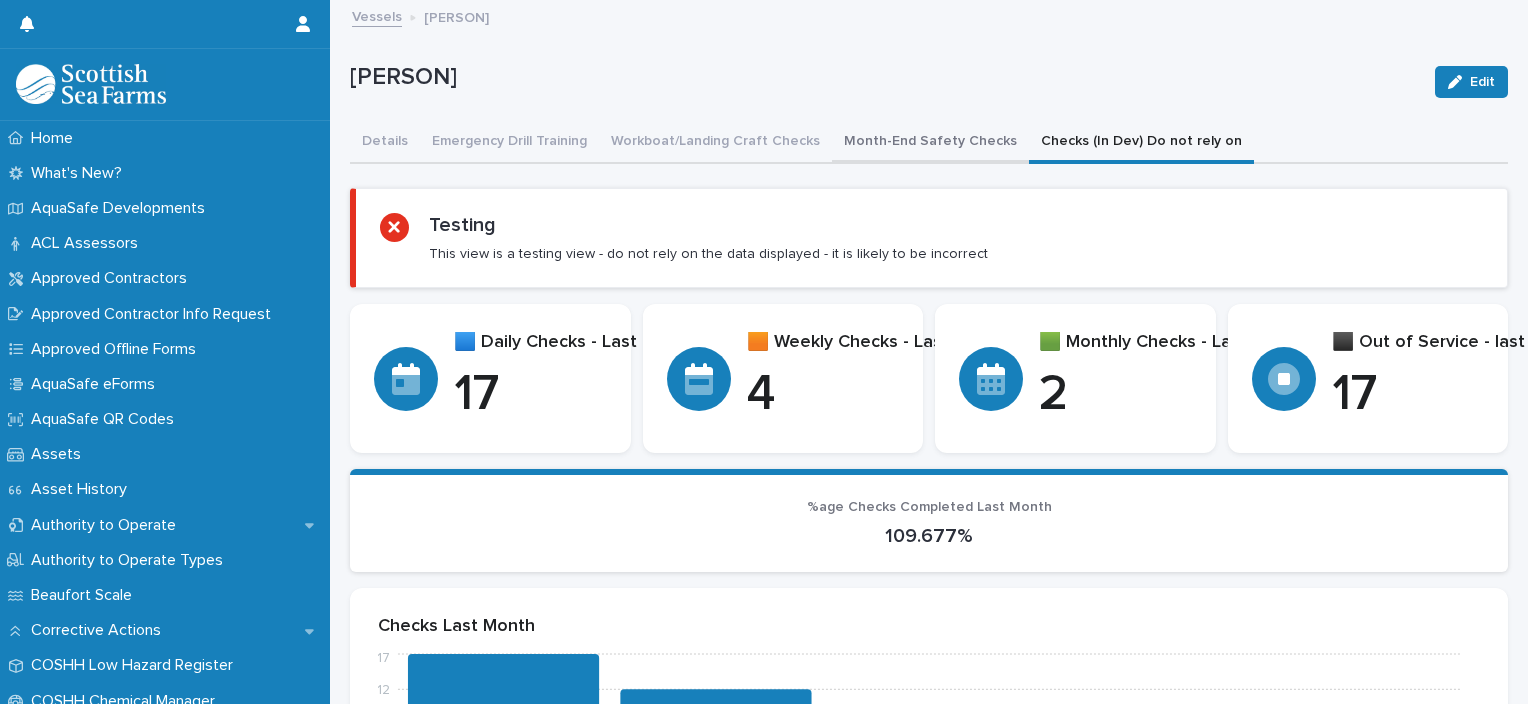 click on "Month-End Safety Checks" at bounding box center [930, 143] 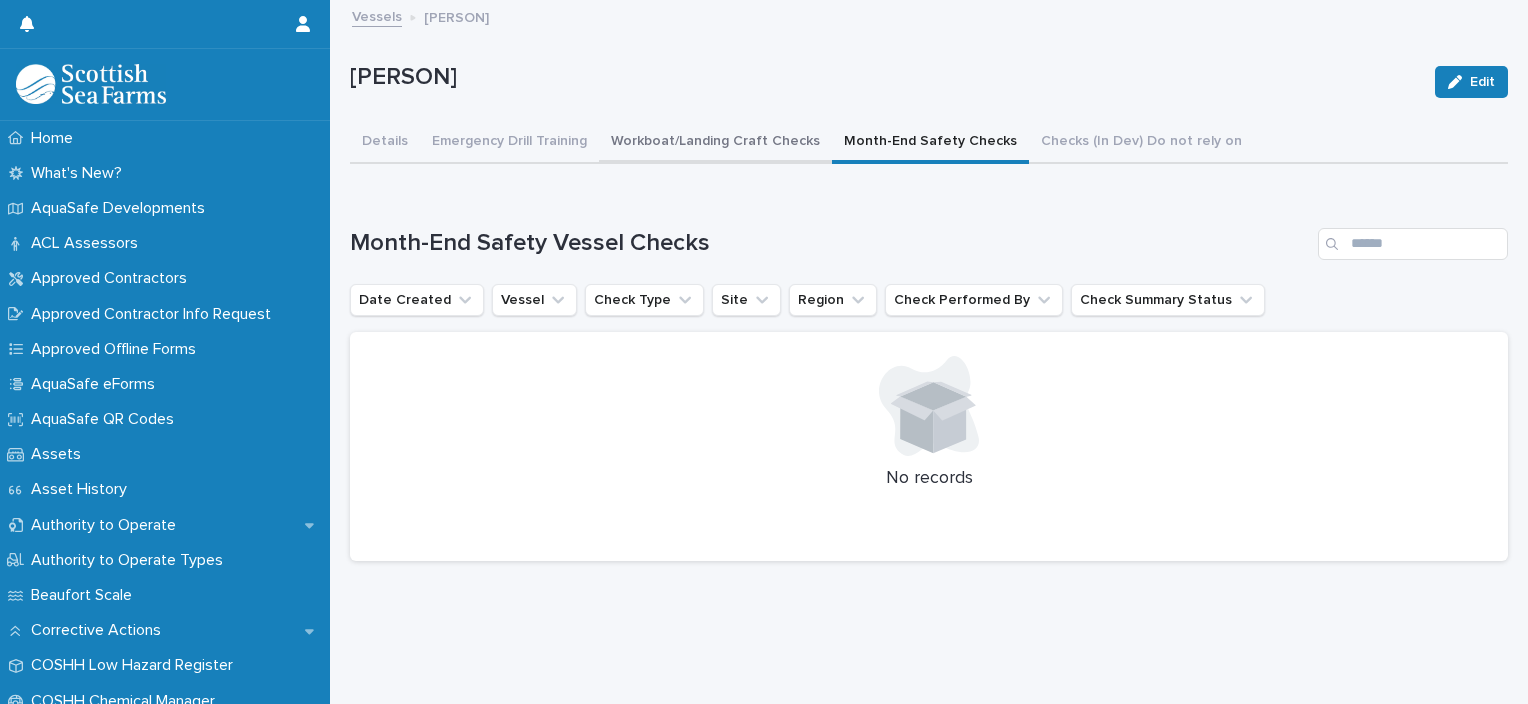click on "Workboat/Landing Craft Checks" at bounding box center (715, 143) 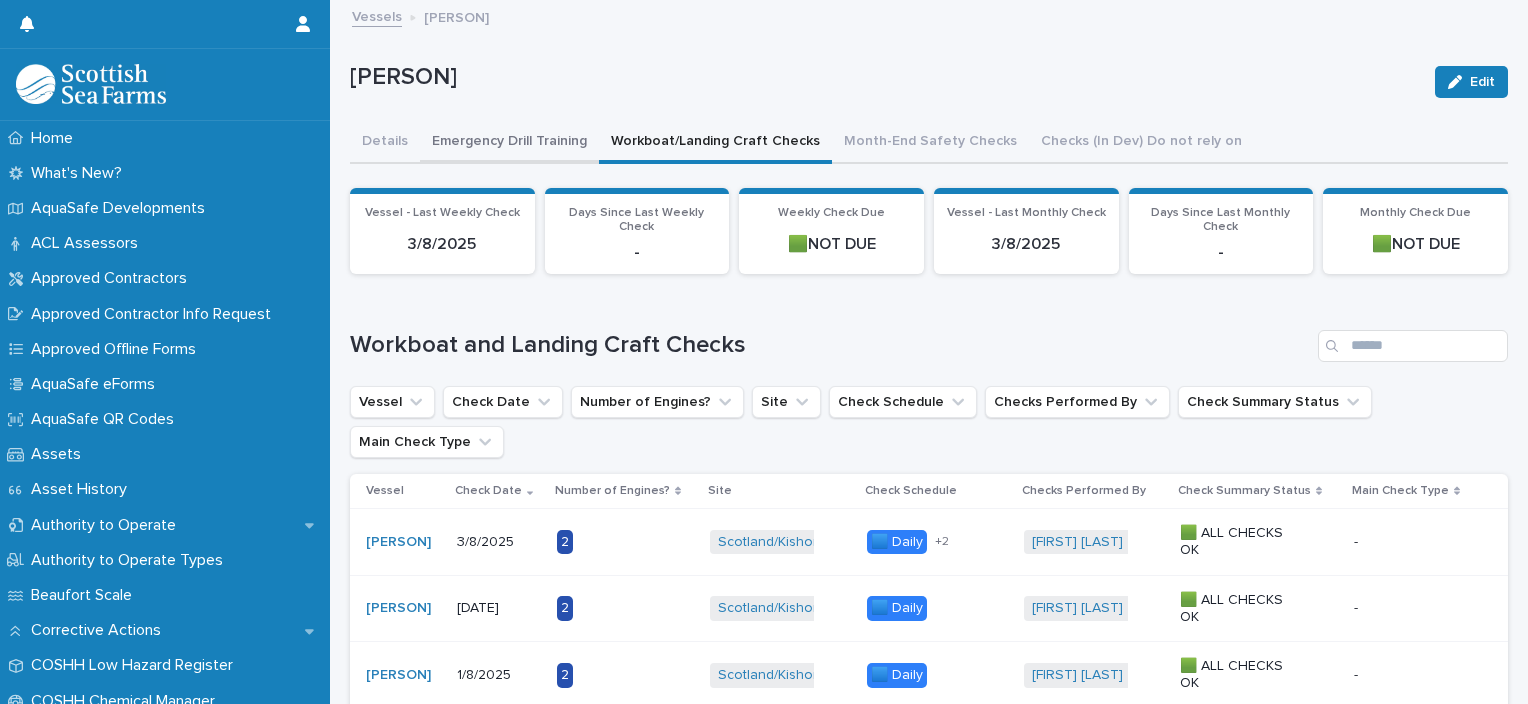click on "Emergency Drill Training" at bounding box center (509, 143) 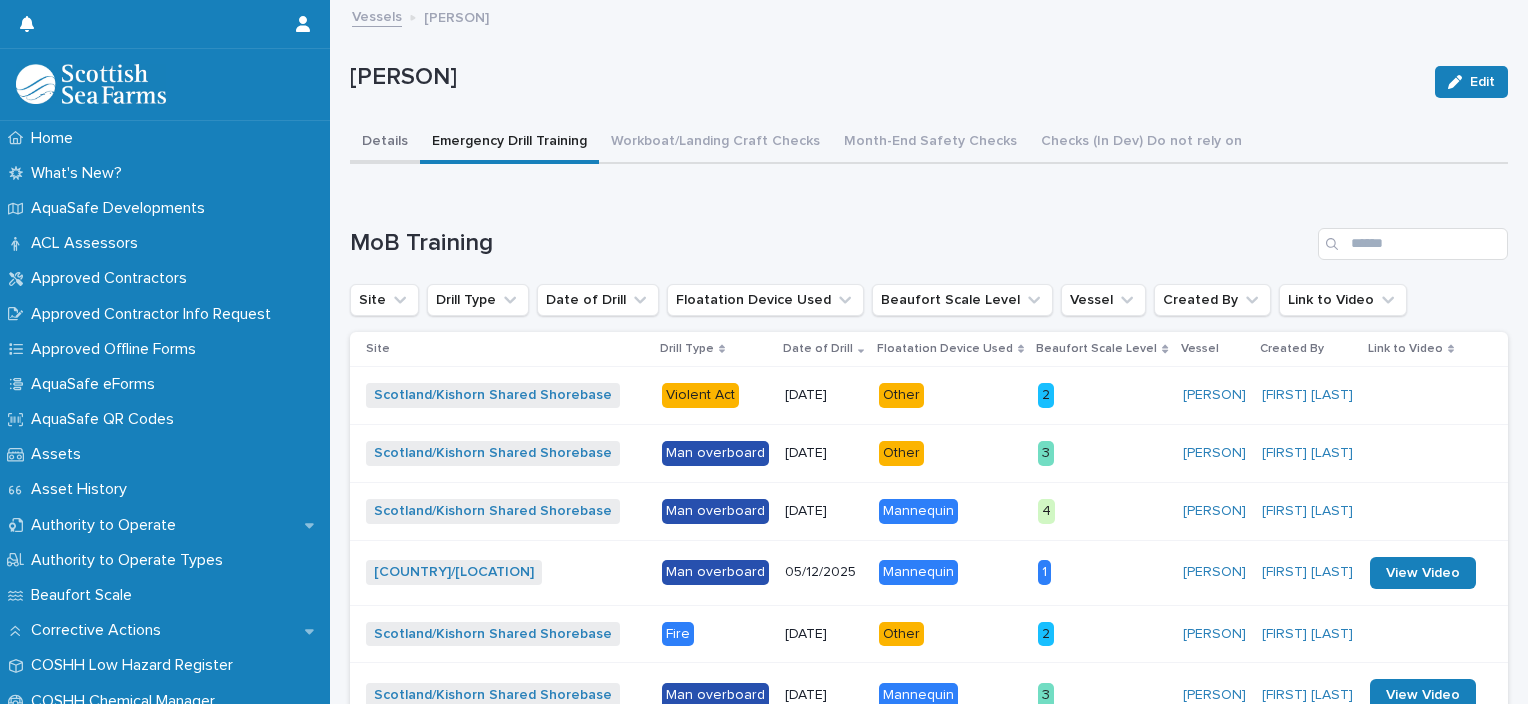 click on "Details" at bounding box center (385, 143) 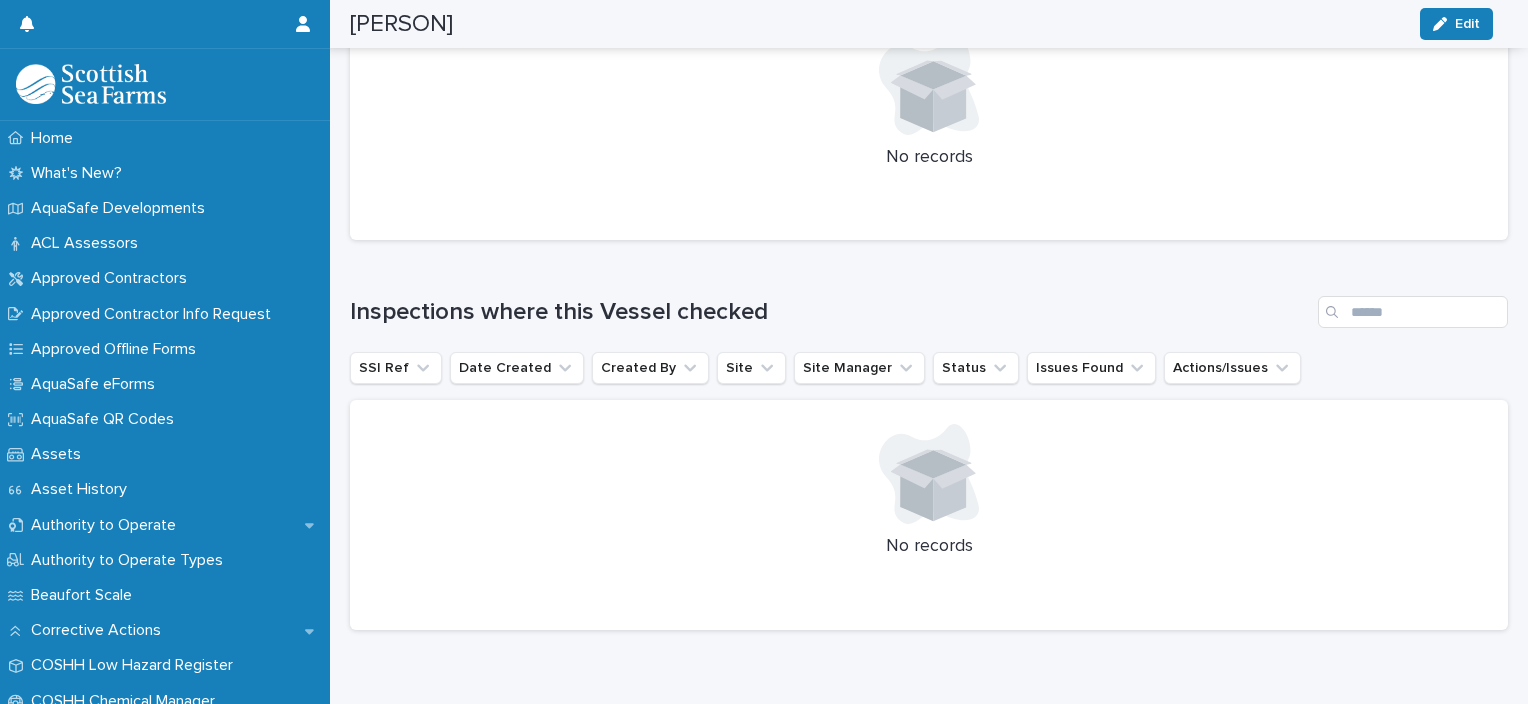 scroll, scrollTop: 1399, scrollLeft: 0, axis: vertical 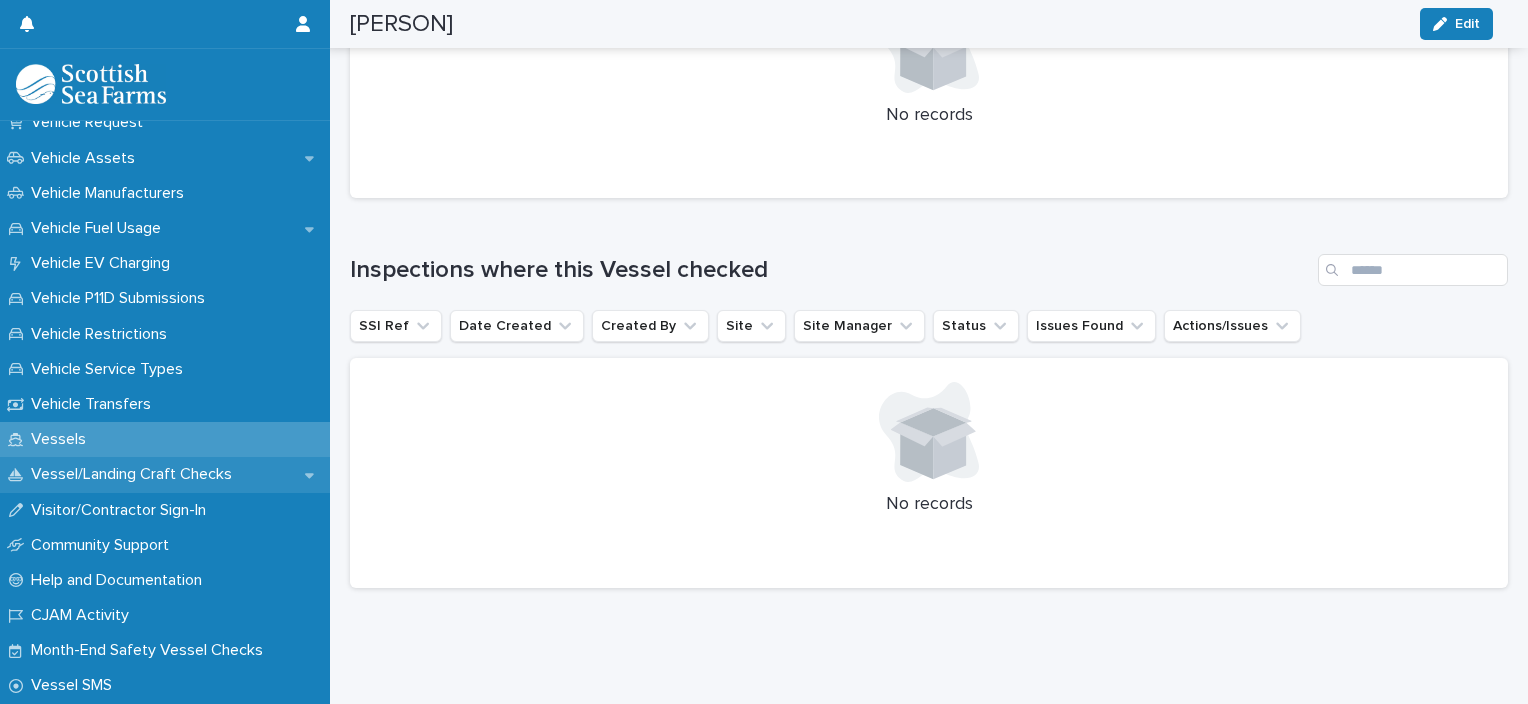 click 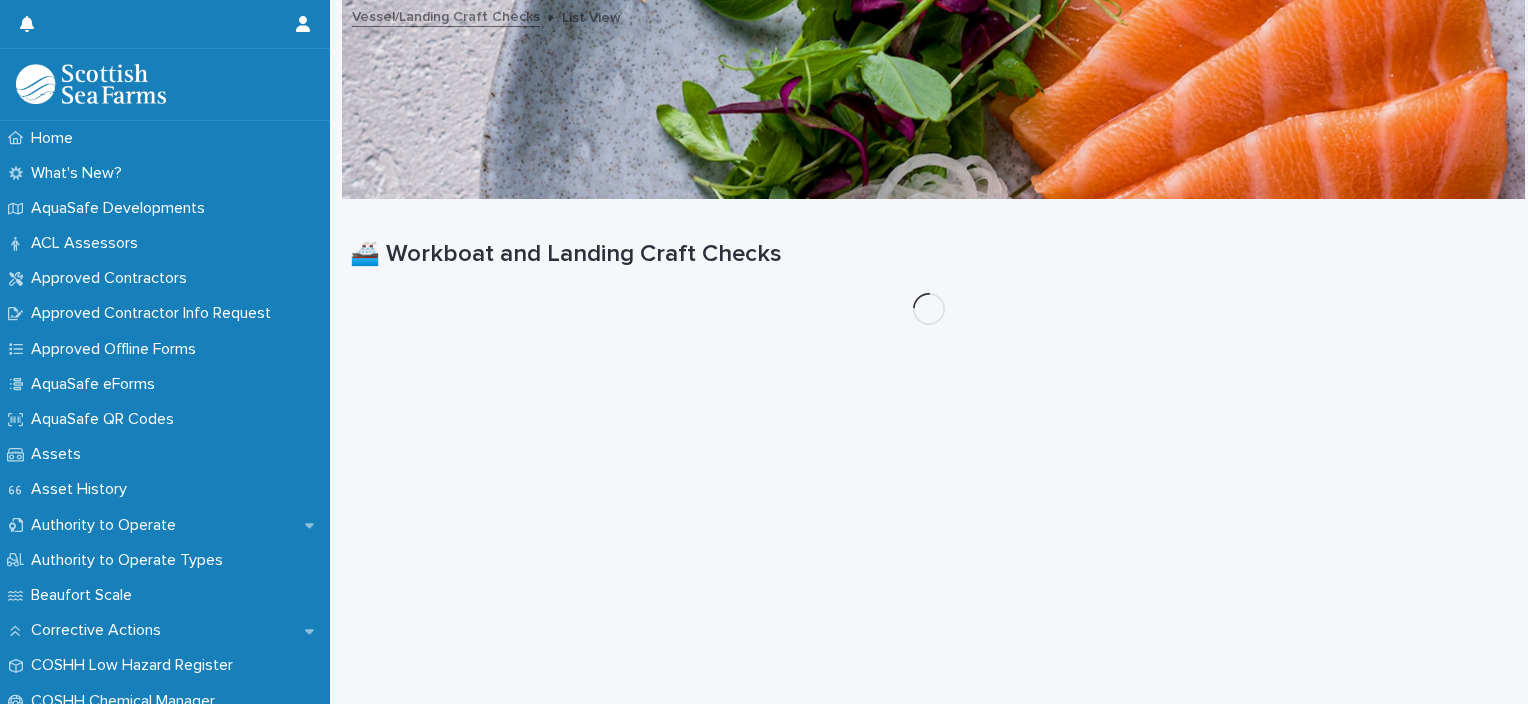 scroll, scrollTop: 0, scrollLeft: 0, axis: both 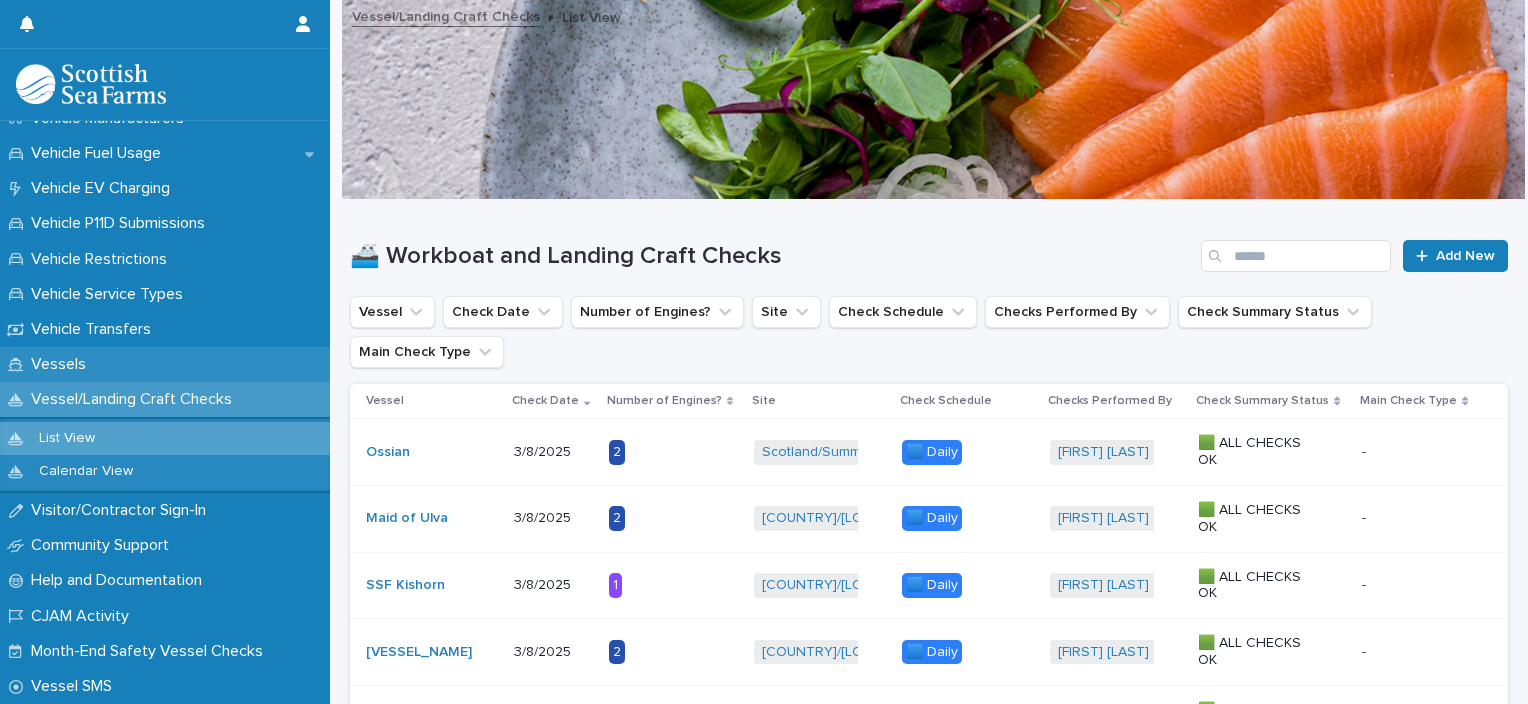 click on "Vessels" at bounding box center [165, 364] 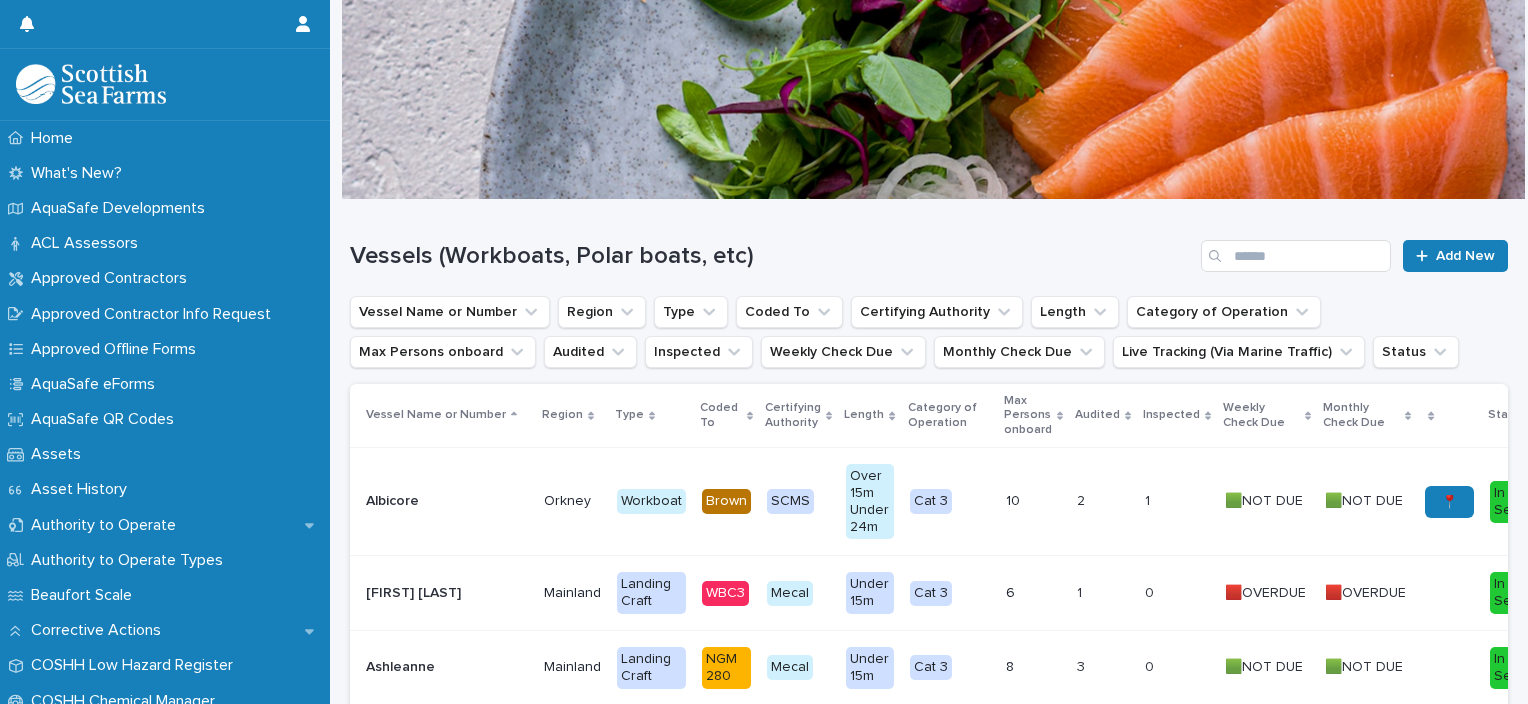 click on "Vessels (Workboats, Polar boats, etc) Add New" at bounding box center (929, 248) 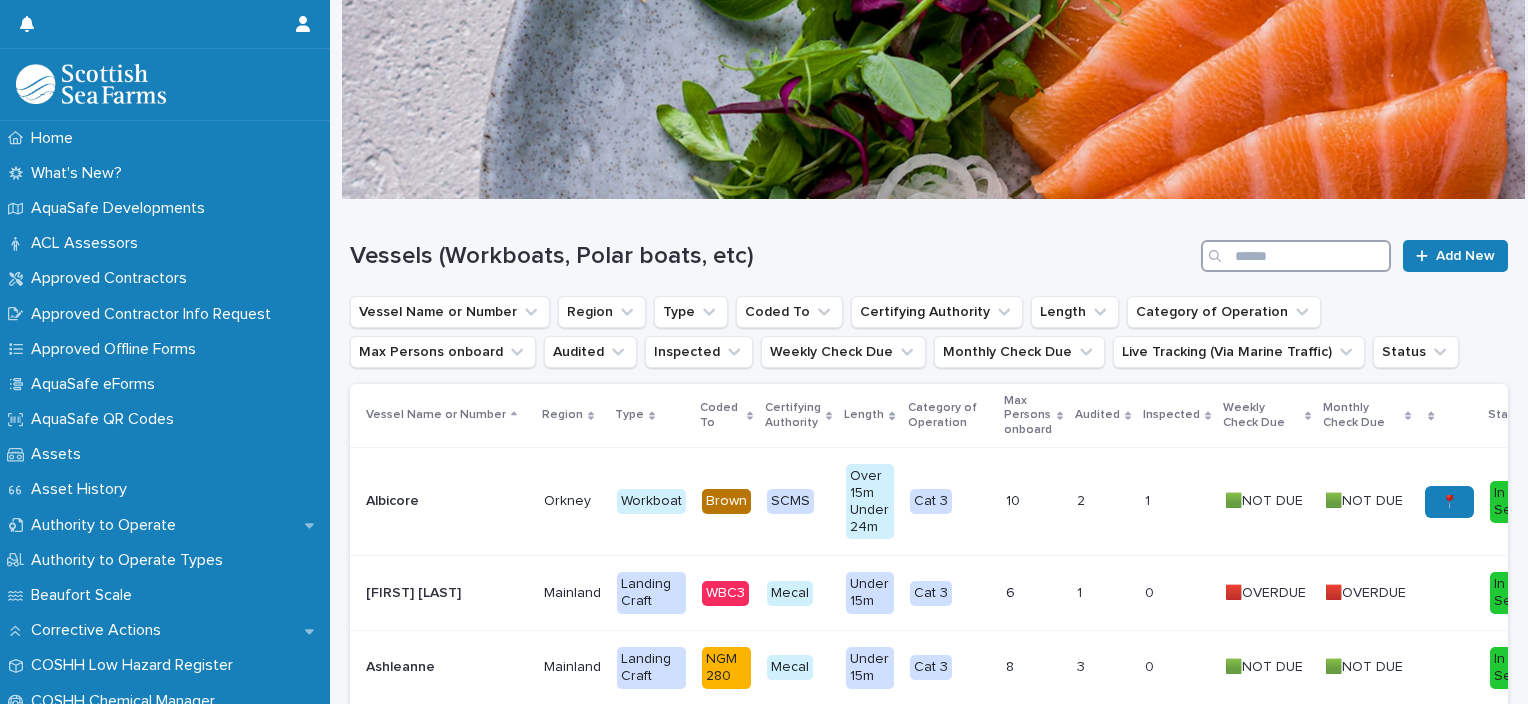 click at bounding box center [1296, 256] 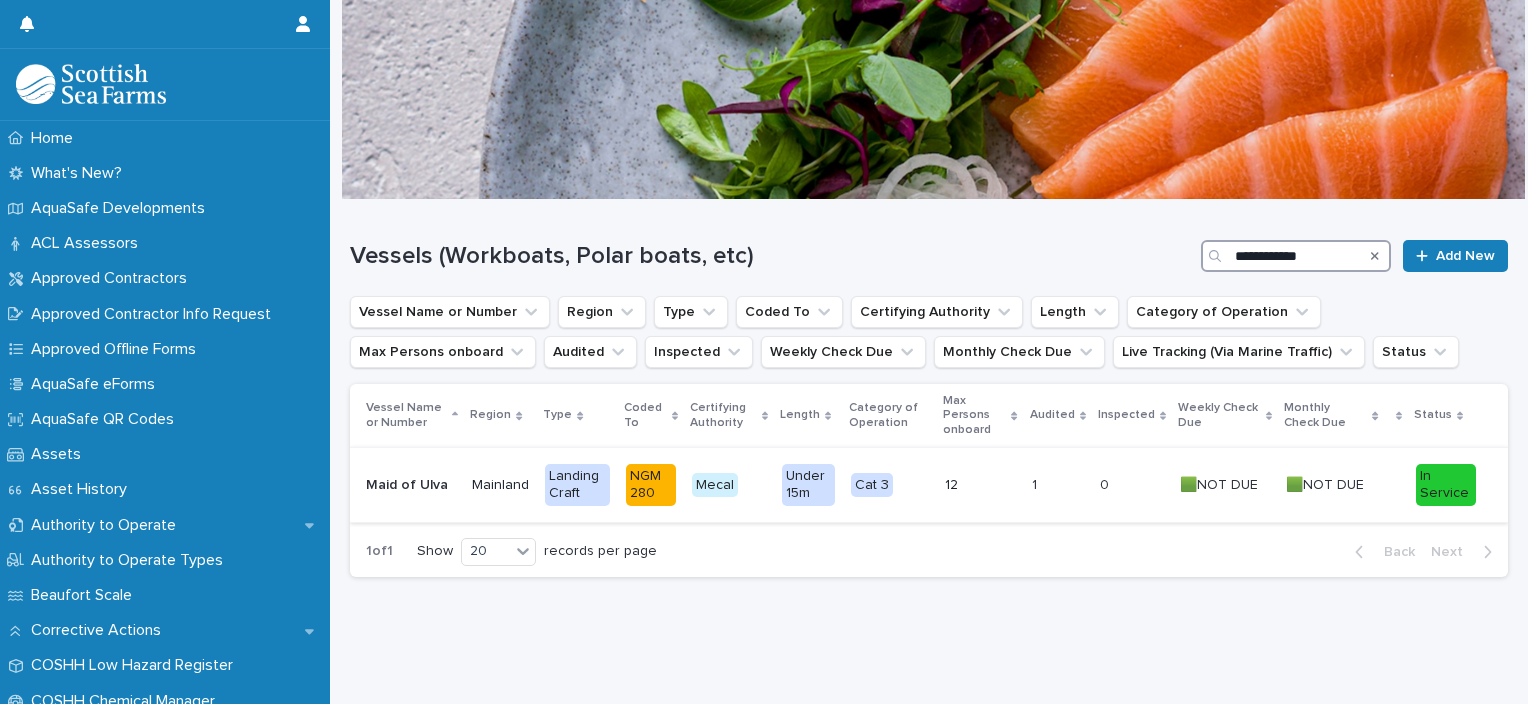 type on "**********" 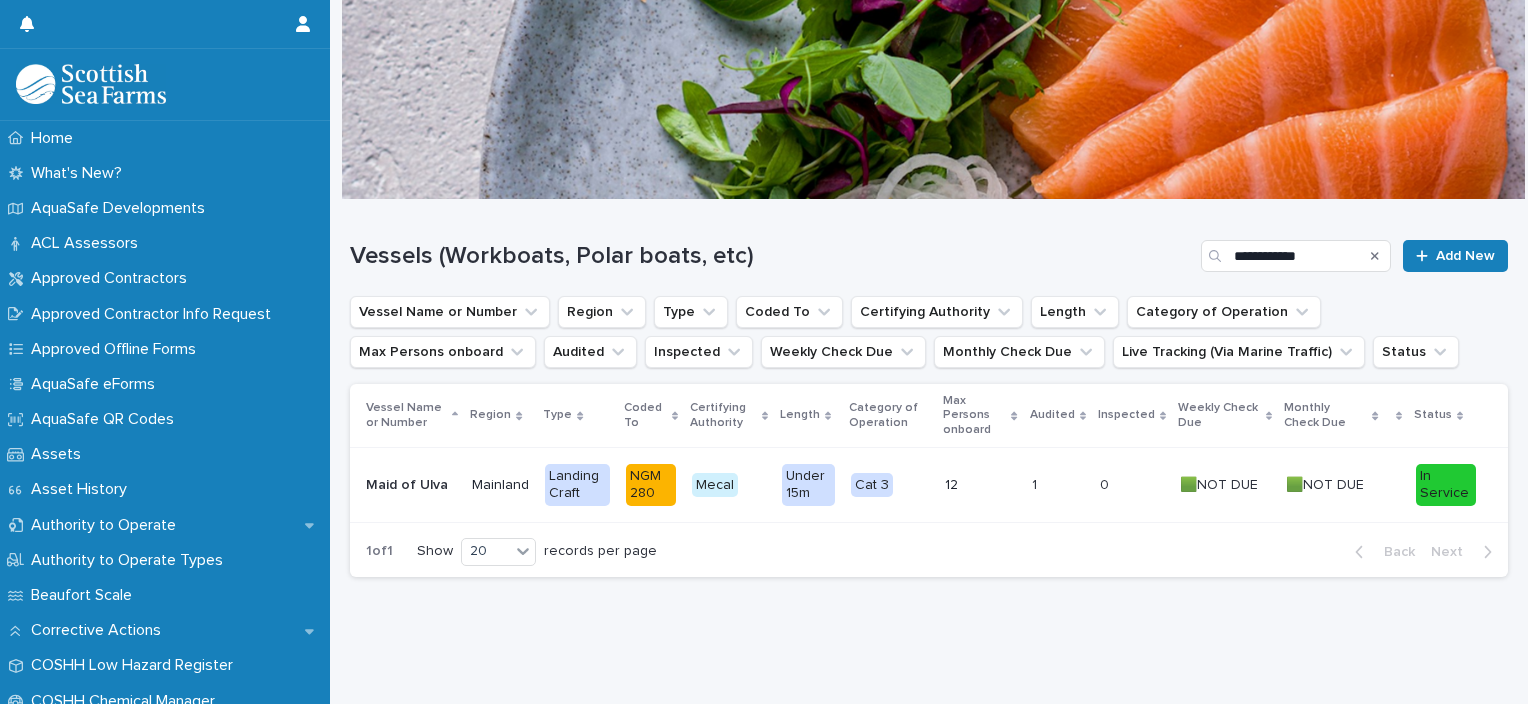 click on "[VESSEL_NAME] [VESSEL_NAME]" at bounding box center [407, 485] 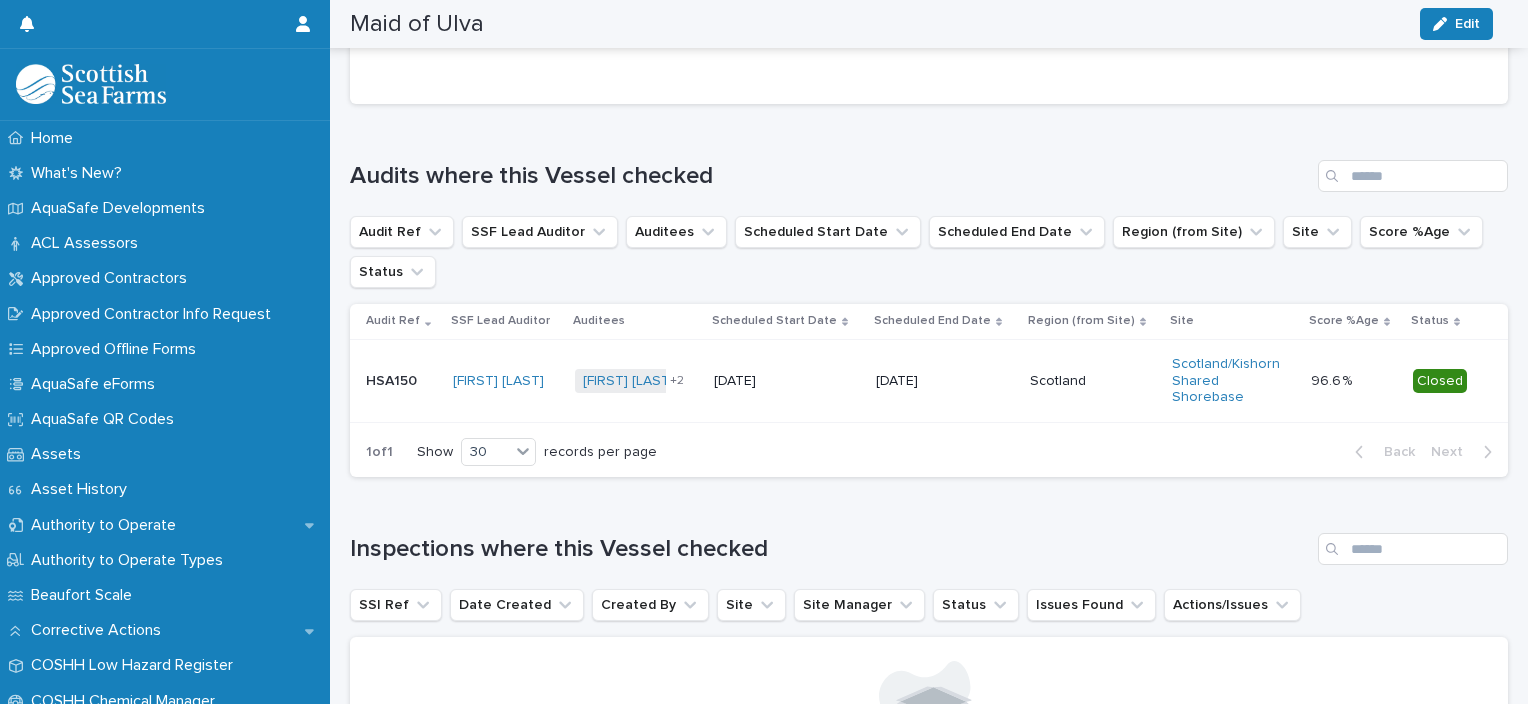 scroll, scrollTop: 1041, scrollLeft: 0, axis: vertical 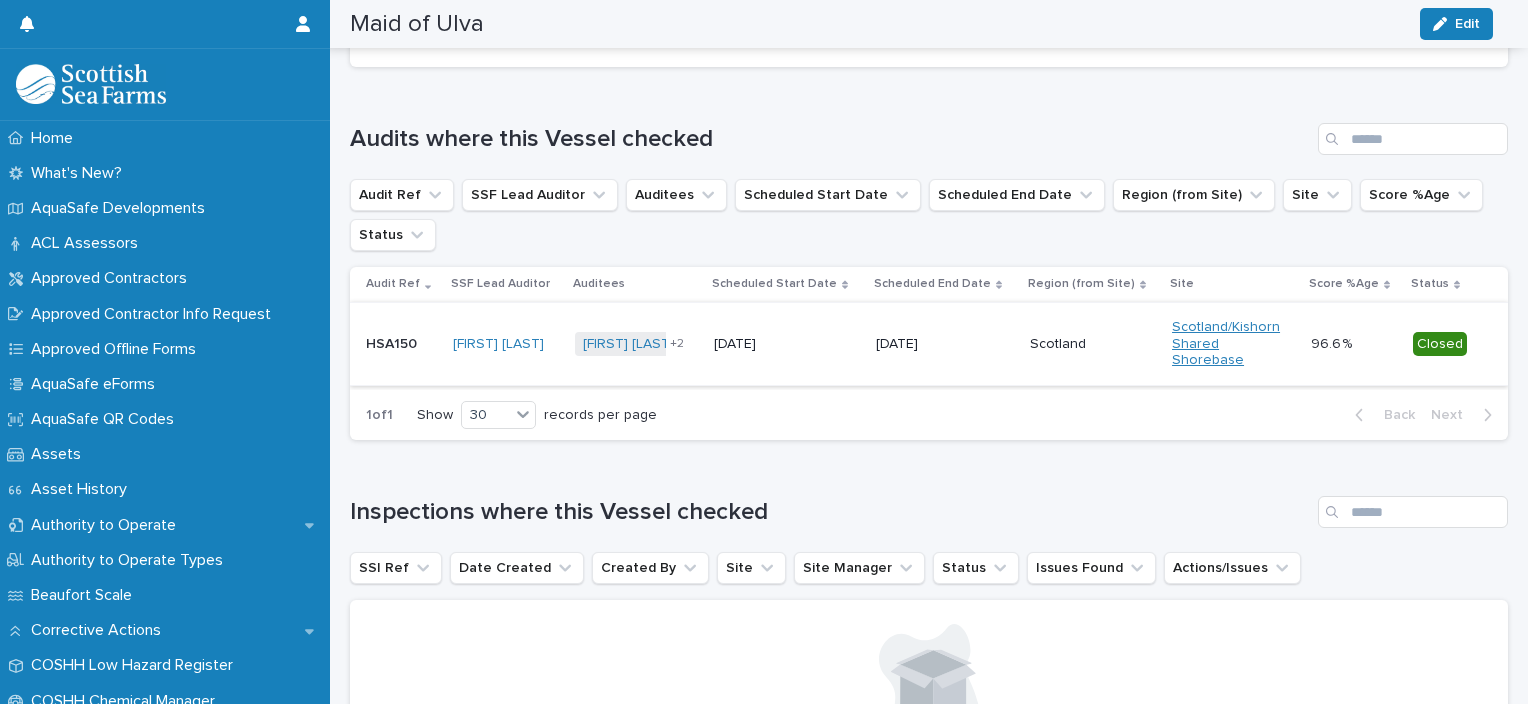 click on "Scotland/Kishorn Shared Shorebase" at bounding box center [1227, 344] 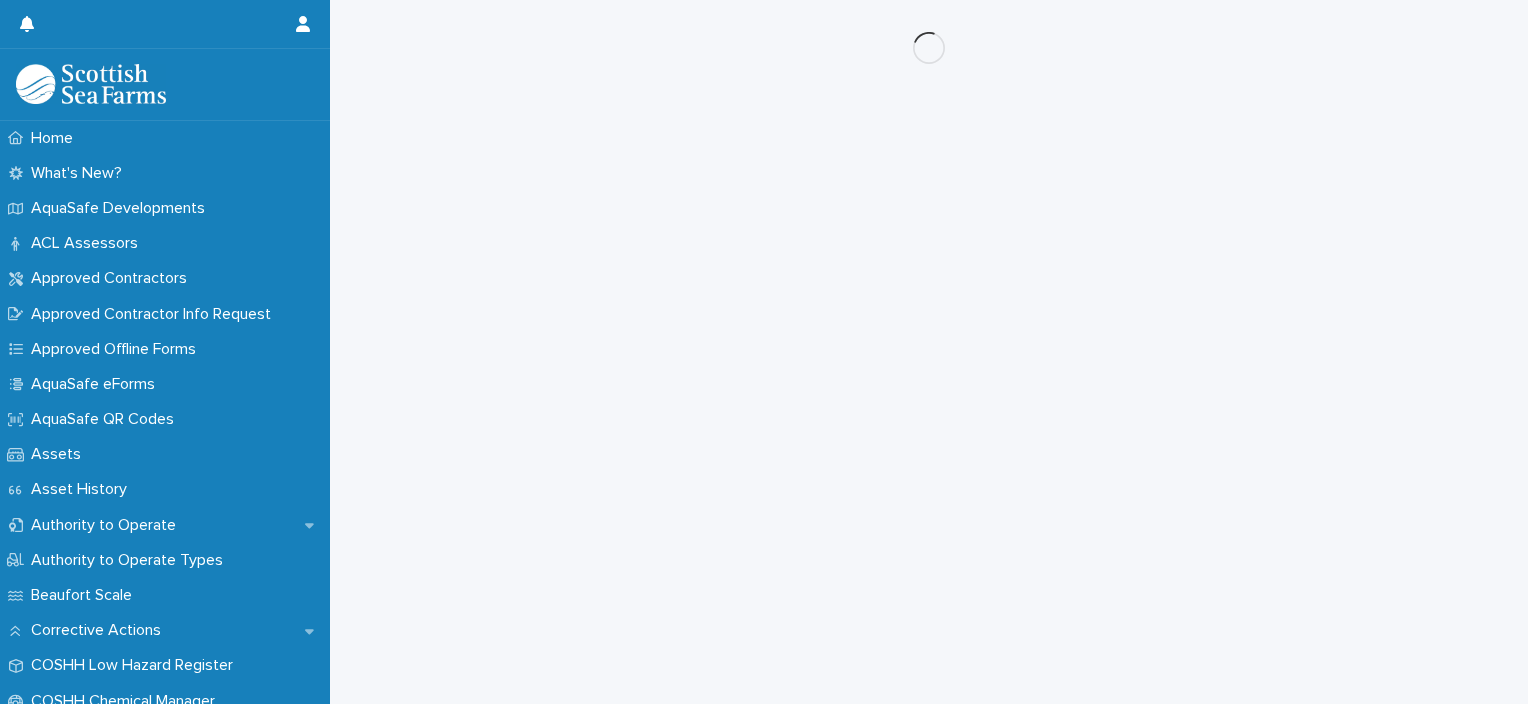 scroll, scrollTop: 0, scrollLeft: 0, axis: both 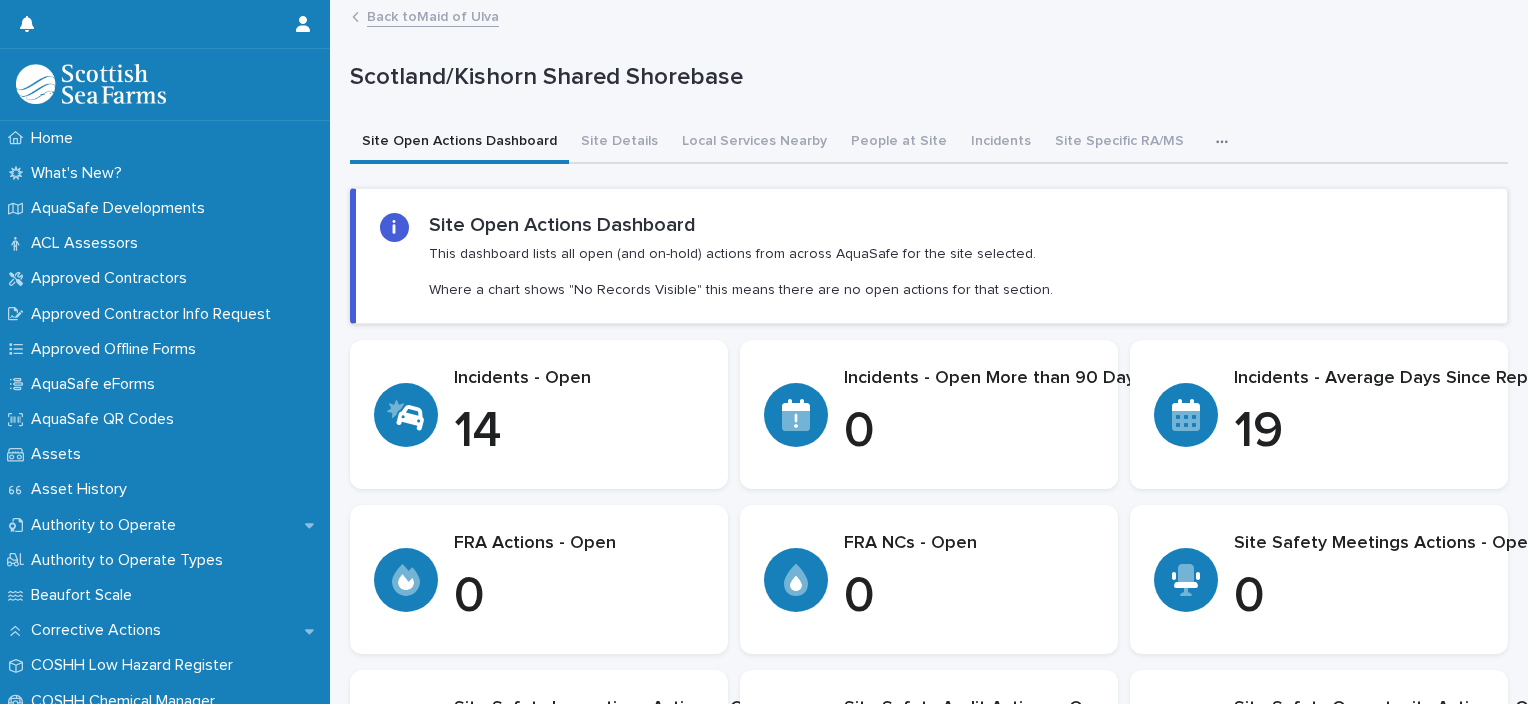 click on "Back to [VESSEL_NAME]" at bounding box center (433, 15) 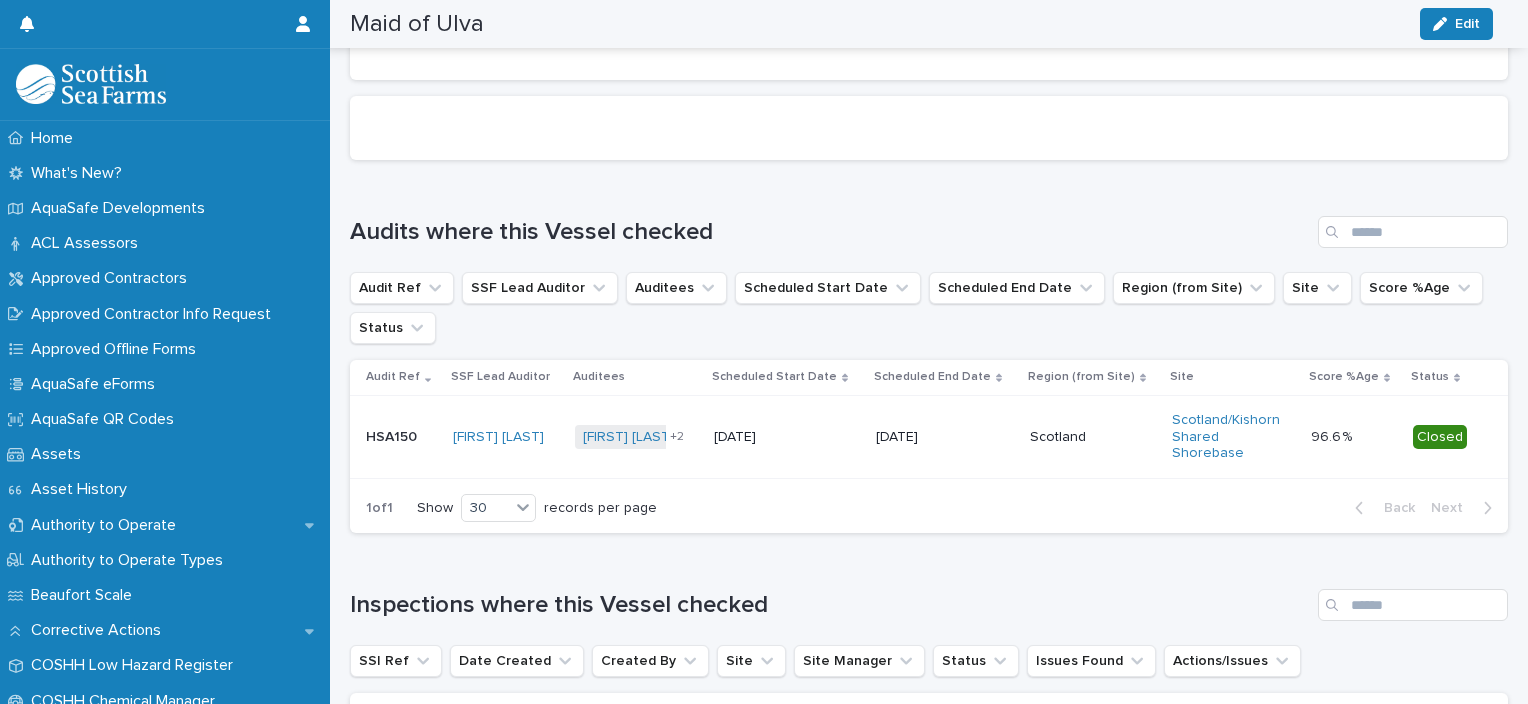 scroll, scrollTop: 1068, scrollLeft: 0, axis: vertical 